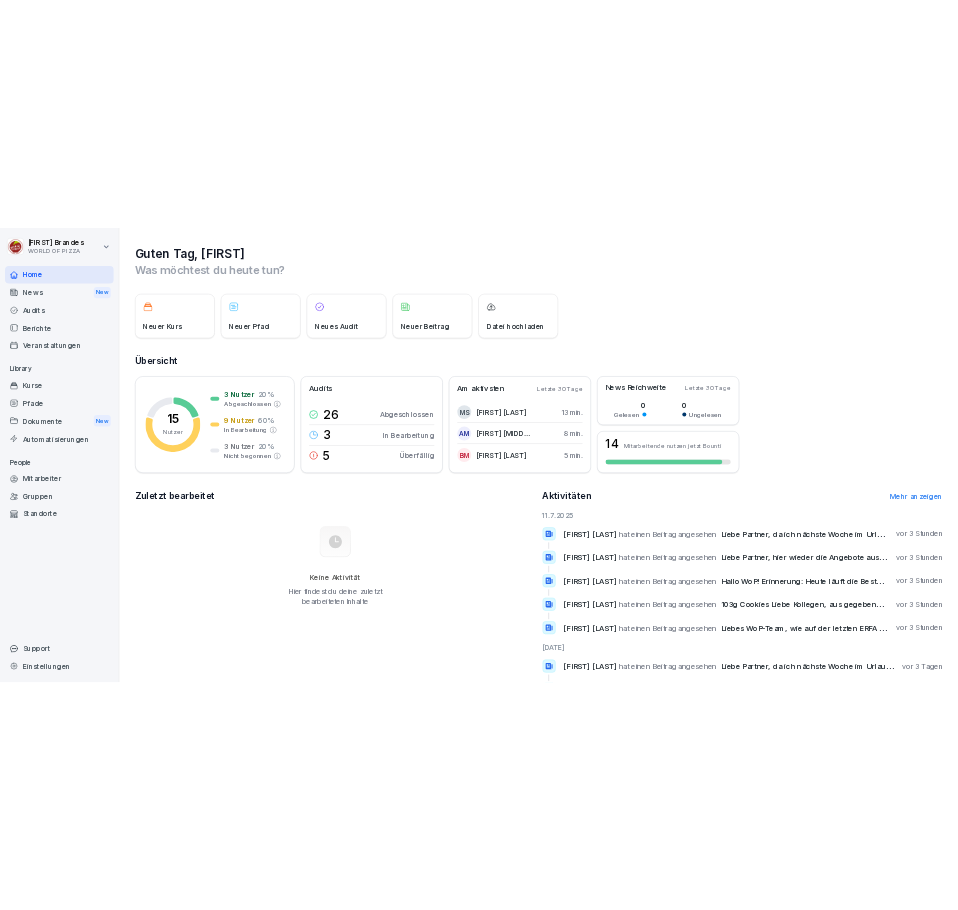 scroll, scrollTop: 0, scrollLeft: 0, axis: both 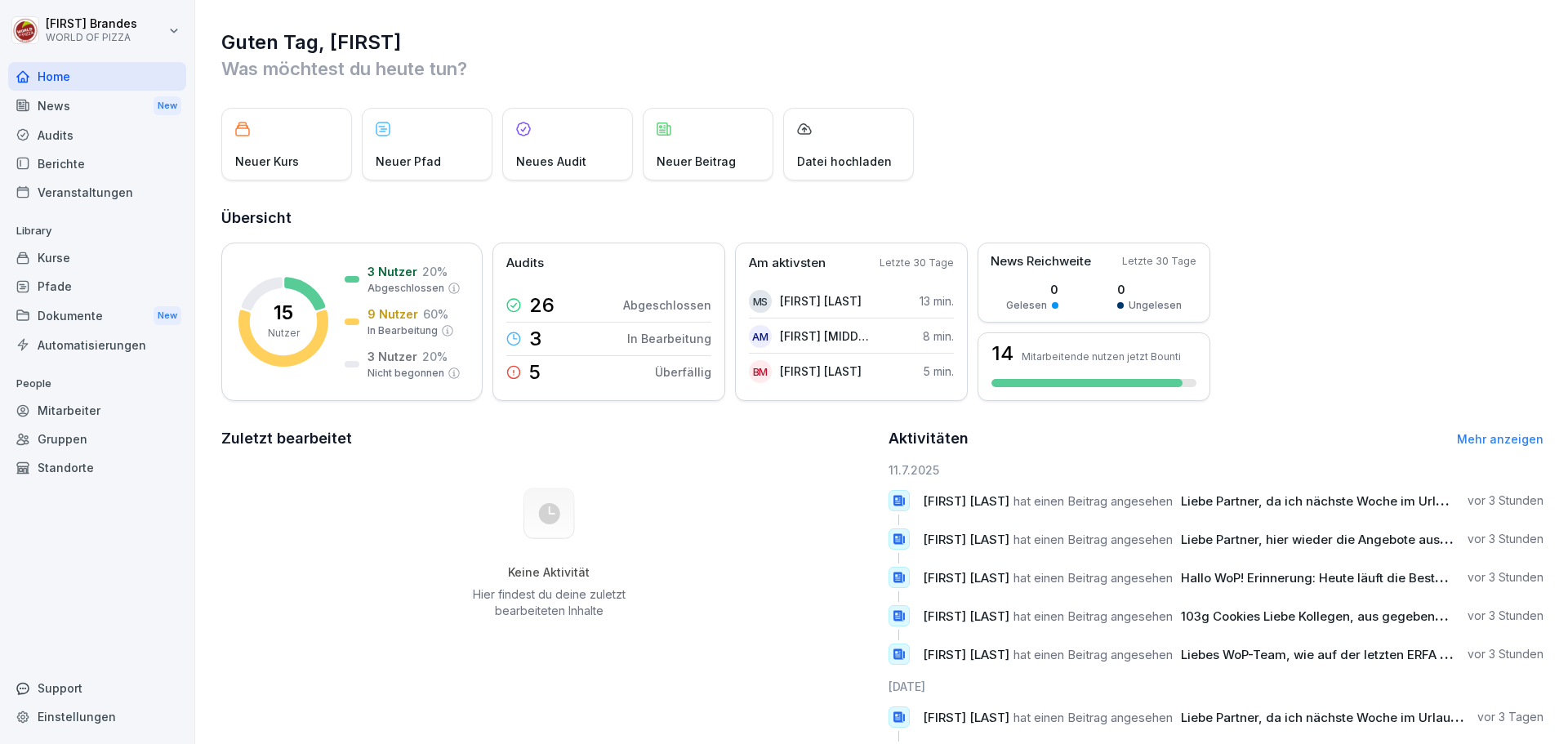 click on "Mitarbeiter" at bounding box center (97, 410) 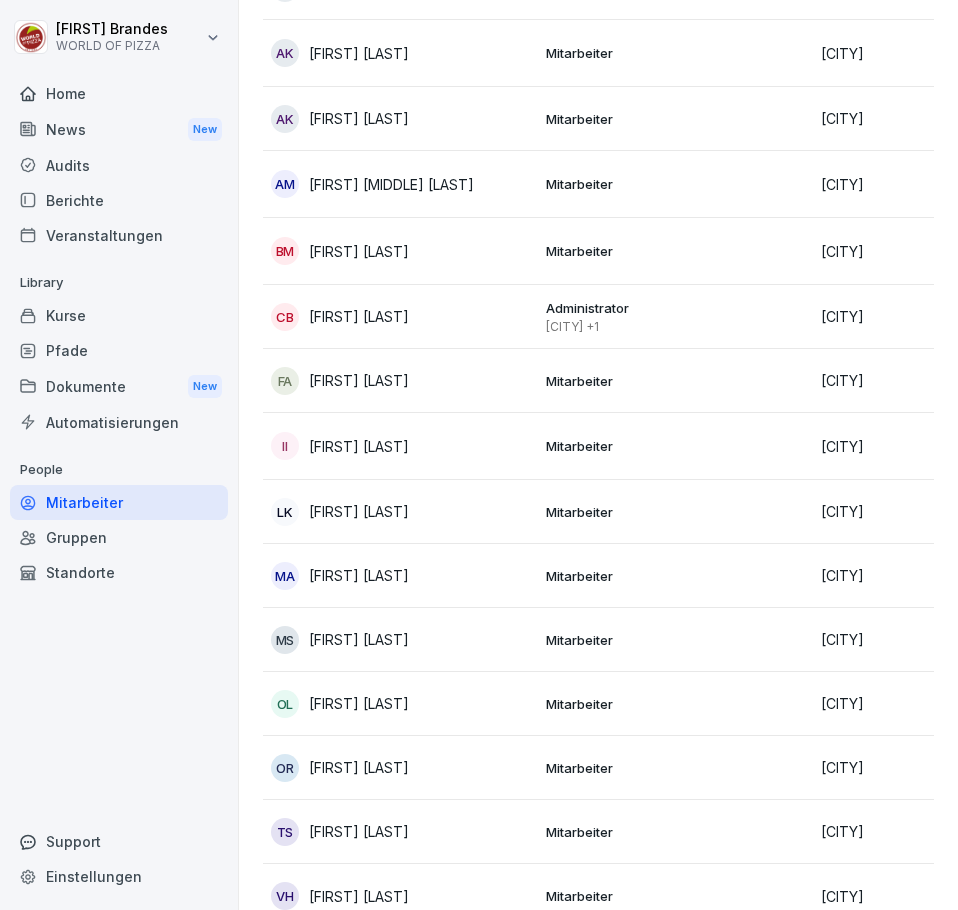 scroll, scrollTop: 300, scrollLeft: 0, axis: vertical 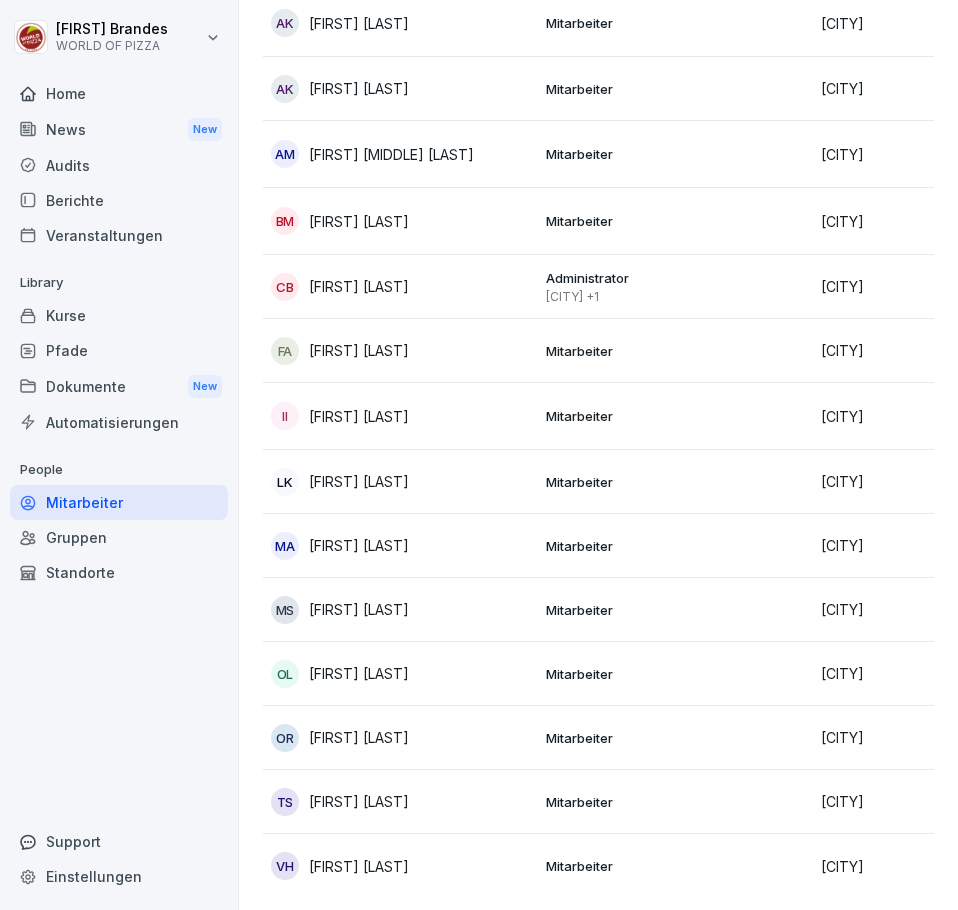 click on "[FIRST] [LAST]" at bounding box center (359, 481) 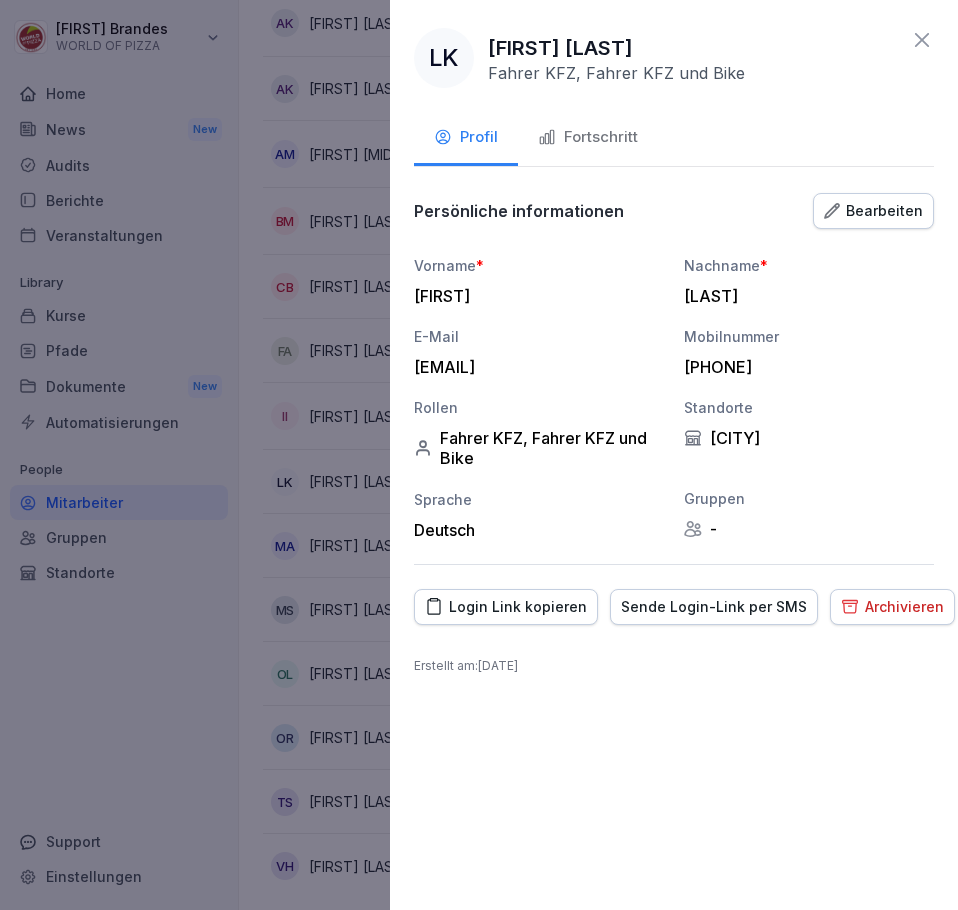 click on "Archivieren" at bounding box center (892, 607) 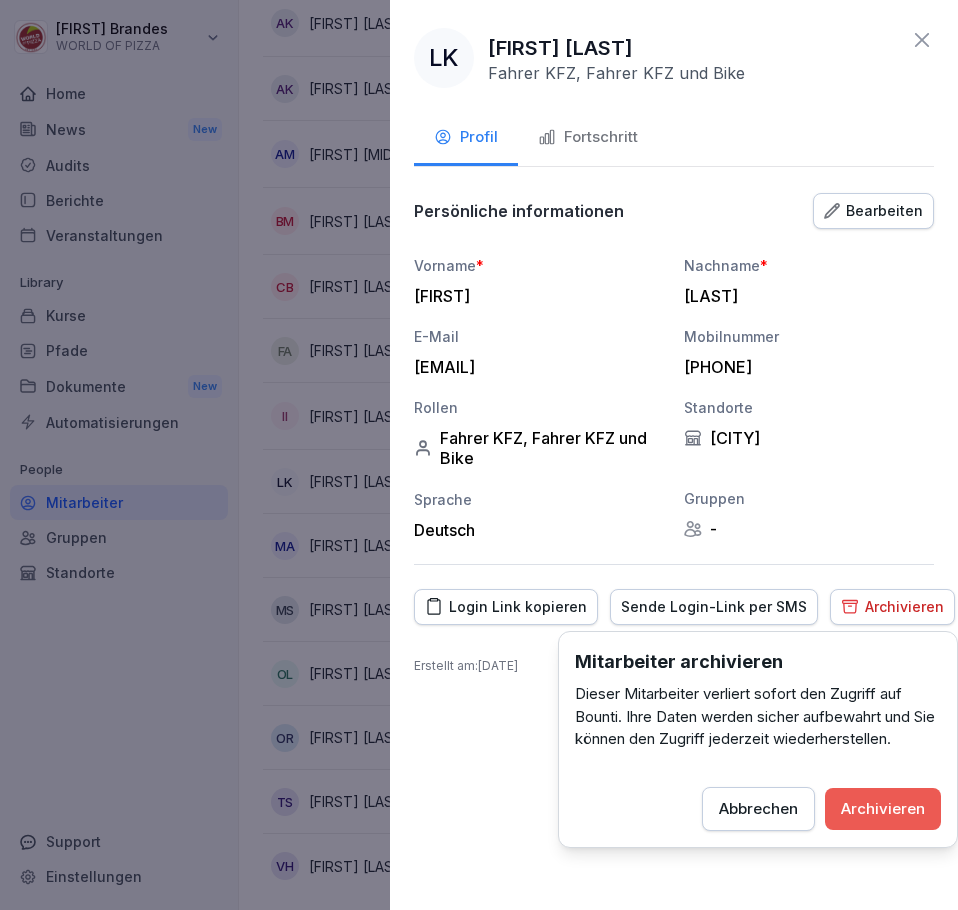 click on "Archivieren" at bounding box center (883, 809) 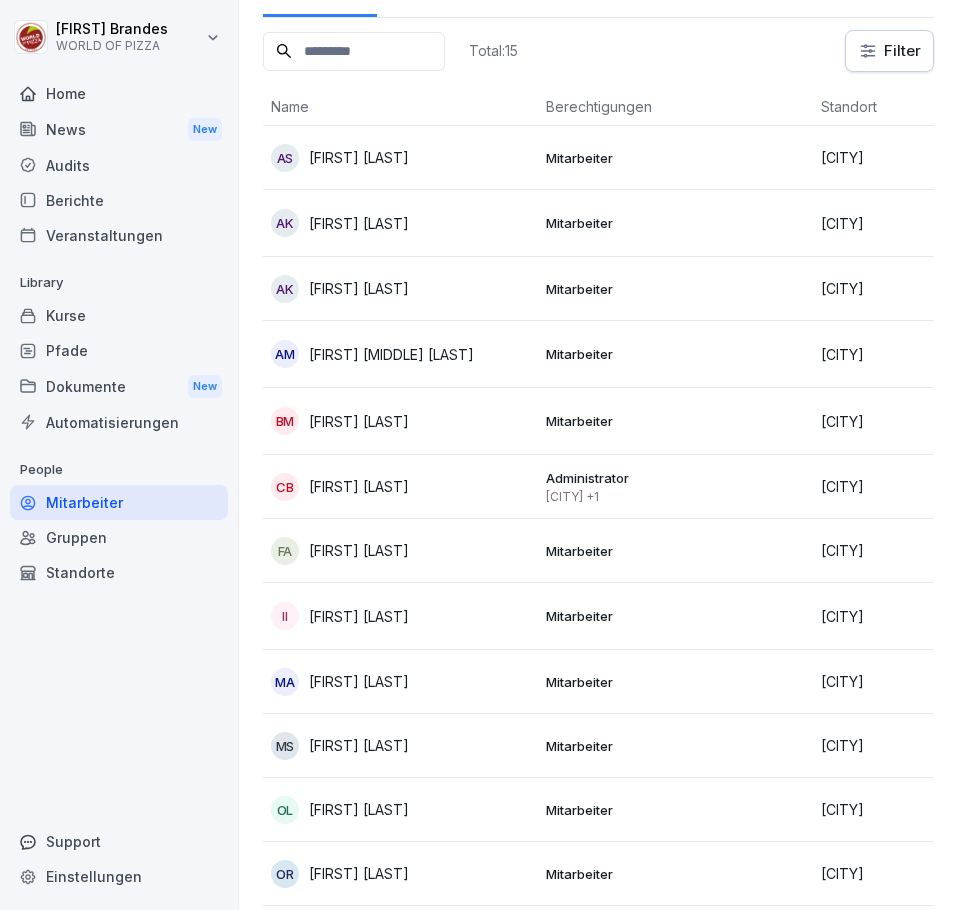 scroll, scrollTop: 0, scrollLeft: 0, axis: both 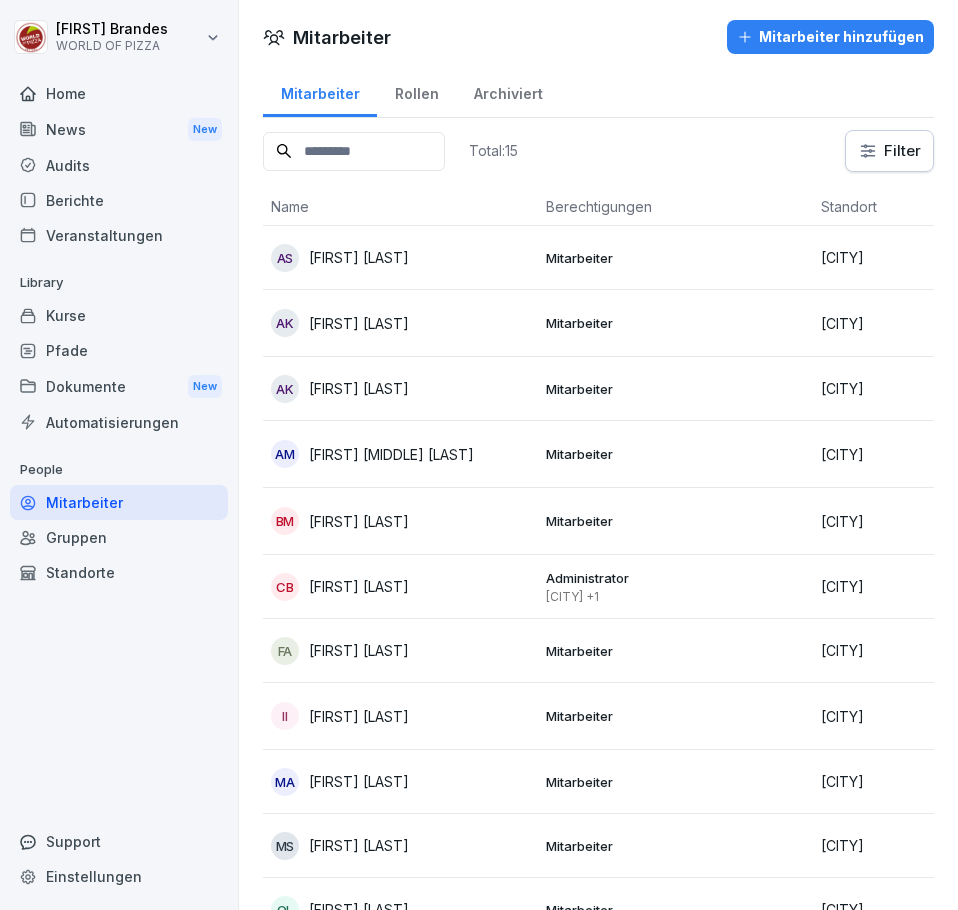 click on "Mitarbeiter hinzufügen" at bounding box center [830, 37] 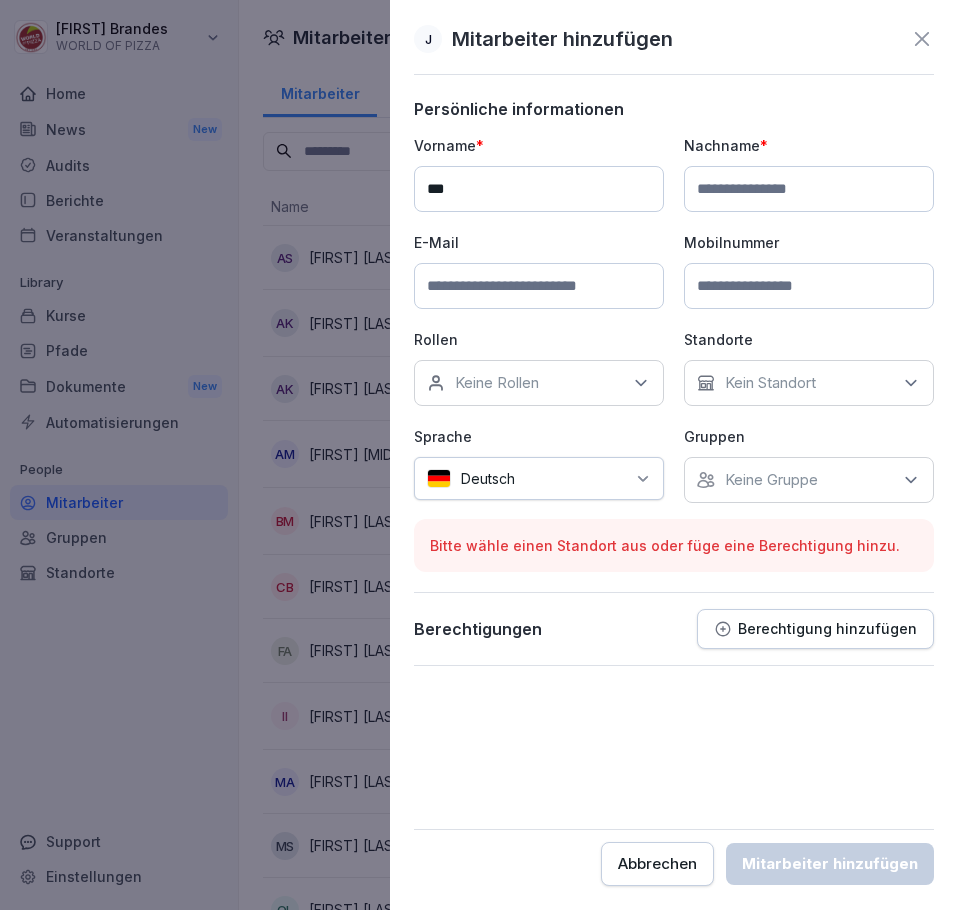 type on "***" 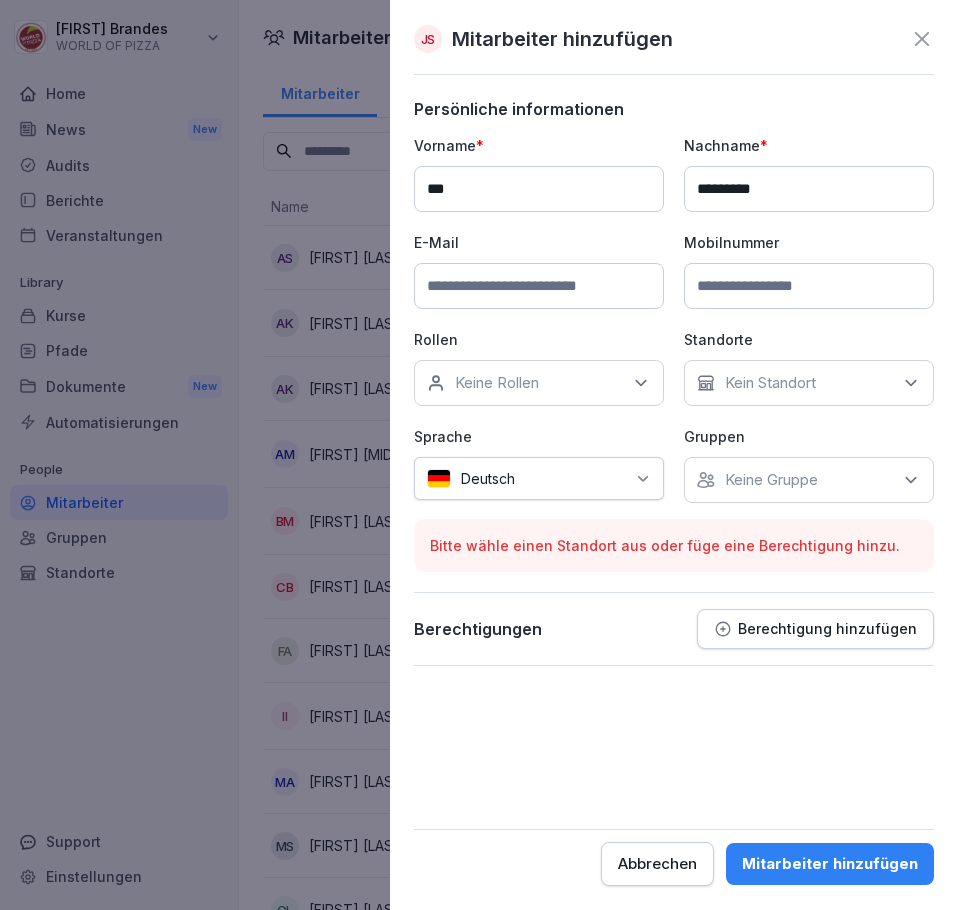 type on "*********" 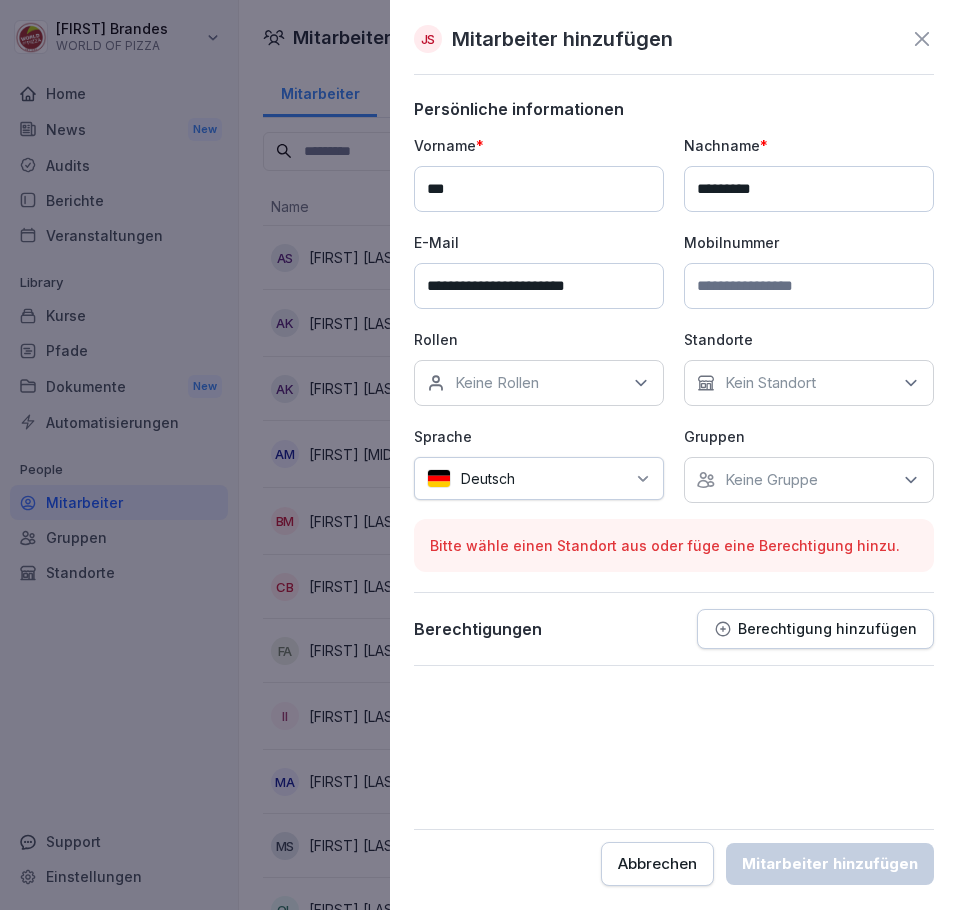 click on "**********" at bounding box center [539, 286] 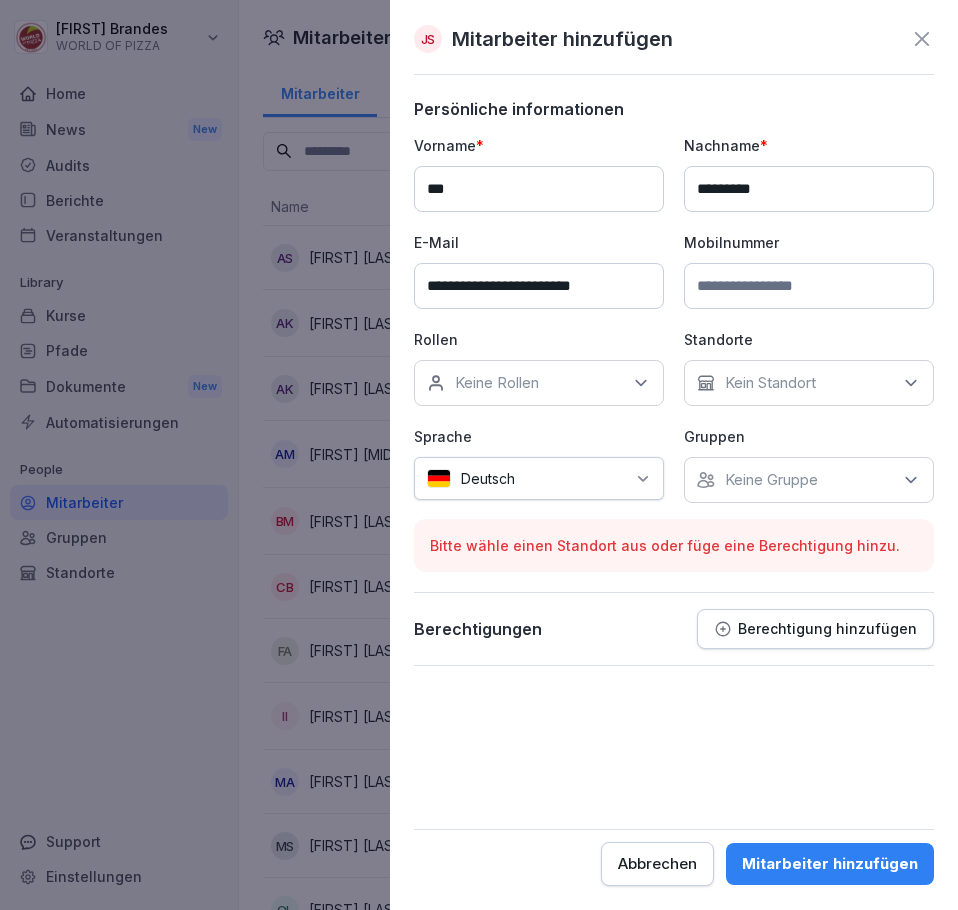 type on "**********" 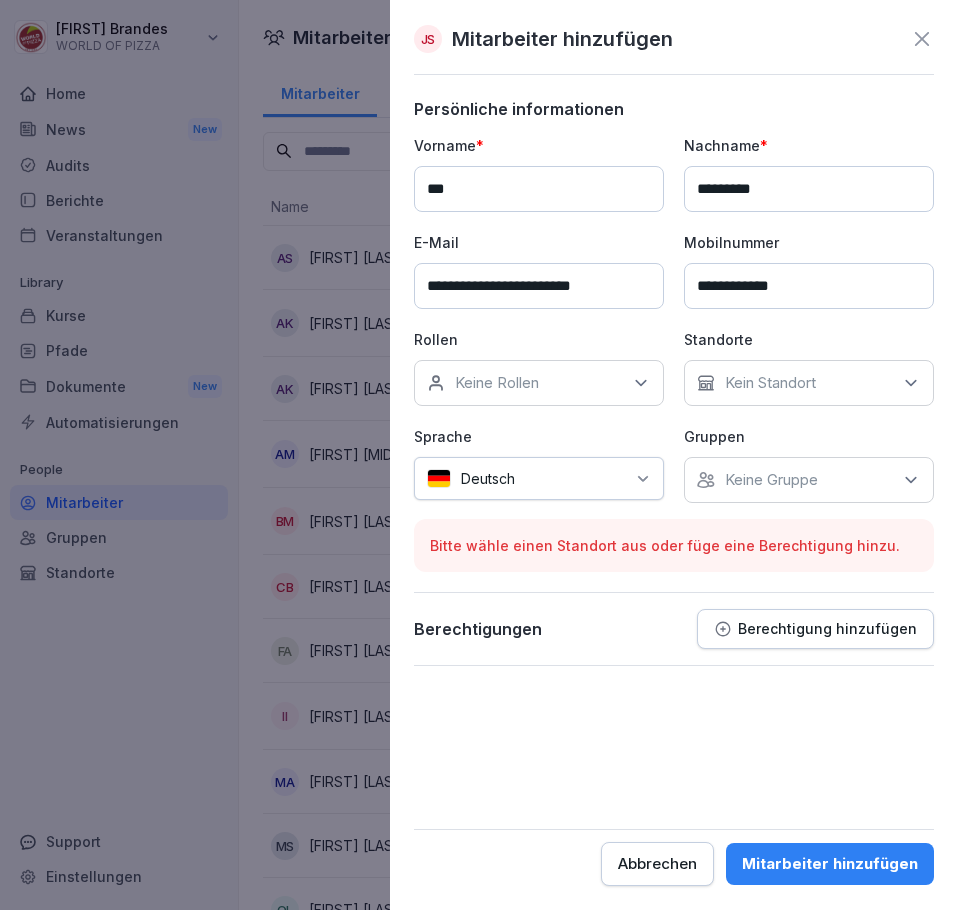 type on "**********" 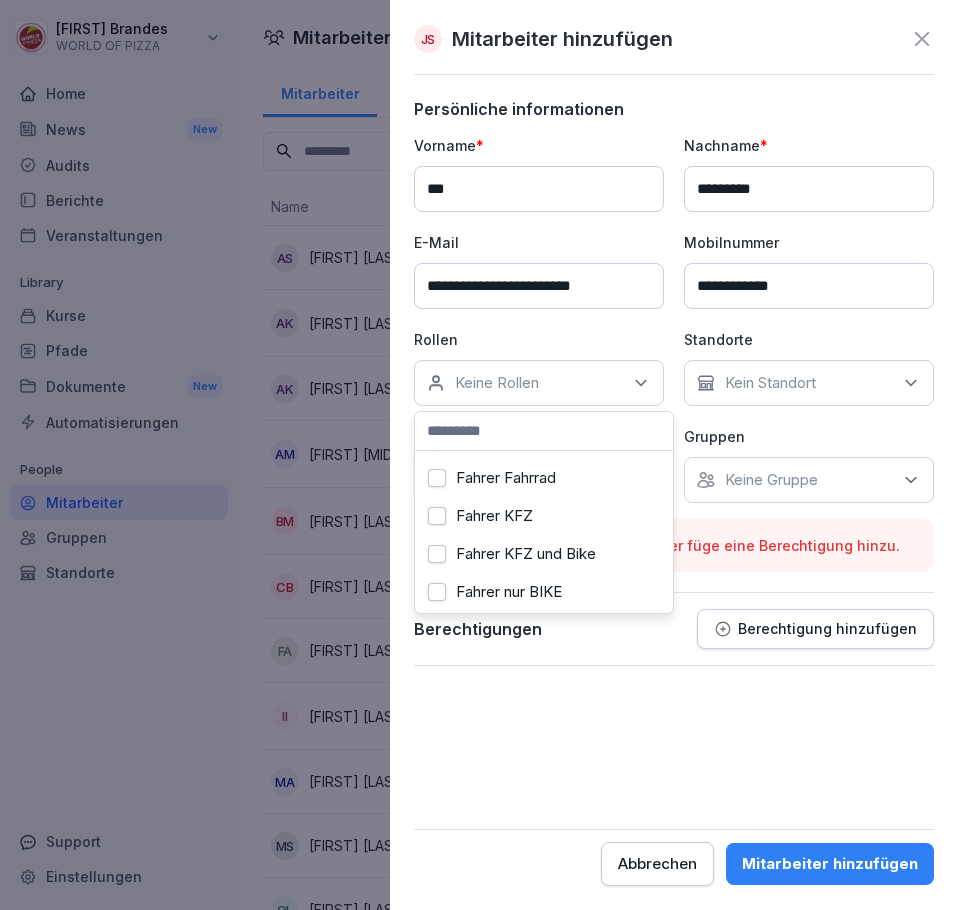 scroll, scrollTop: 100, scrollLeft: 0, axis: vertical 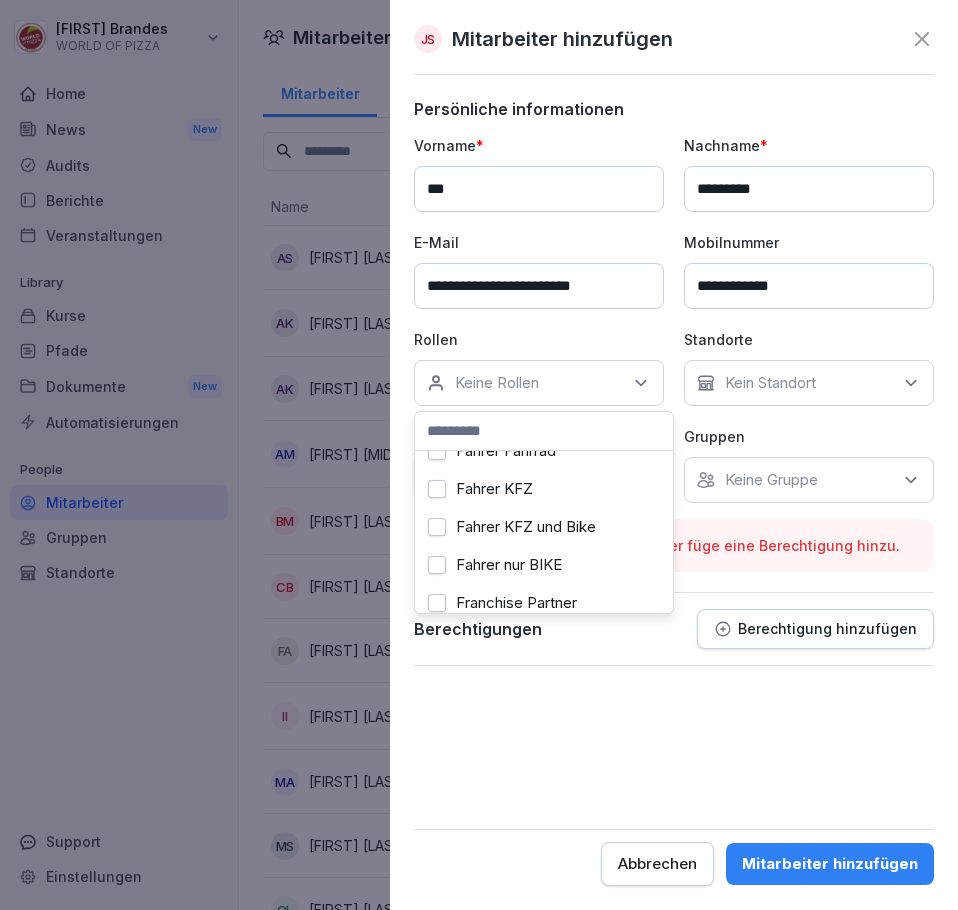 click on "Fahrer nur BIKE" at bounding box center (509, 565) 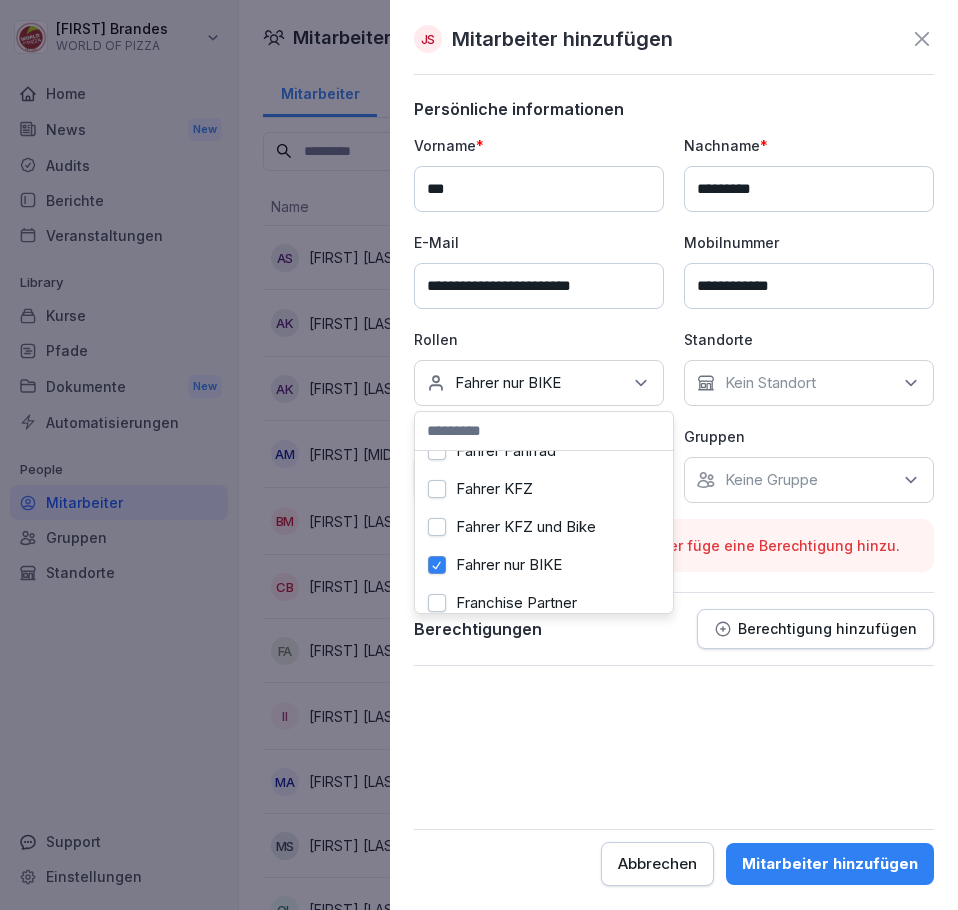 click on "Kein Standort" at bounding box center (809, 383) 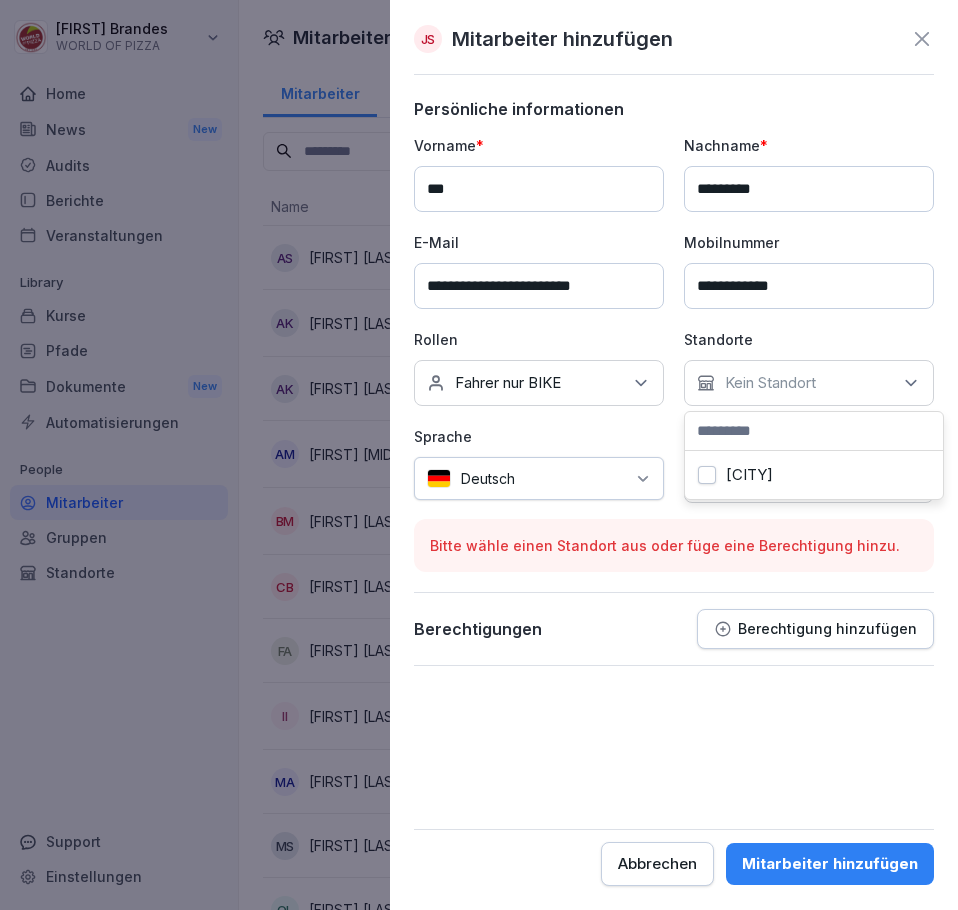 click on "[CITY]" at bounding box center (749, 475) 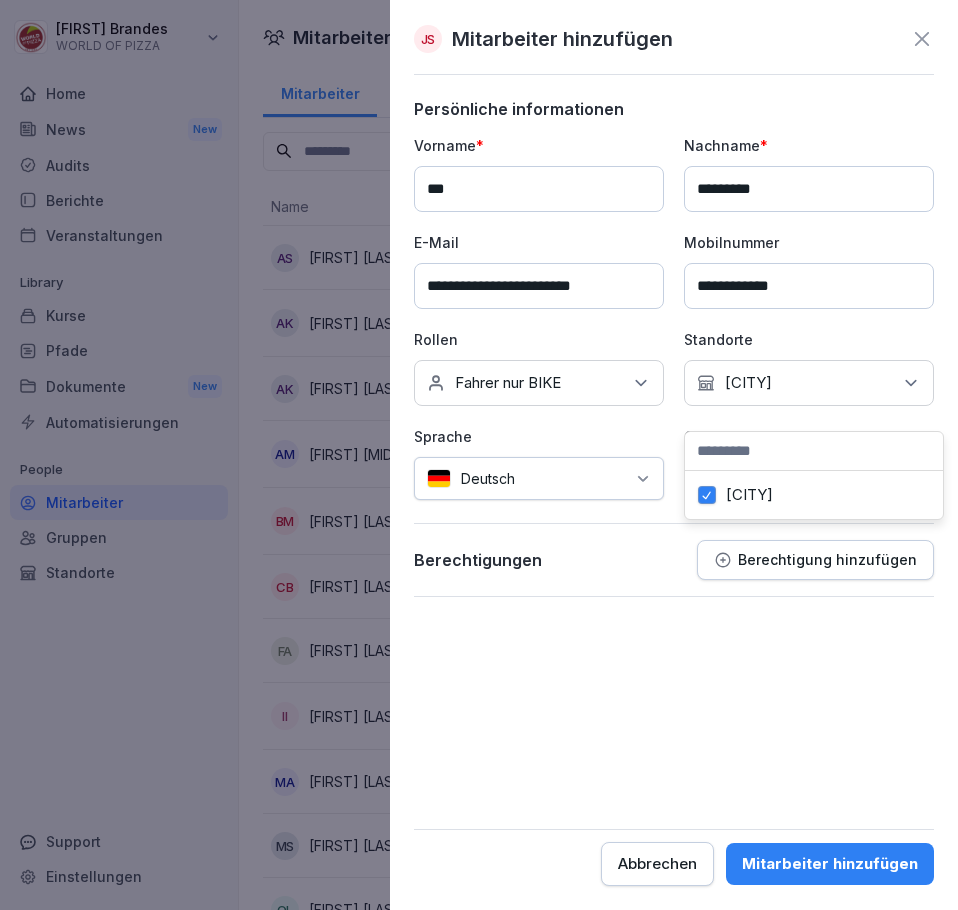 click on "**********" at bounding box center (674, 492) 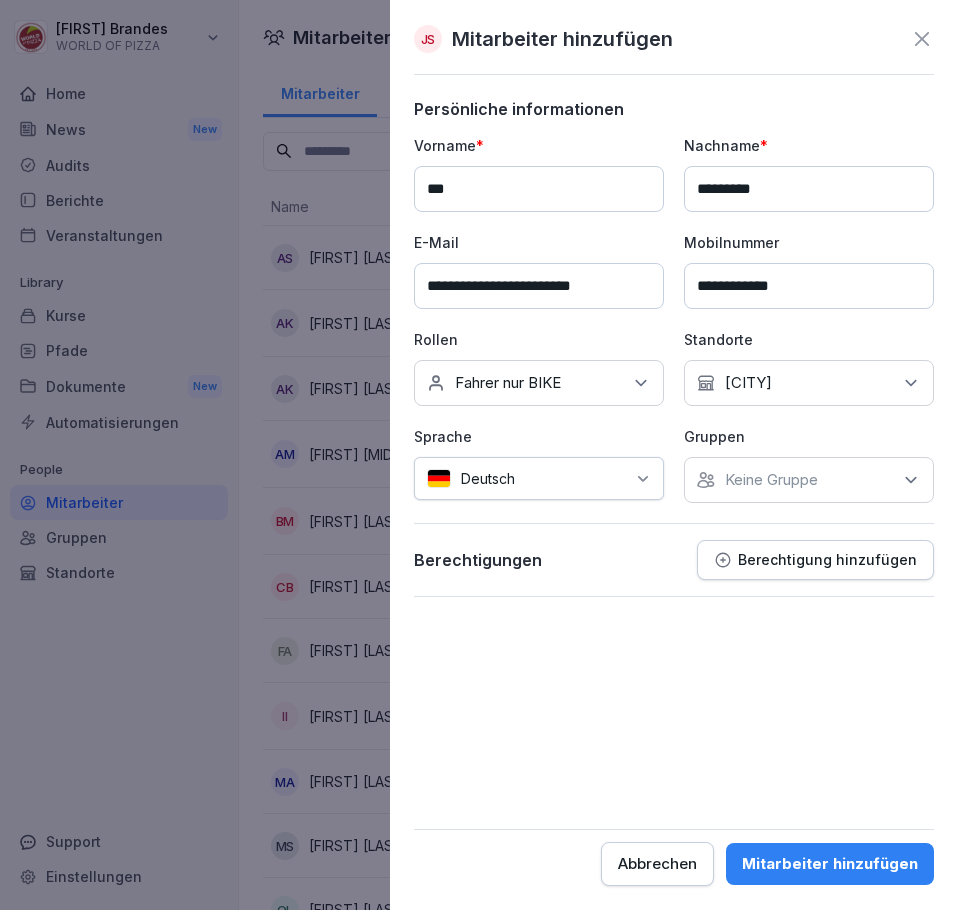 click on "Mitarbeiter hinzufügen" at bounding box center [830, 864] 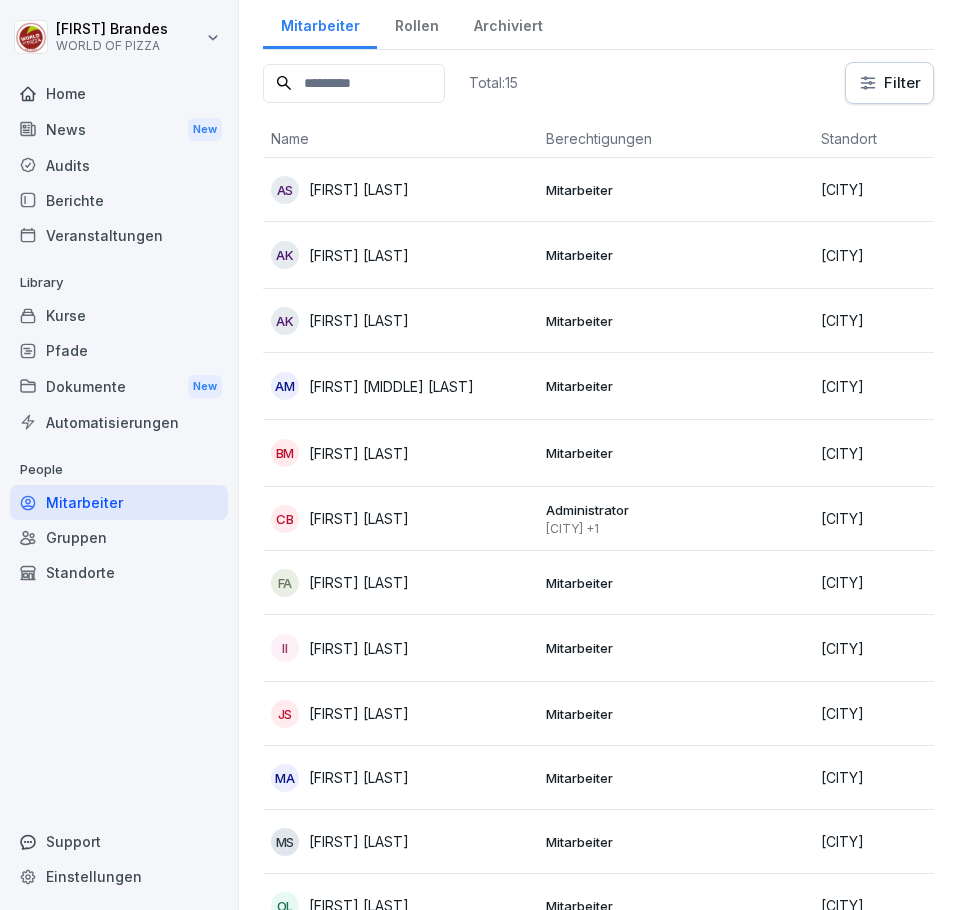 scroll, scrollTop: 0, scrollLeft: 0, axis: both 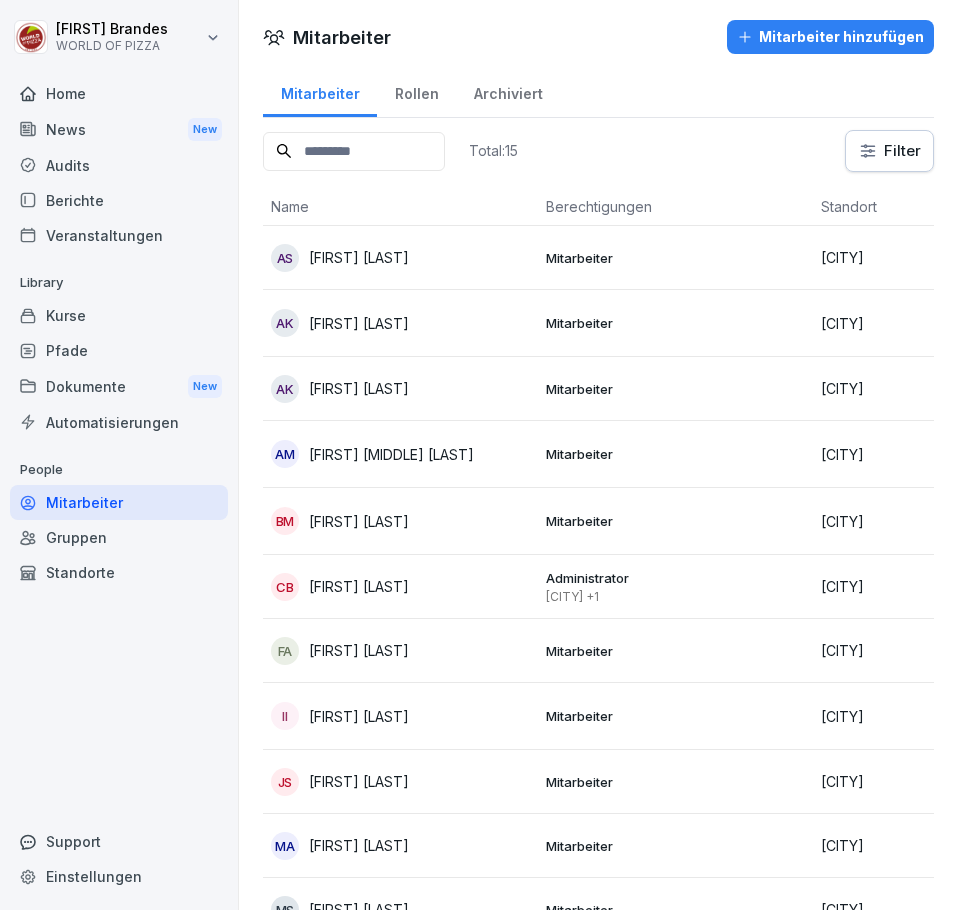 click on "Mitarbeiter hinzufügen" at bounding box center (830, 37) 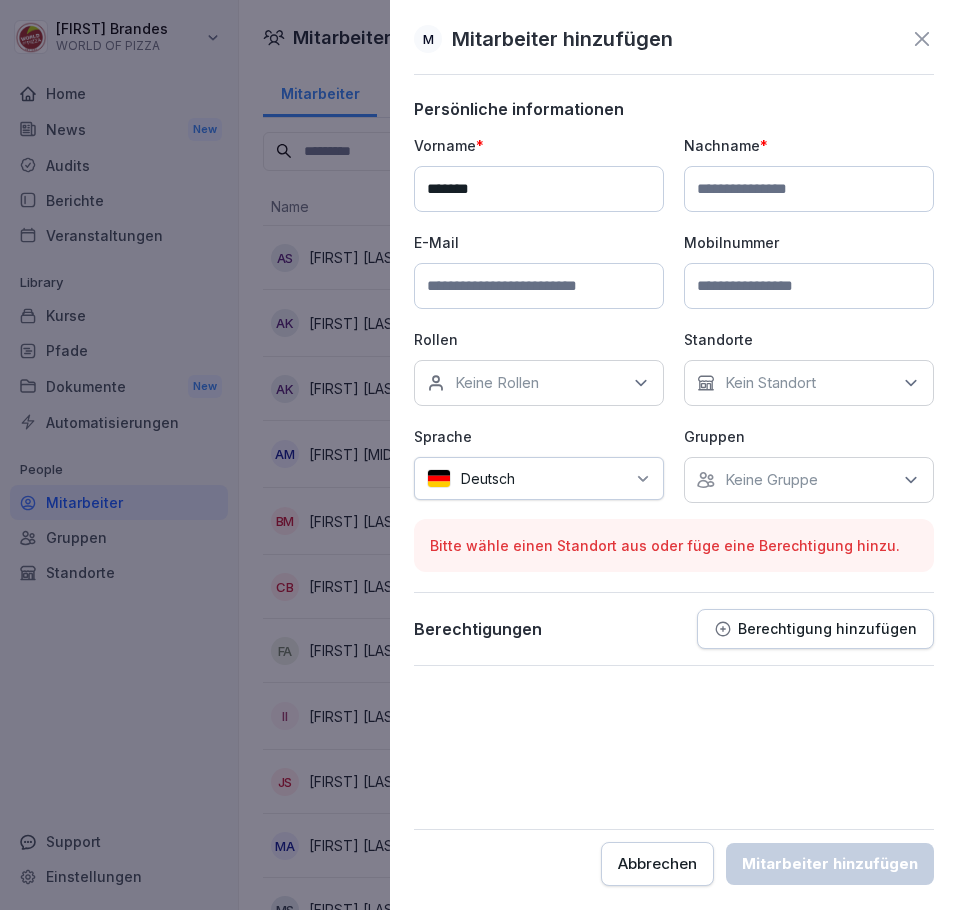 type on "******" 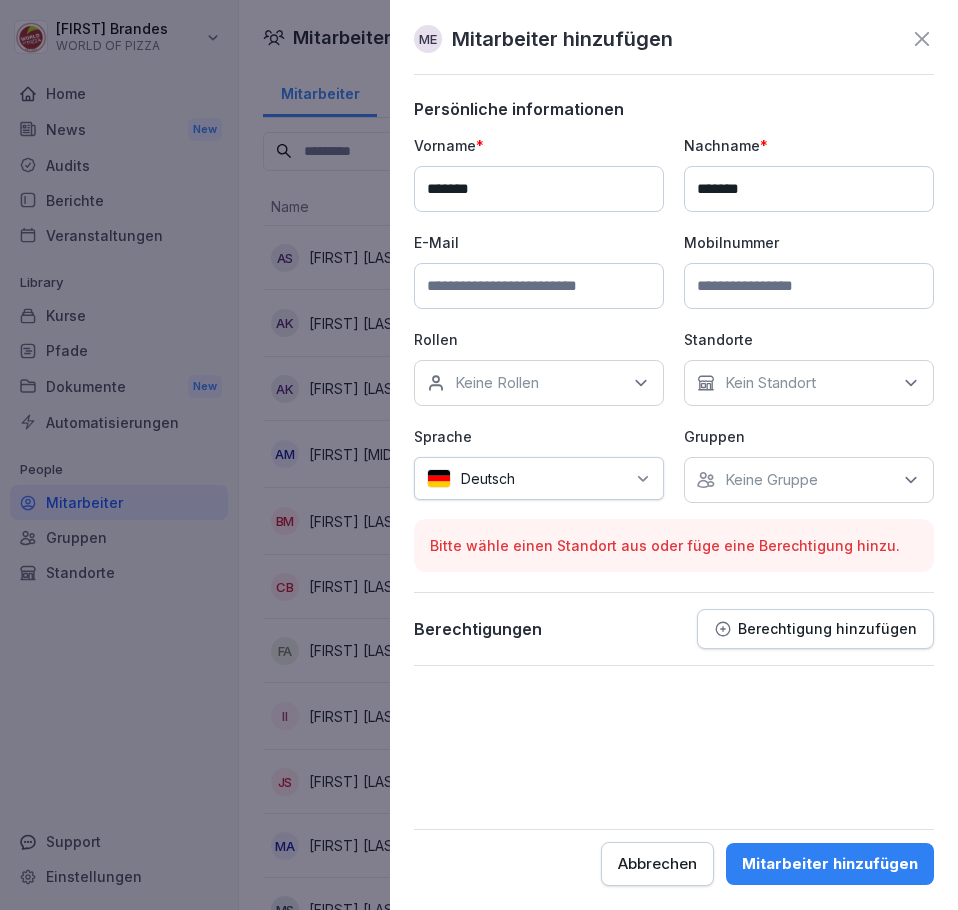 type on "*******" 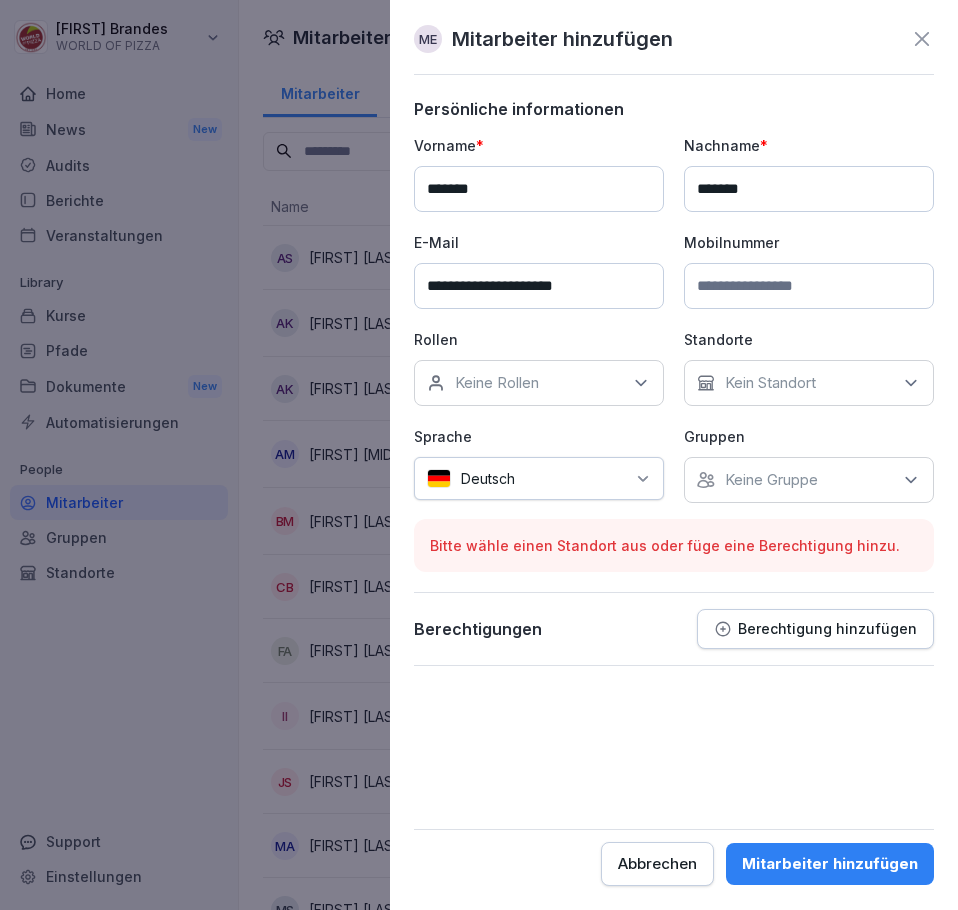 type on "**********" 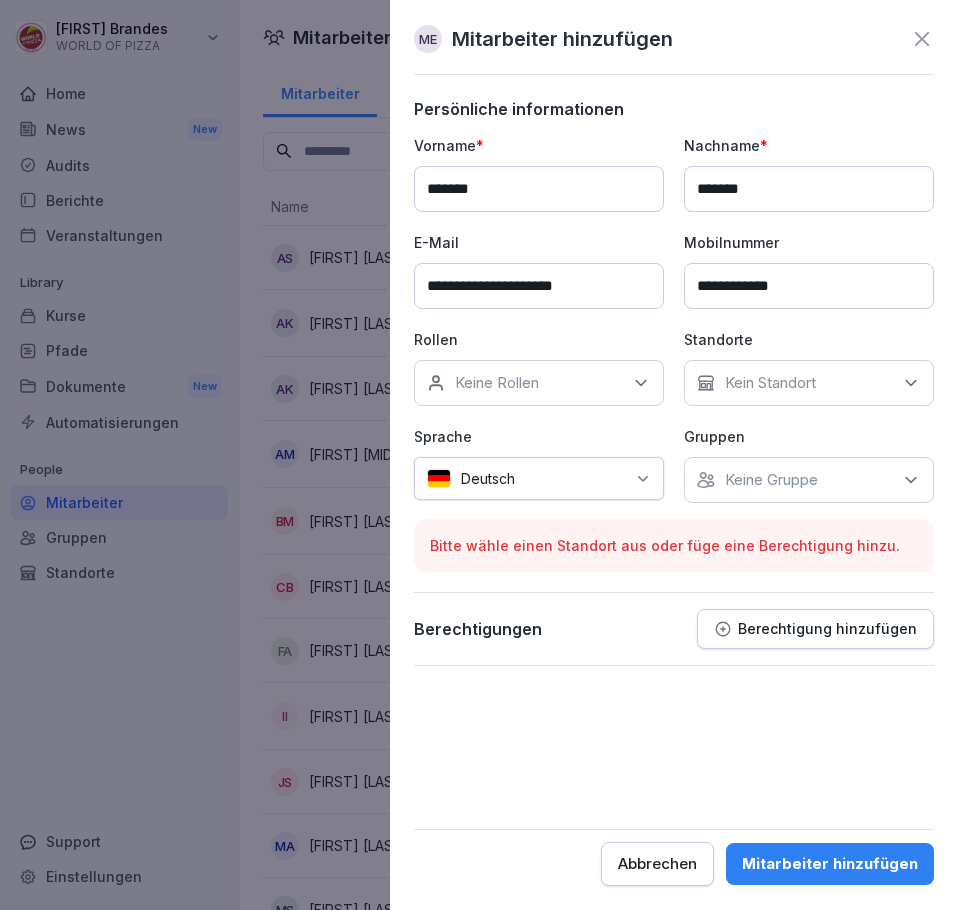 type on "**********" 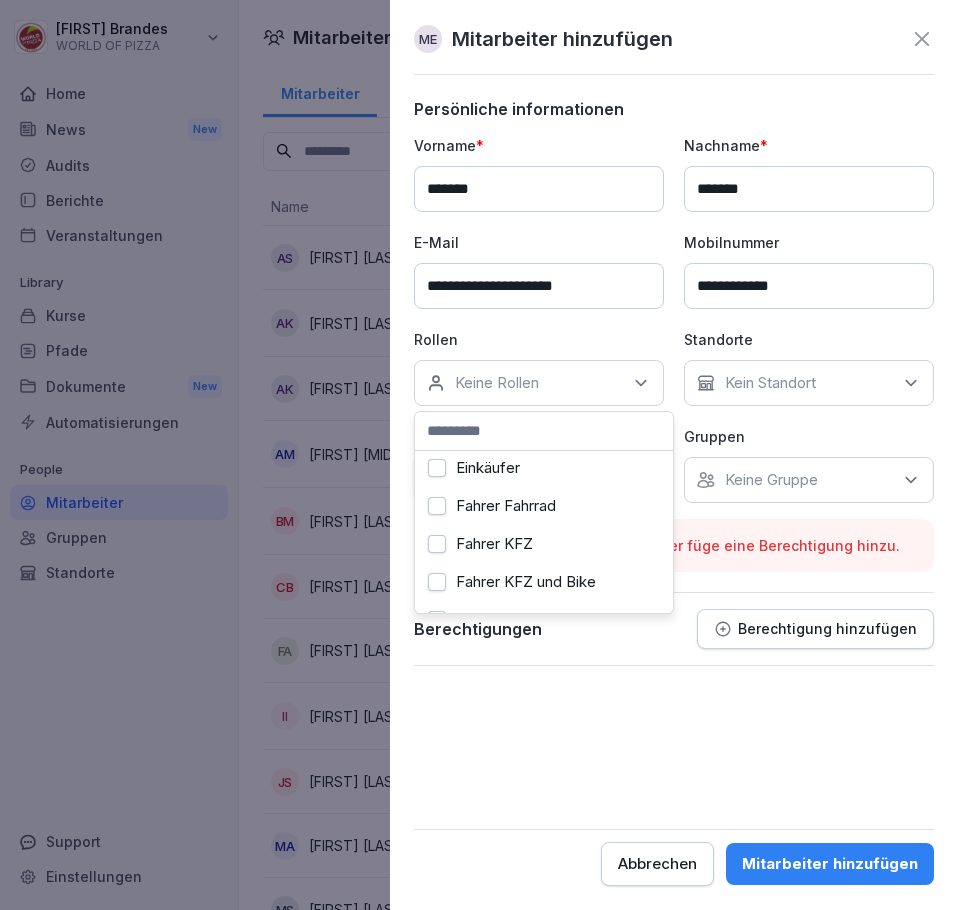 scroll, scrollTop: 0, scrollLeft: 0, axis: both 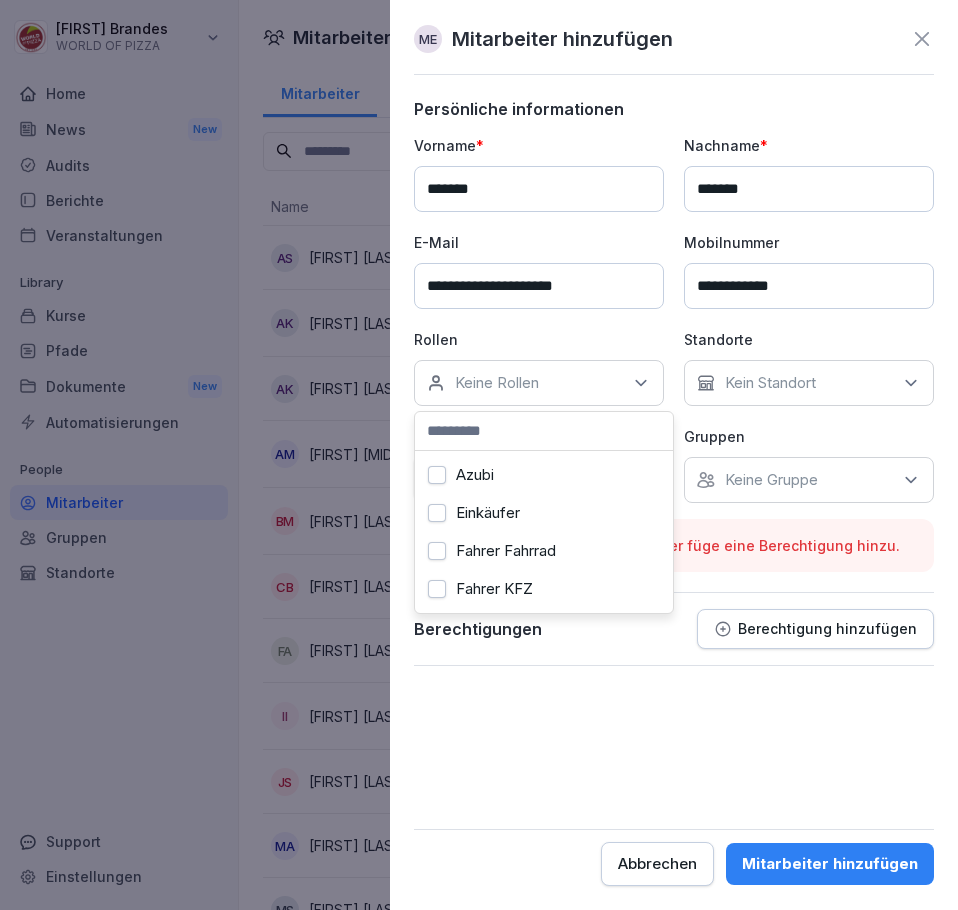 click on "Fahrer Fahrrad" at bounding box center [437, 551] 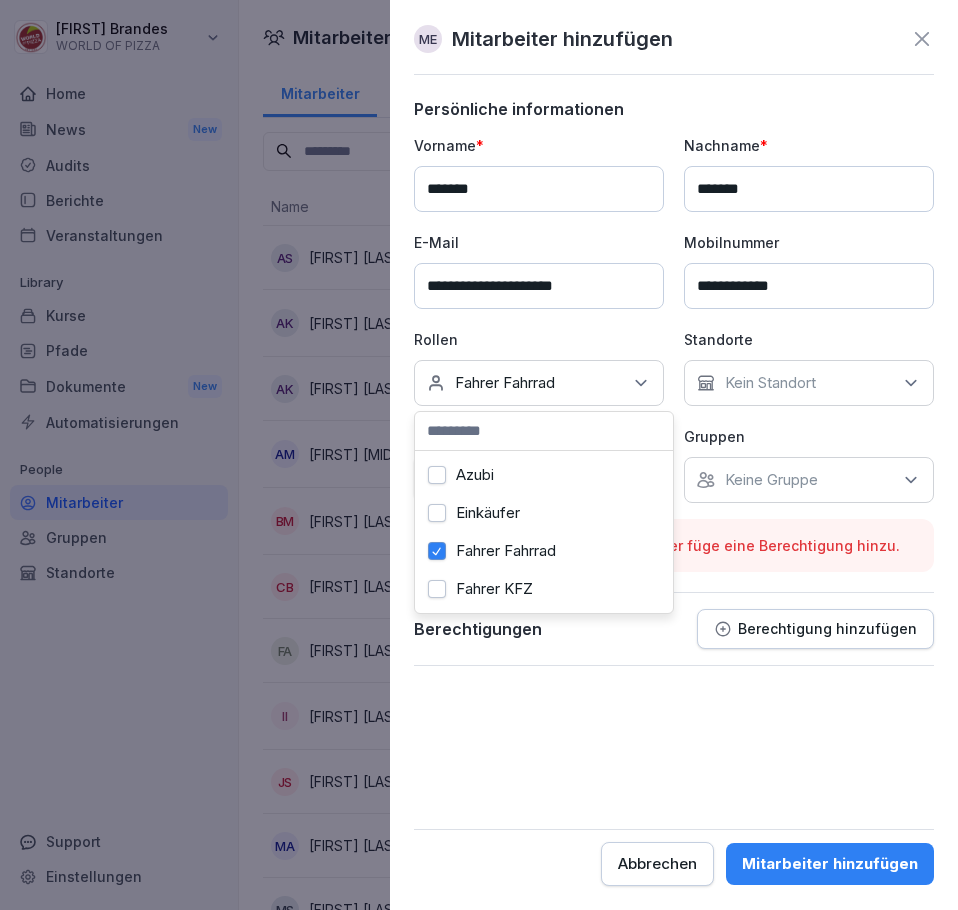 click on "Fahrer KFZ" at bounding box center (437, 589) 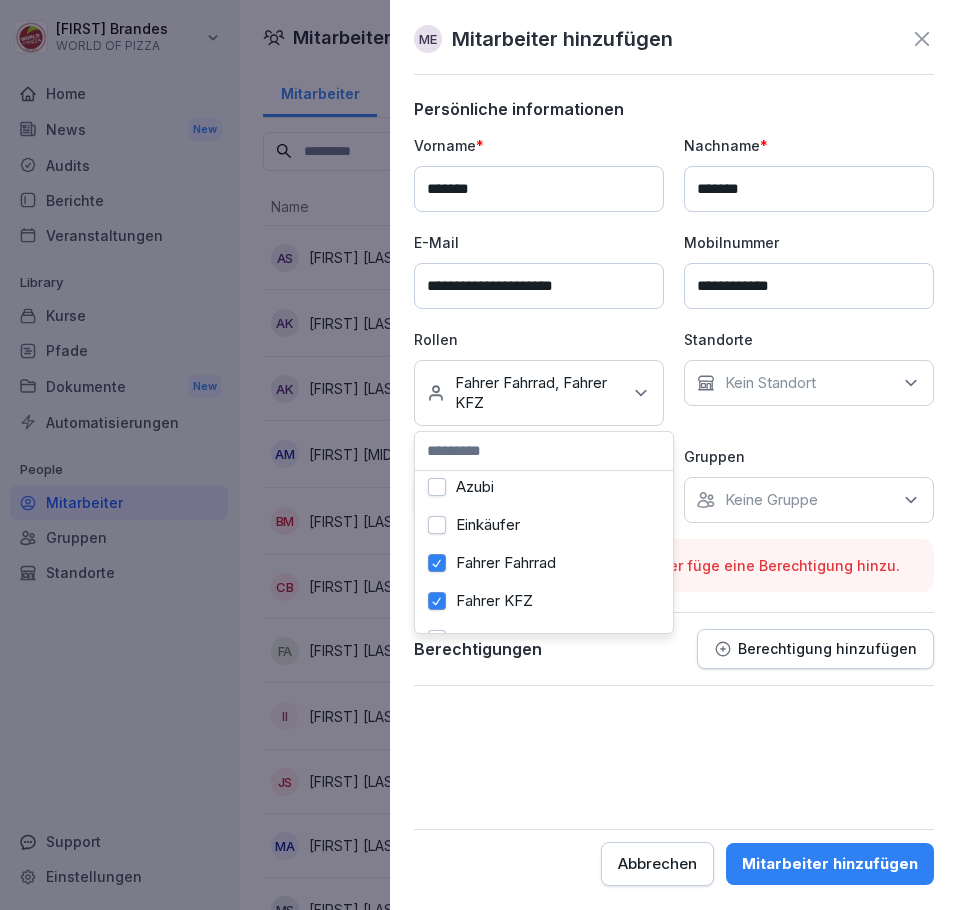scroll, scrollTop: 0, scrollLeft: 0, axis: both 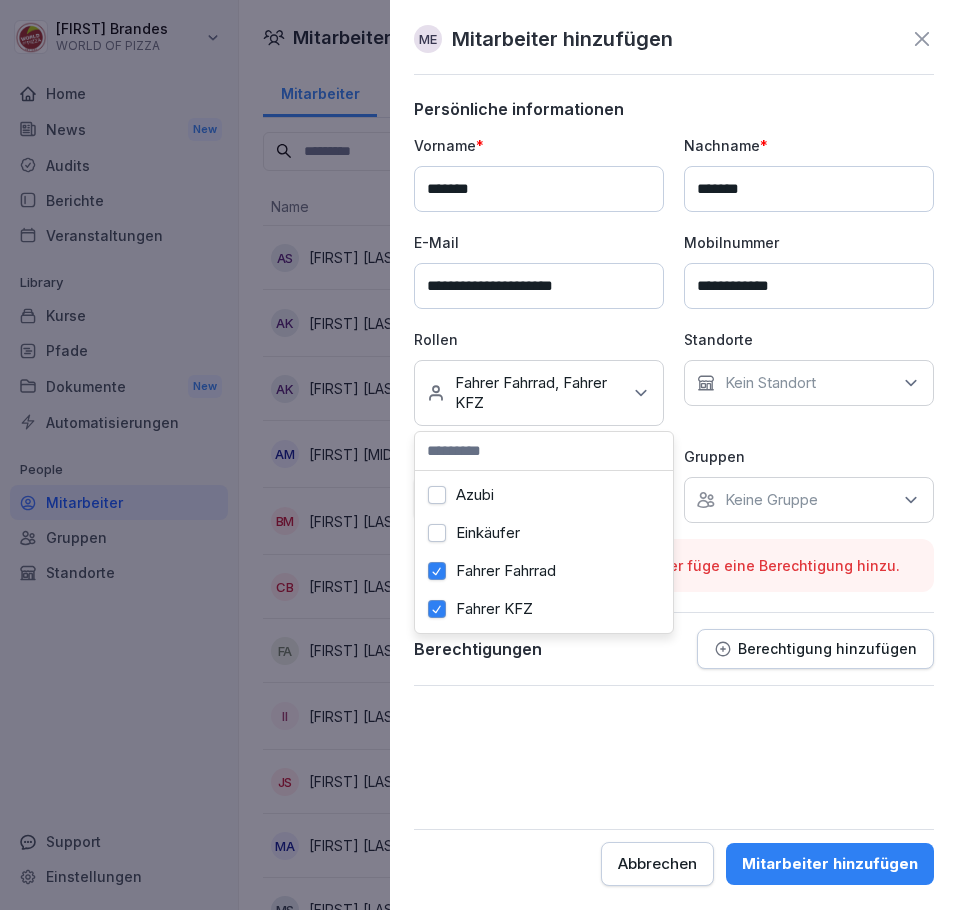 click on "Fahrer Fahrrad" at bounding box center (437, 571) 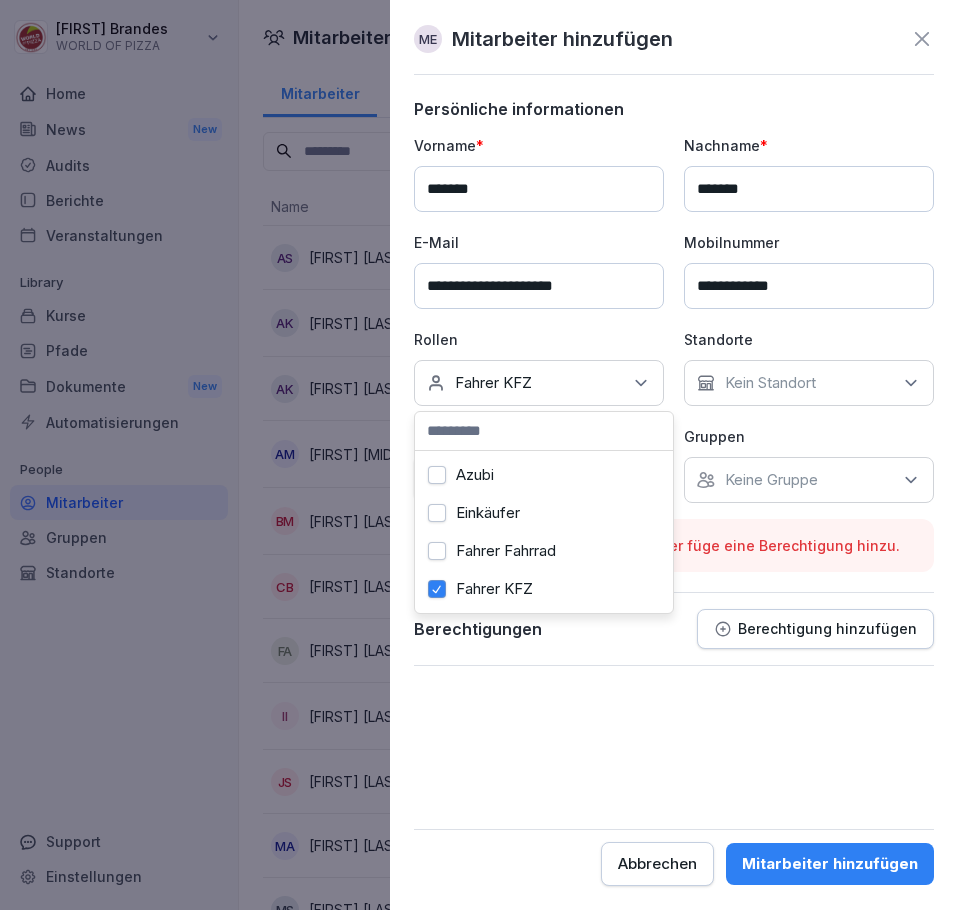 click on "Fahrer KFZ" at bounding box center (437, 589) 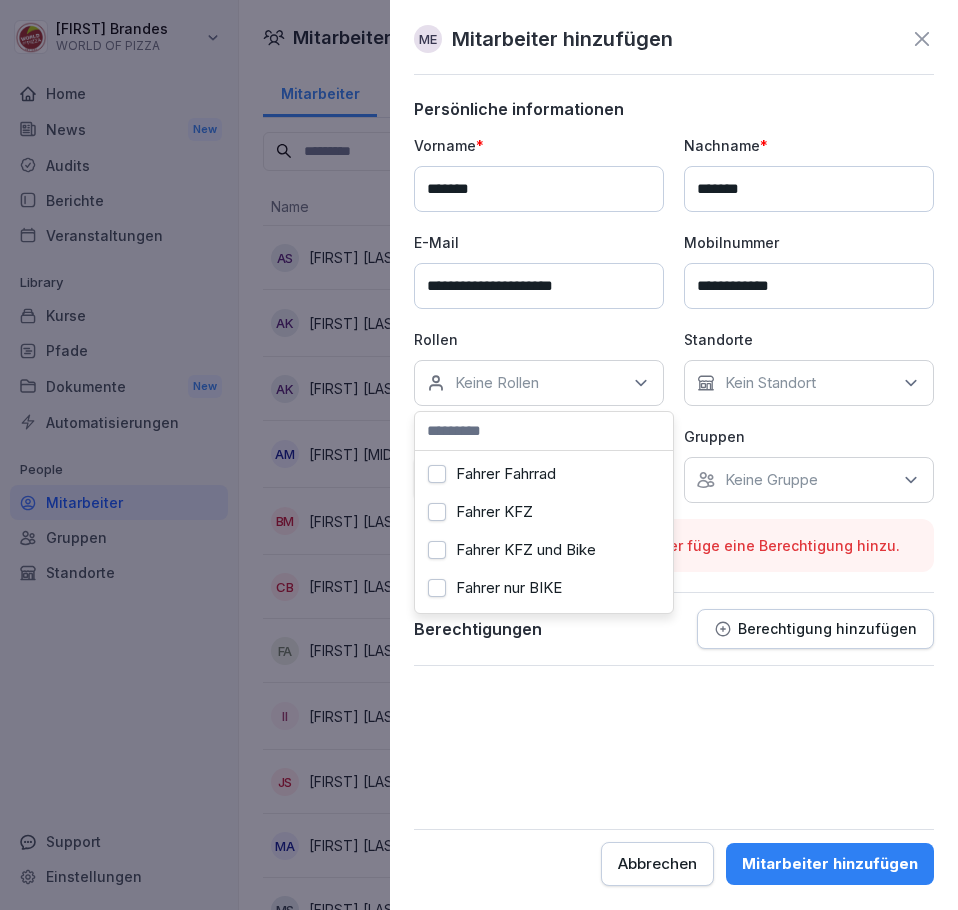 scroll, scrollTop: 100, scrollLeft: 0, axis: vertical 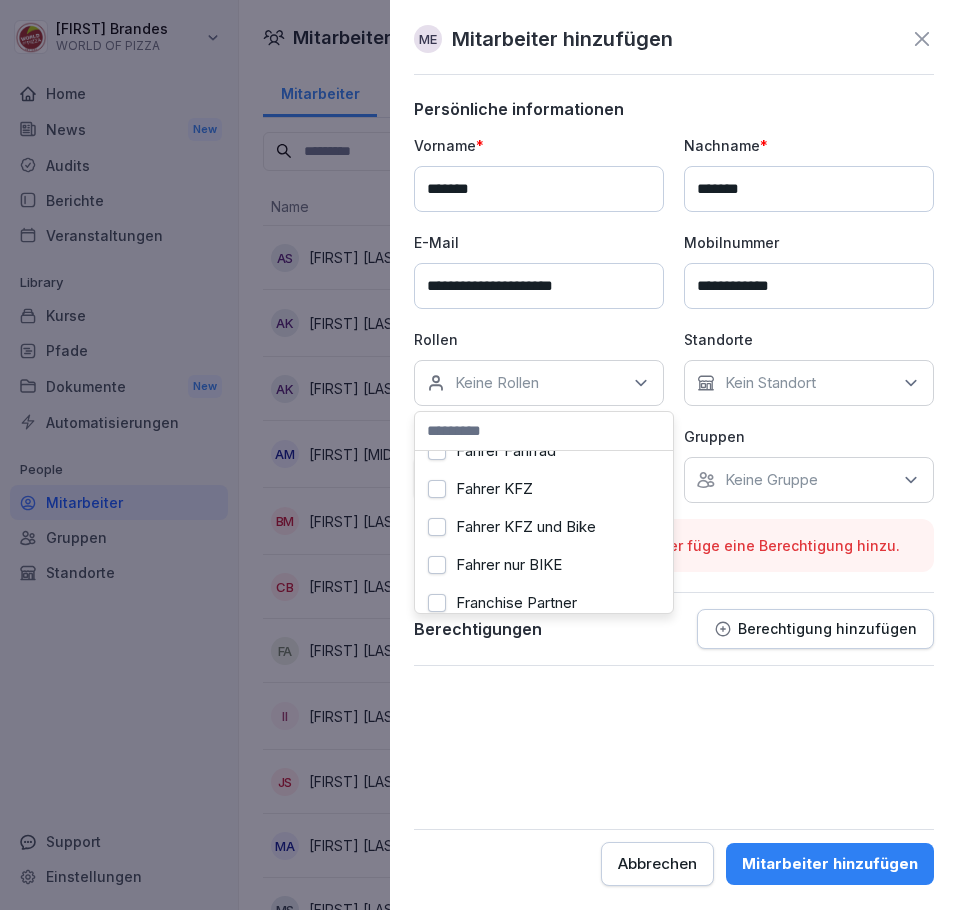 click on "Fahrer KFZ und Bike" at bounding box center [437, 527] 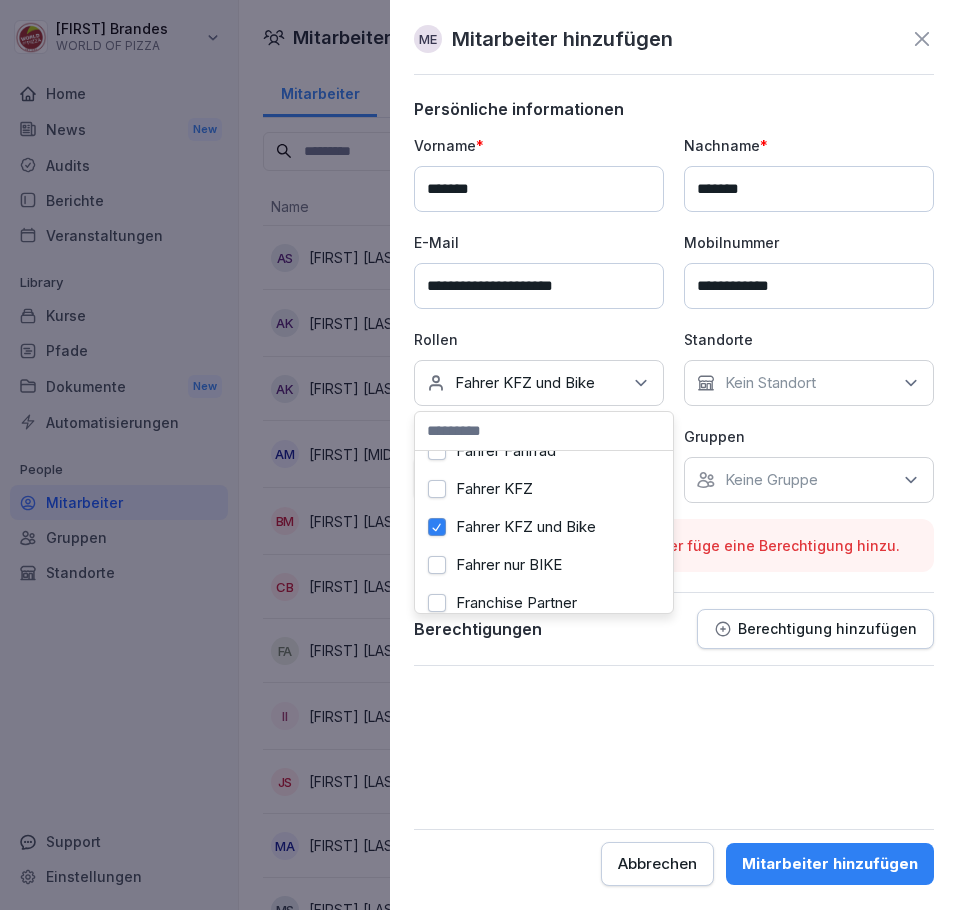 click on "Kein Standort" at bounding box center (809, 383) 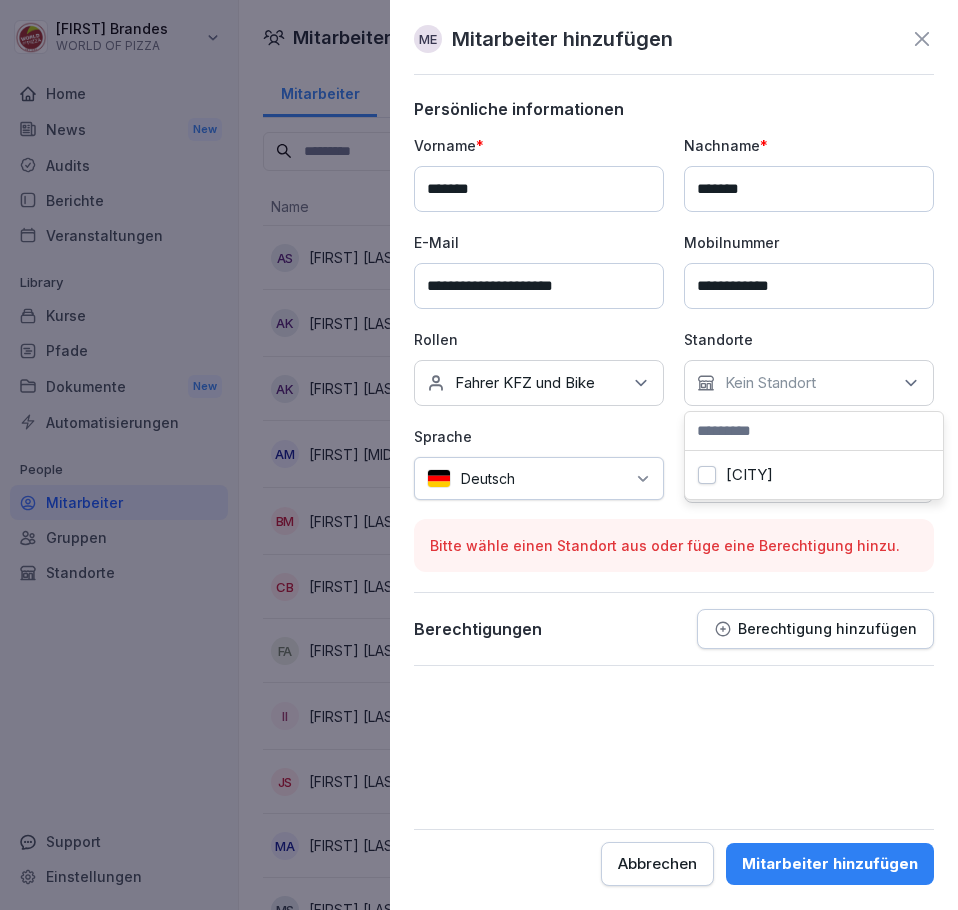 click on "[CITY]" at bounding box center (749, 475) 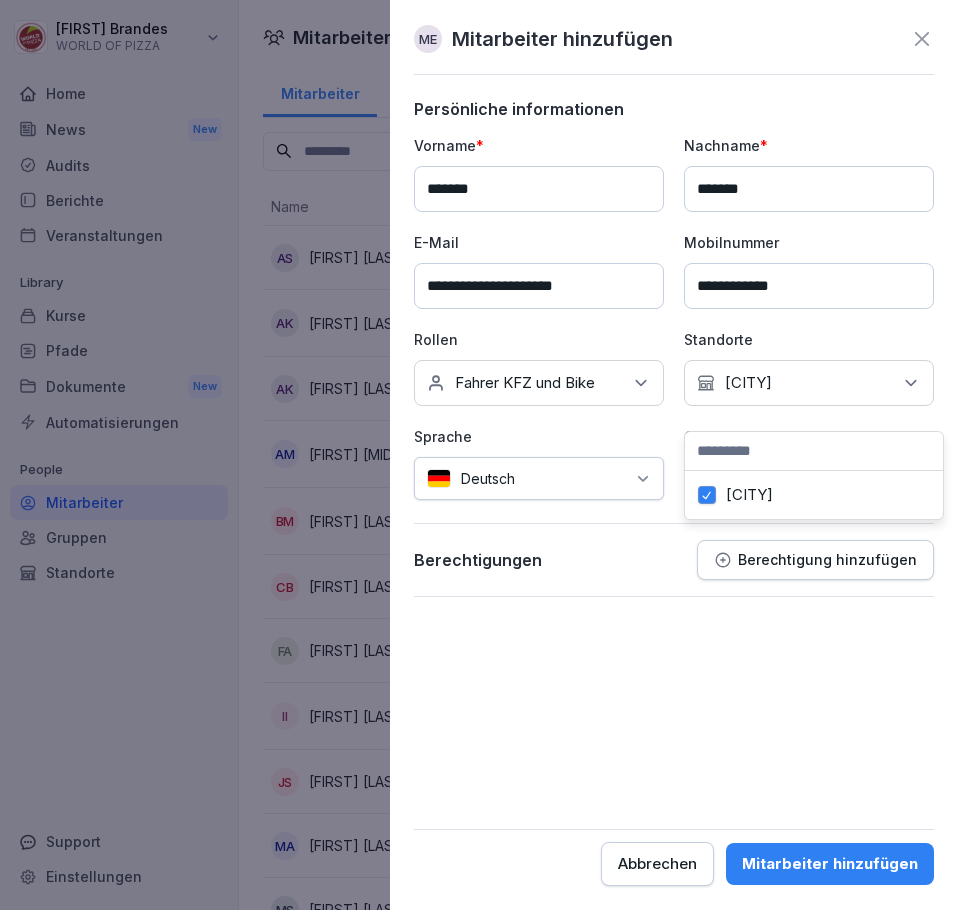 click on "Mitarbeiter hinzufügen" at bounding box center (830, 864) 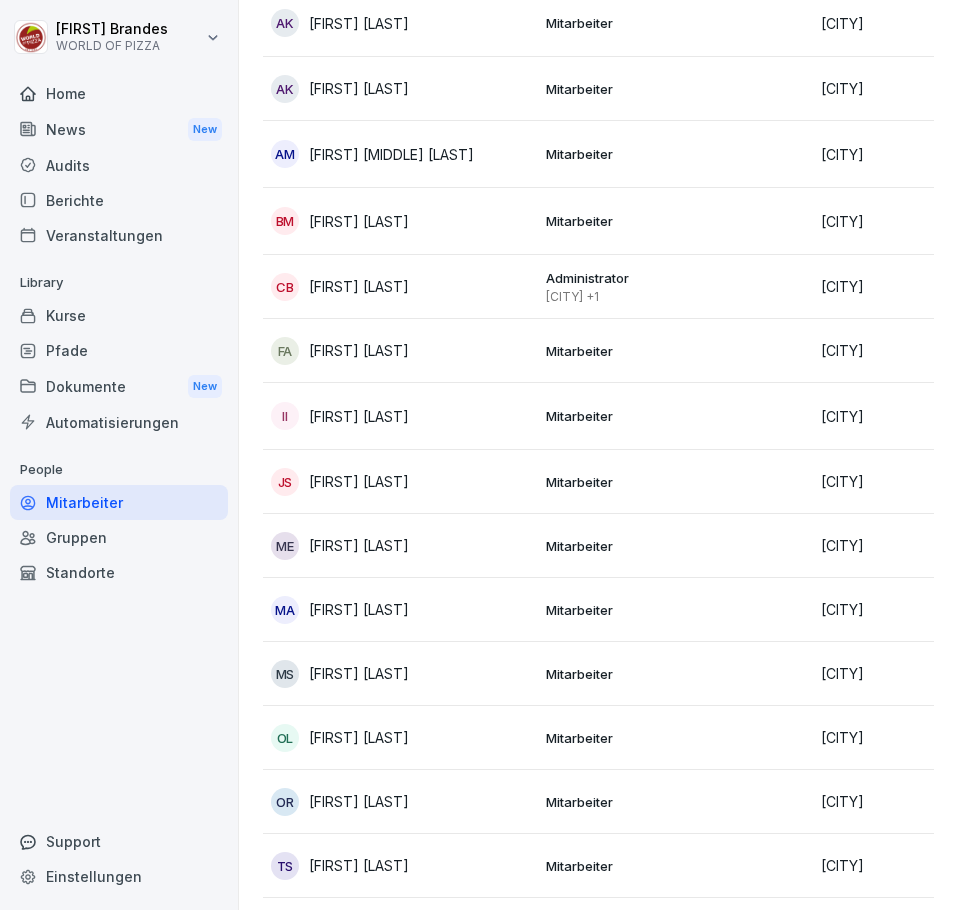 scroll, scrollTop: 0, scrollLeft: 0, axis: both 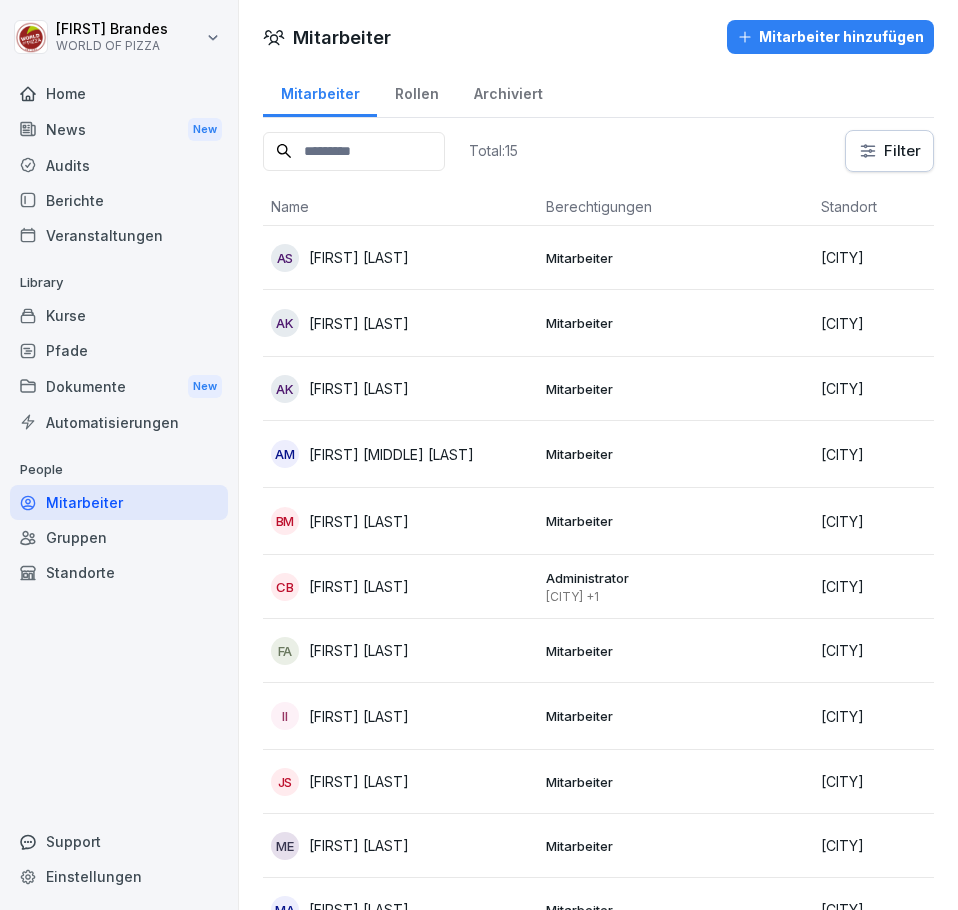 click on "Mitarbeiter hinzufügen" at bounding box center [830, 37] 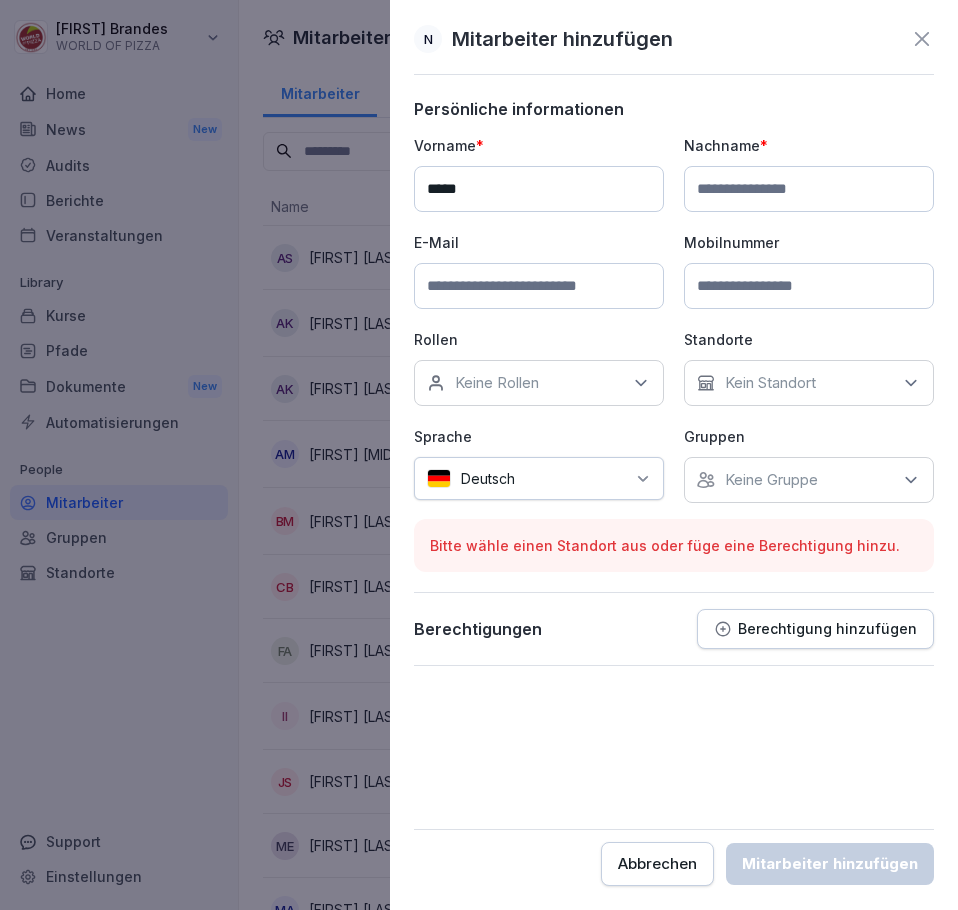 type on "****" 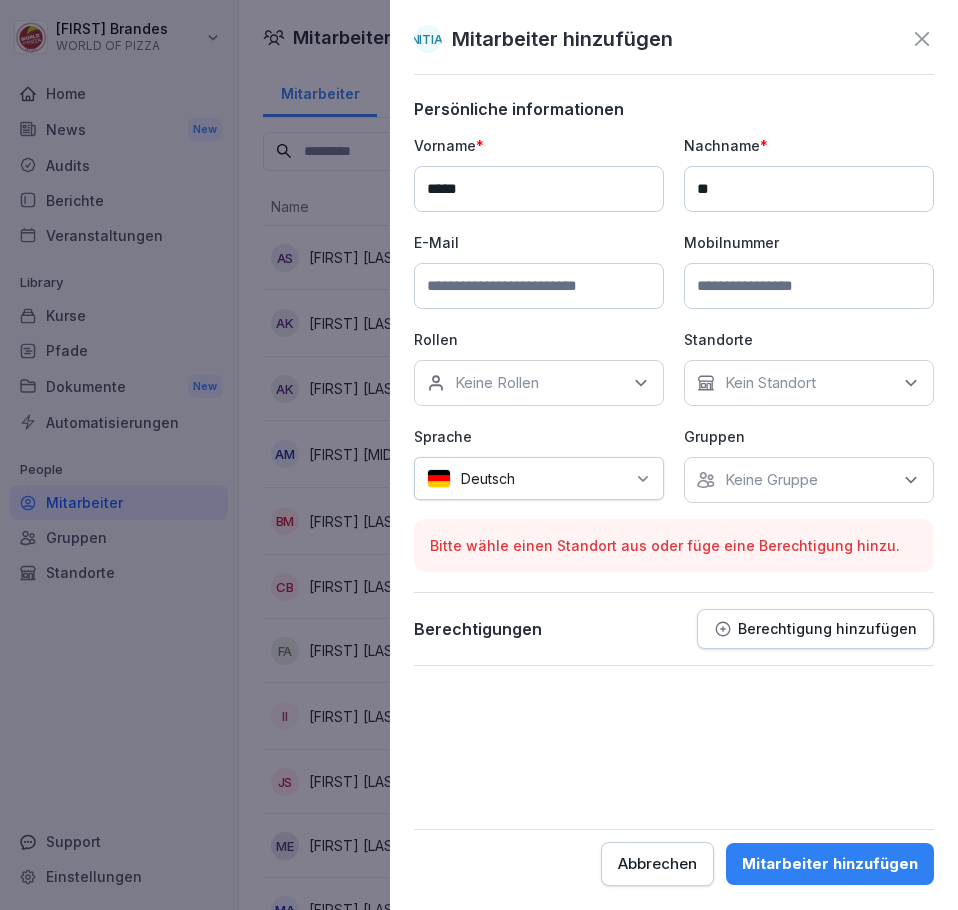 type on "*" 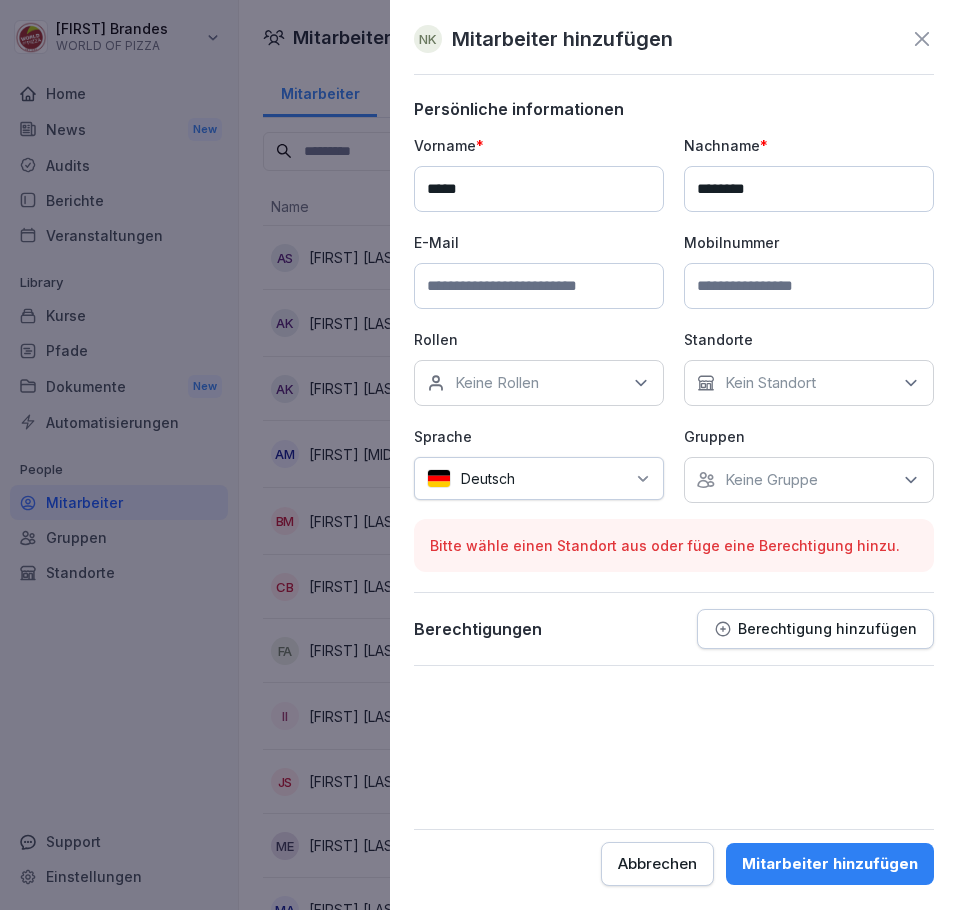 type on "********" 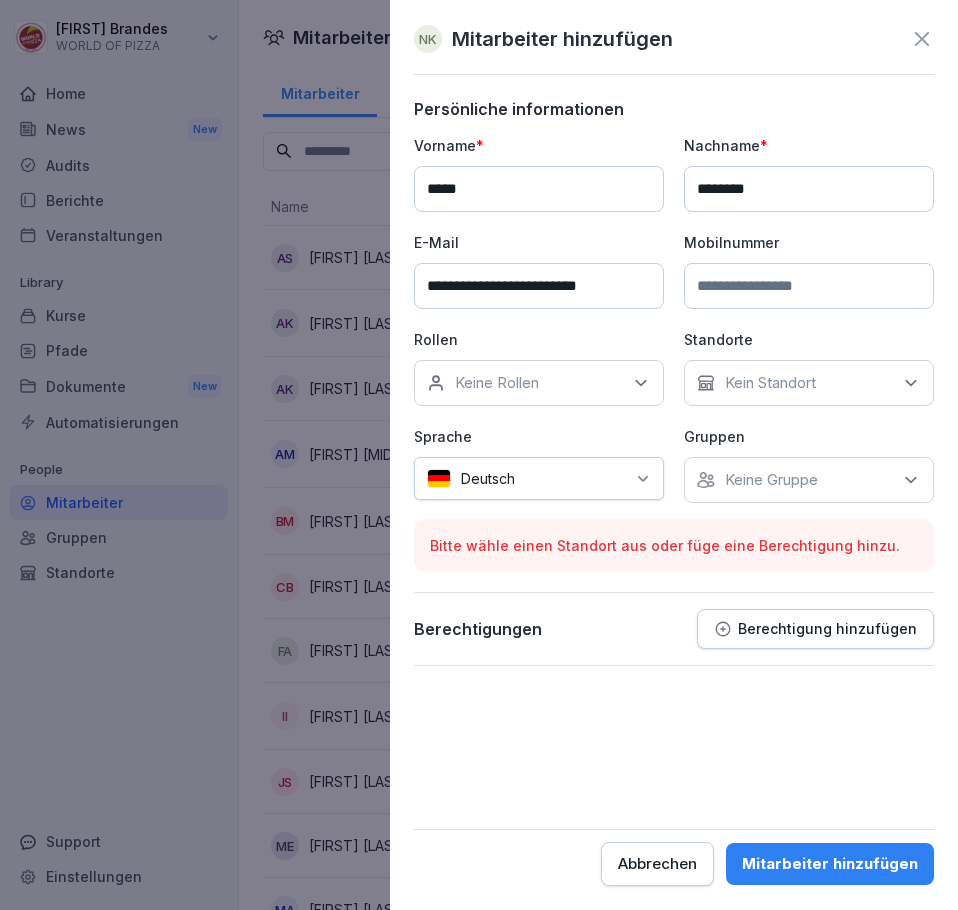 type on "**********" 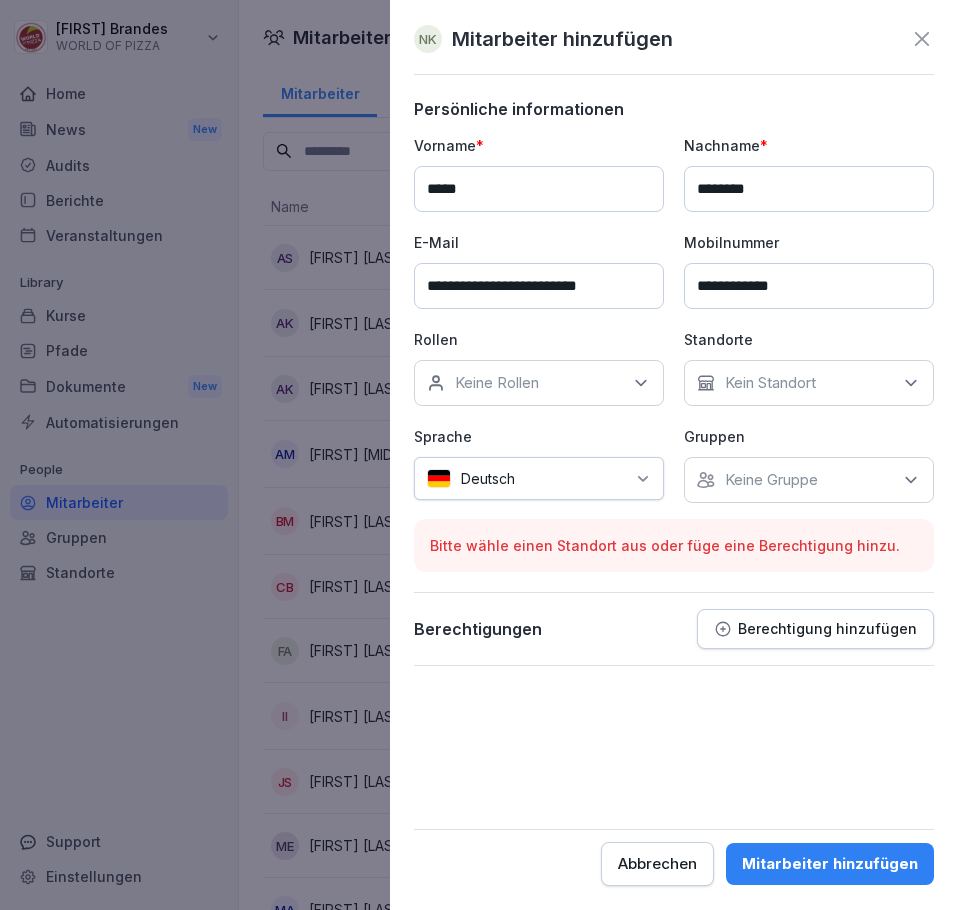 type on "**********" 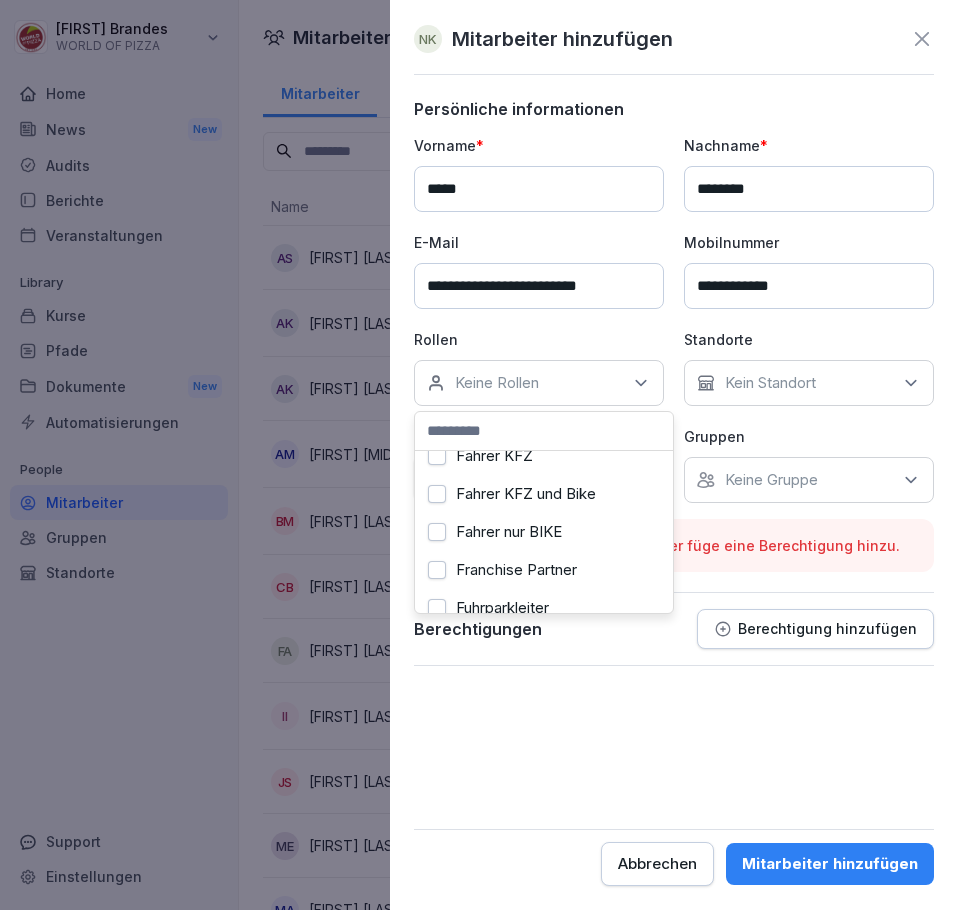 scroll, scrollTop: 100, scrollLeft: 0, axis: vertical 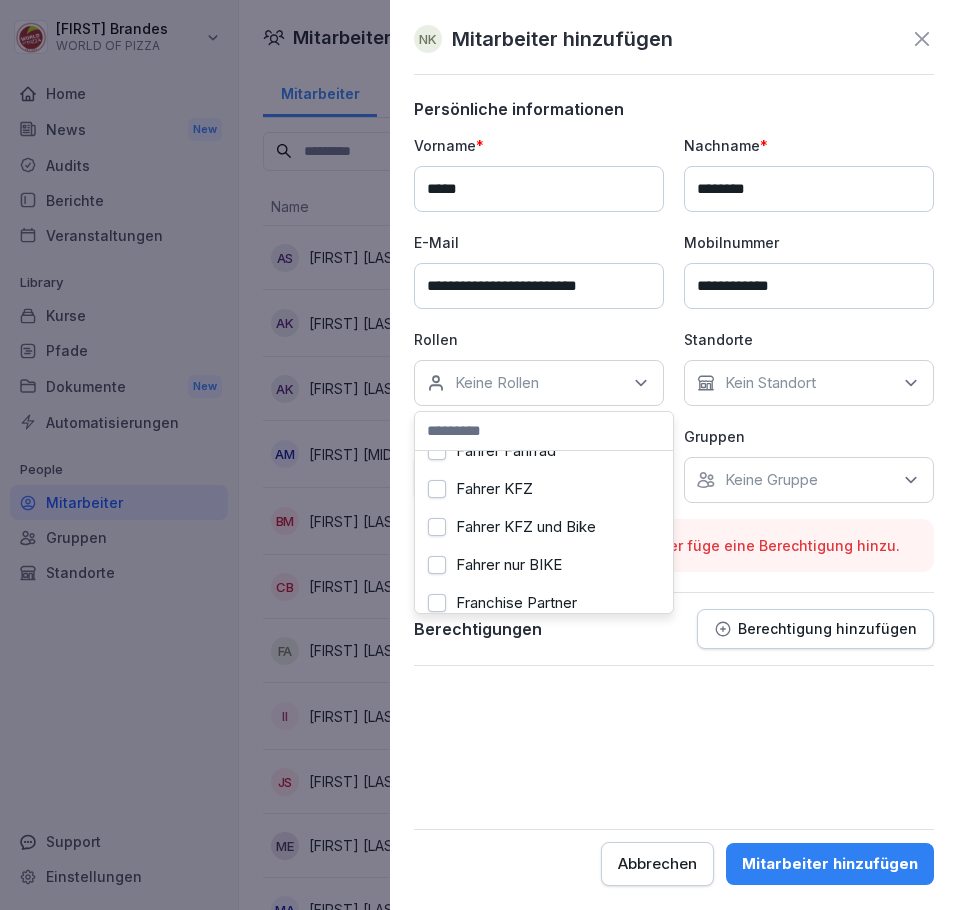 click on "Fahrer KFZ und Bike" at bounding box center (526, 527) 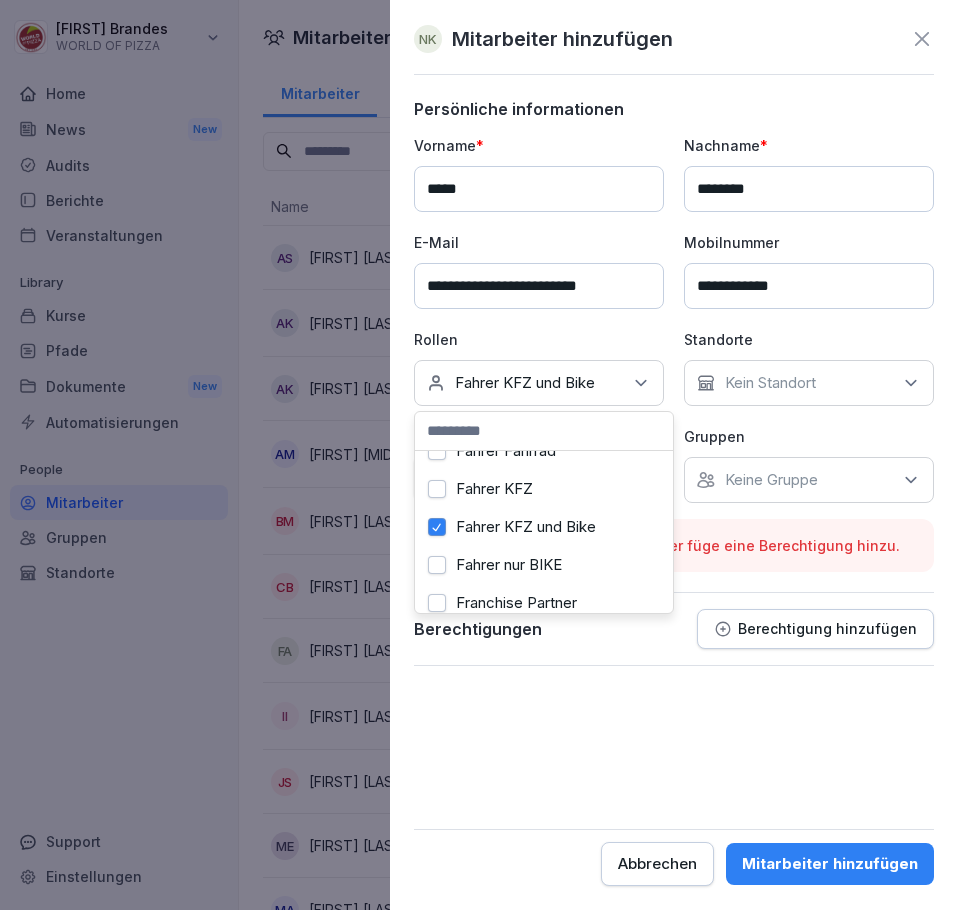 click on "Kein Standort" at bounding box center (809, 383) 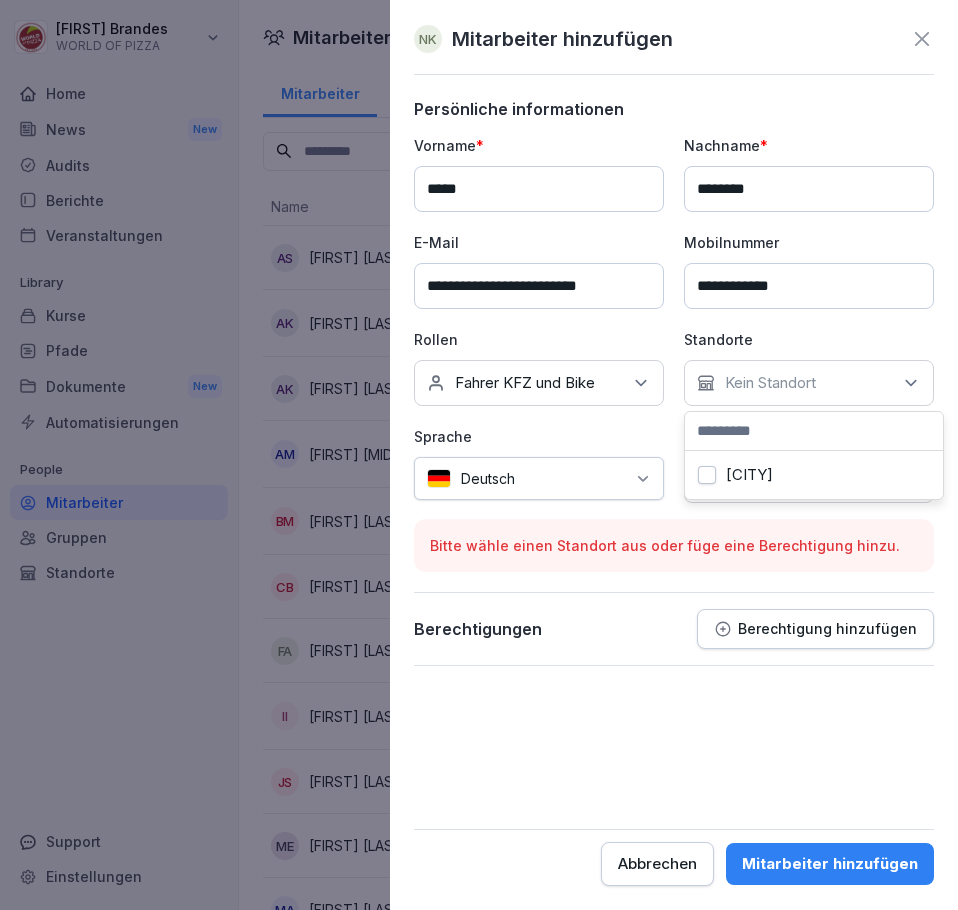 click on "[CITY]" at bounding box center (749, 475) 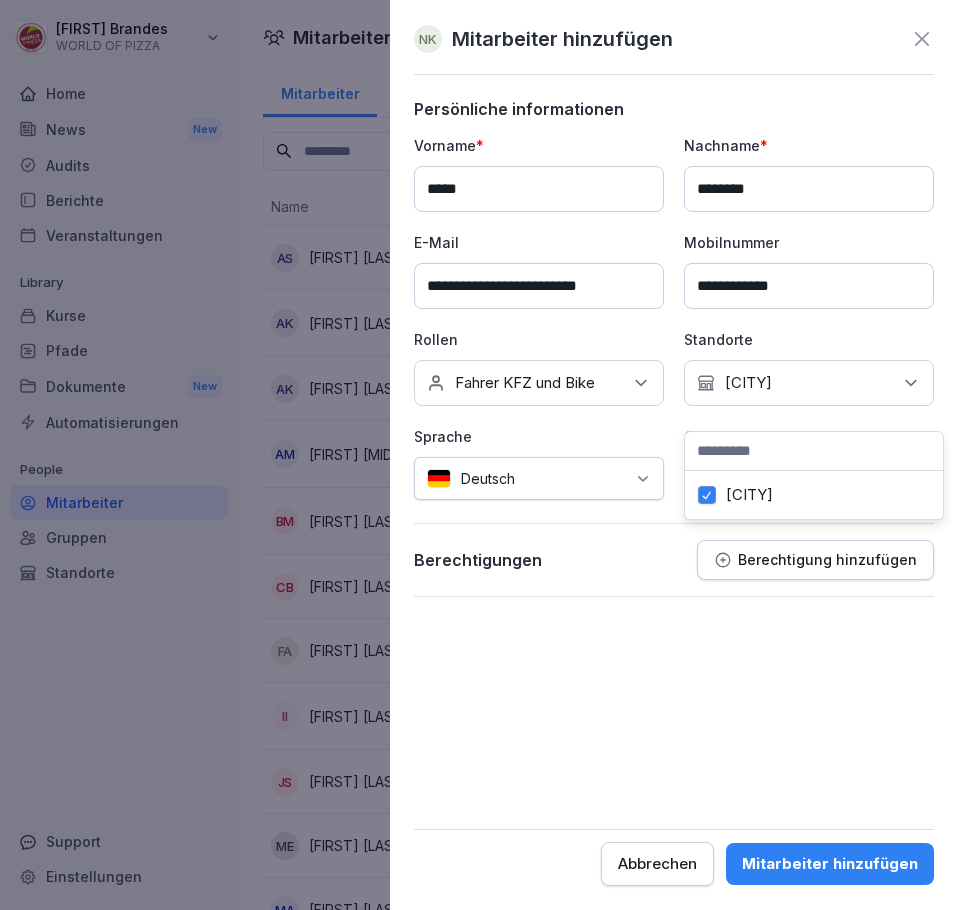 click on "Mitarbeiter hinzufügen" at bounding box center (830, 864) 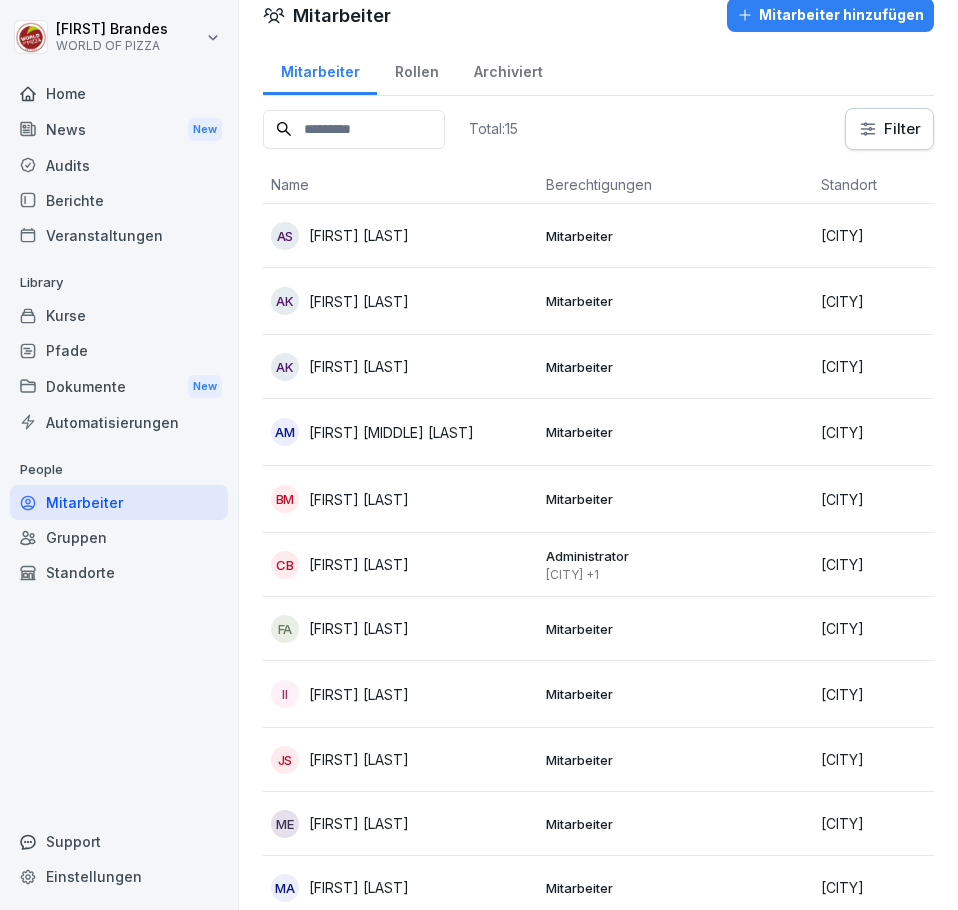 scroll, scrollTop: 0, scrollLeft: 0, axis: both 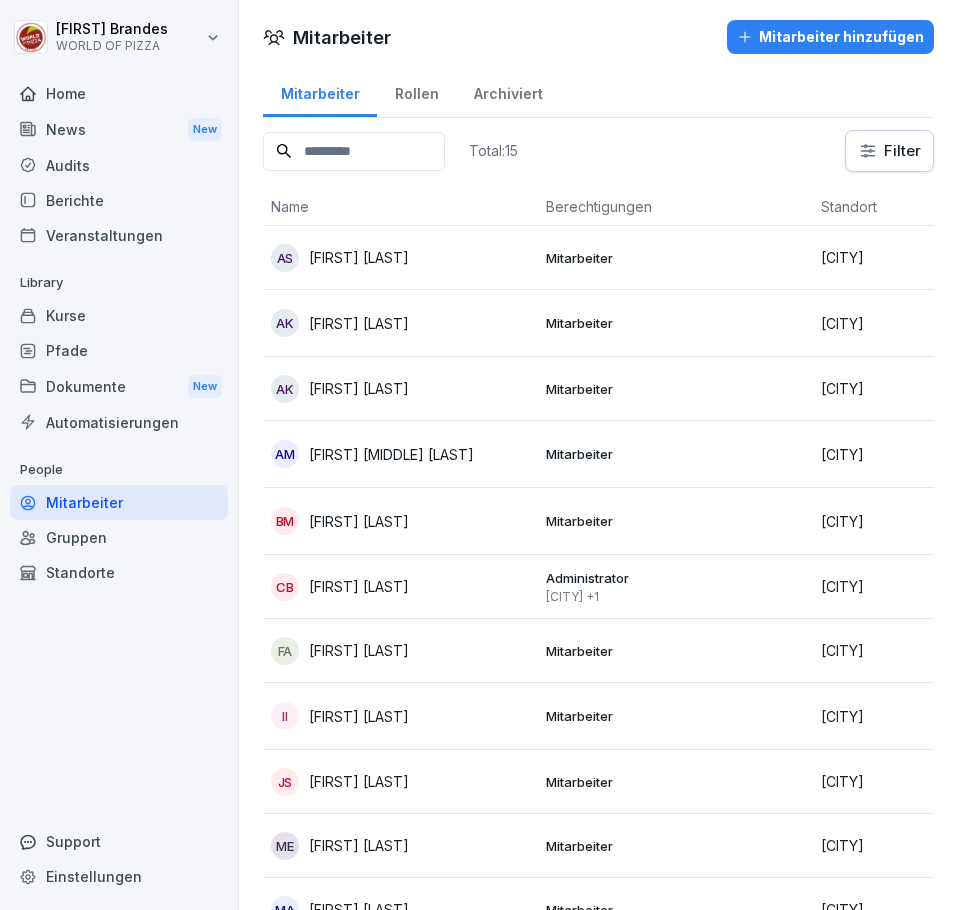 click on "Mitarbeiter hinzufügen" at bounding box center (830, 37) 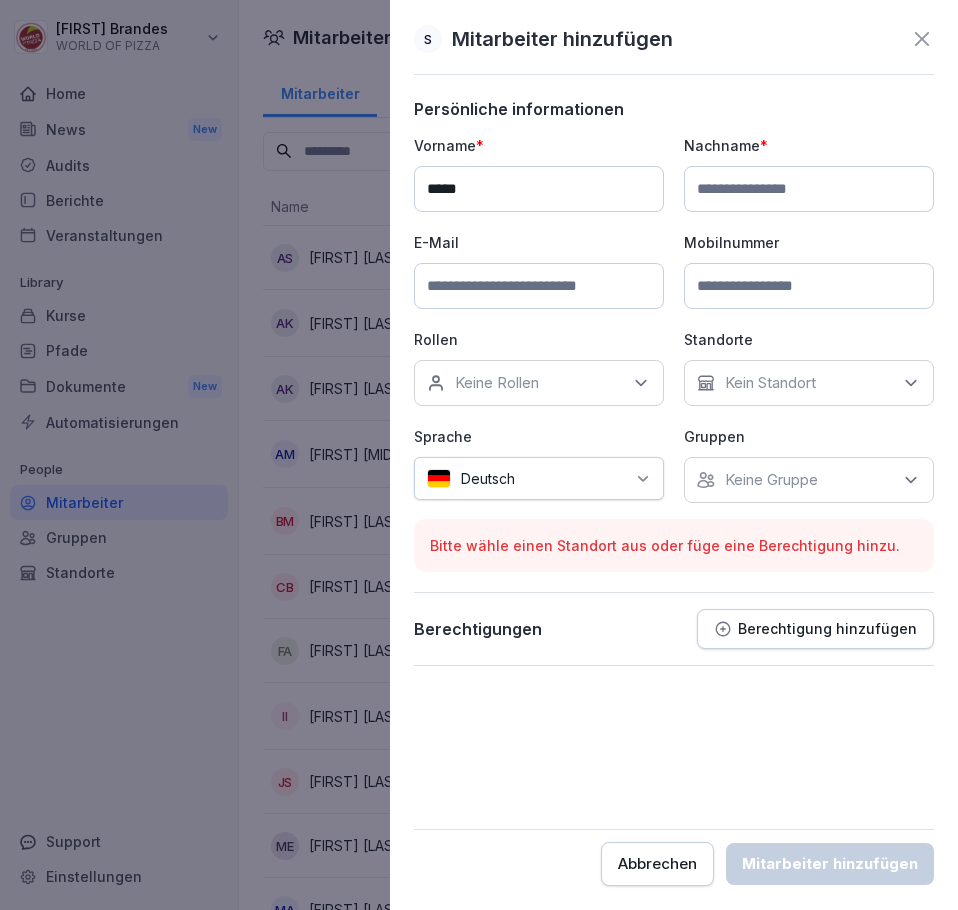 type on "****" 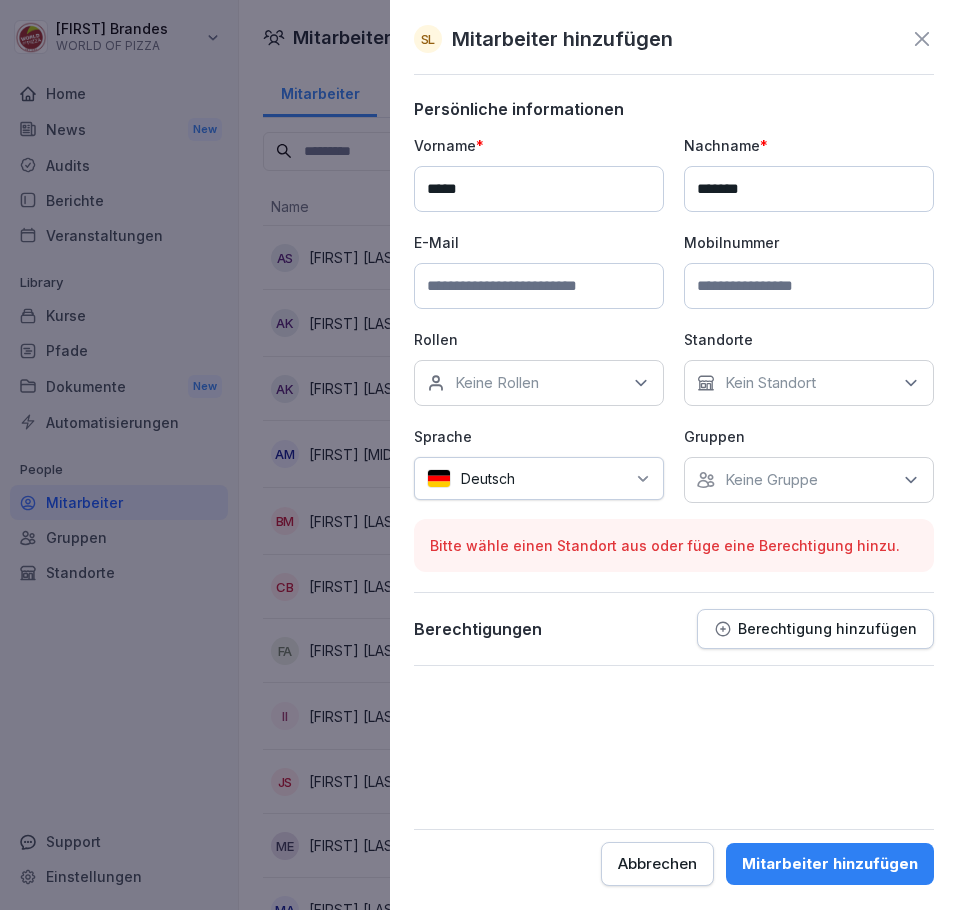 type on "*******" 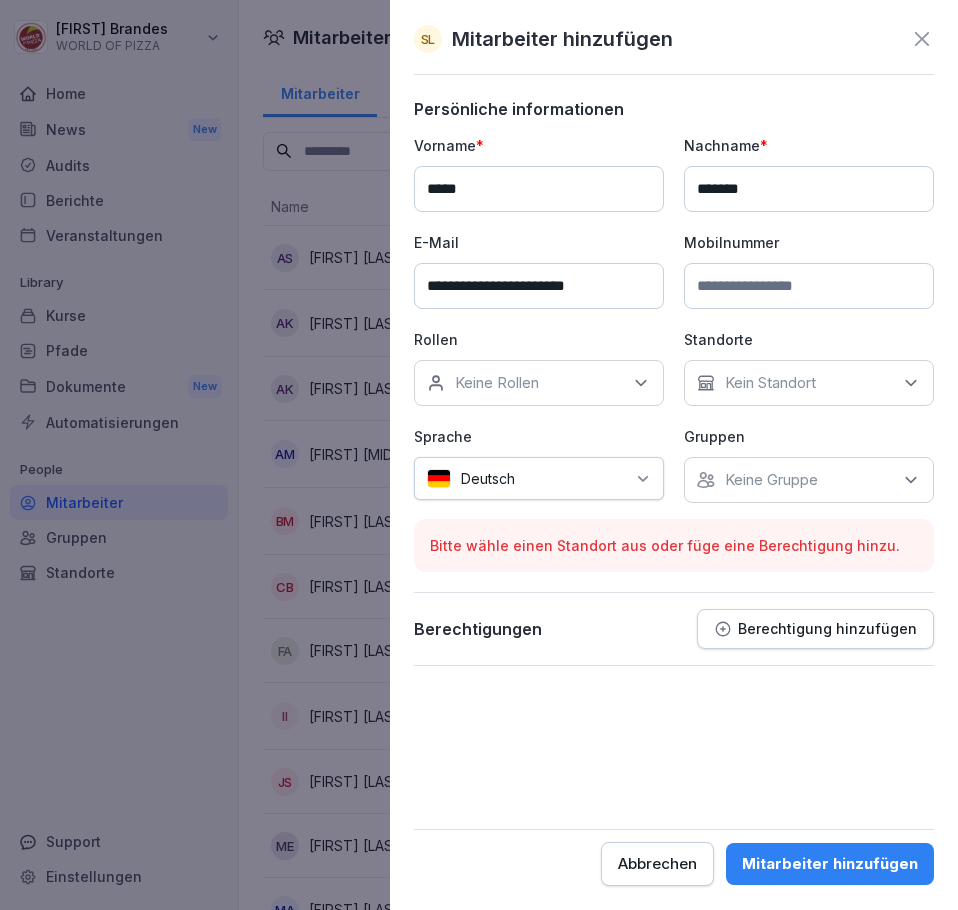type on "**********" 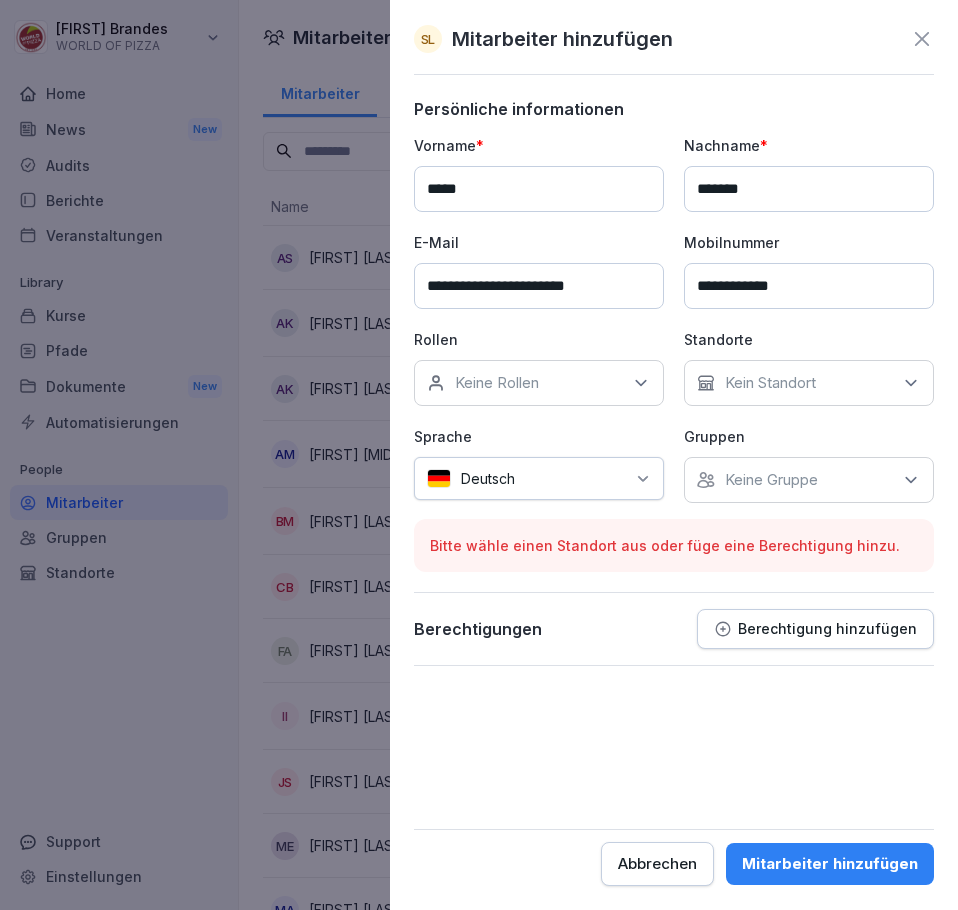 type on "**********" 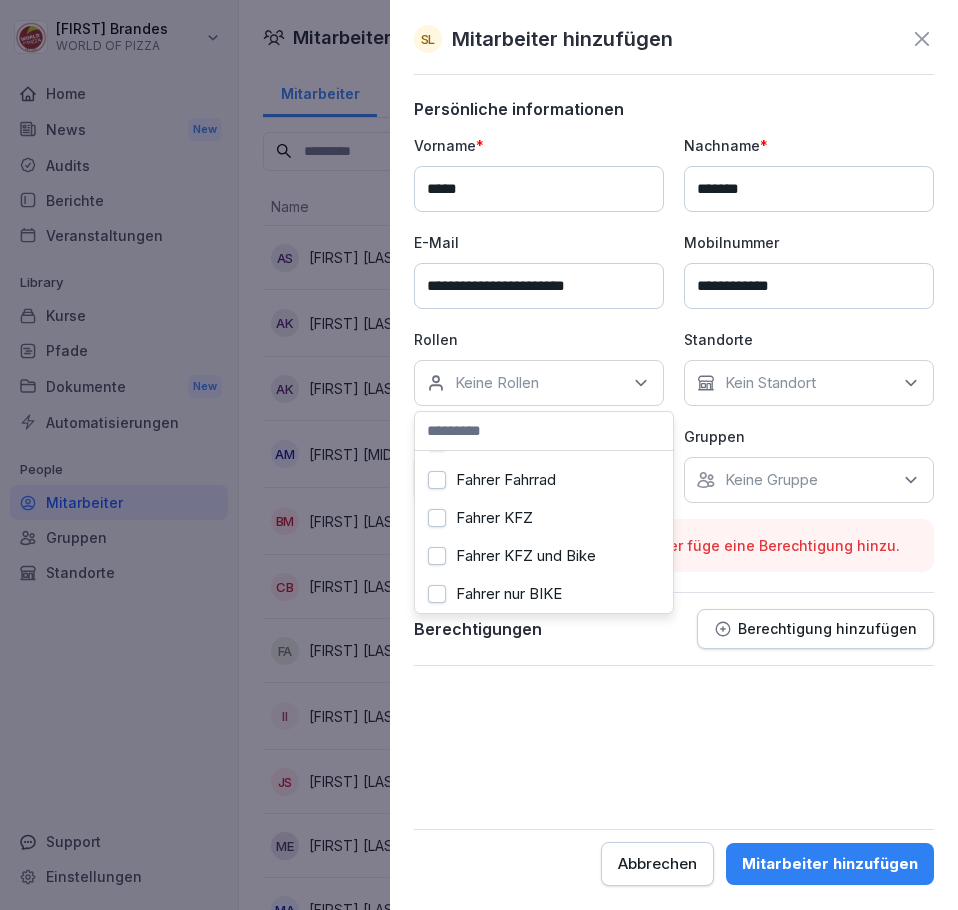 scroll, scrollTop: 100, scrollLeft: 0, axis: vertical 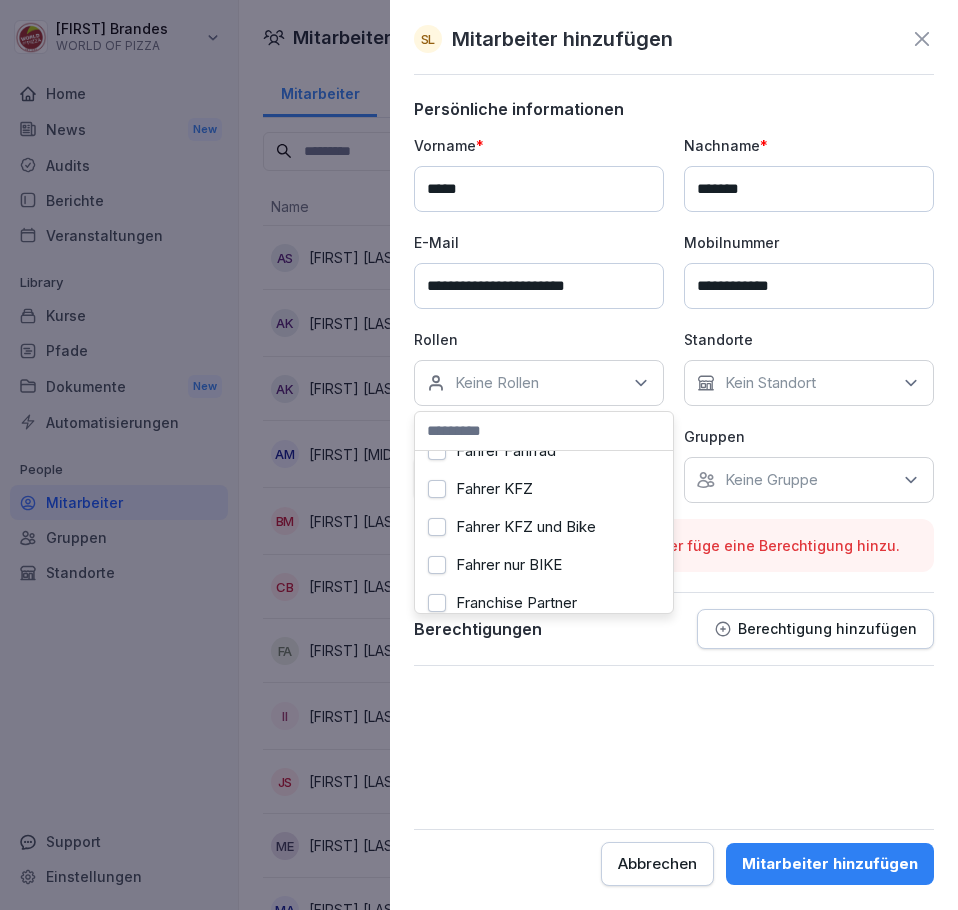 click on "Fahrer Fahrrad" at bounding box center [544, 451] 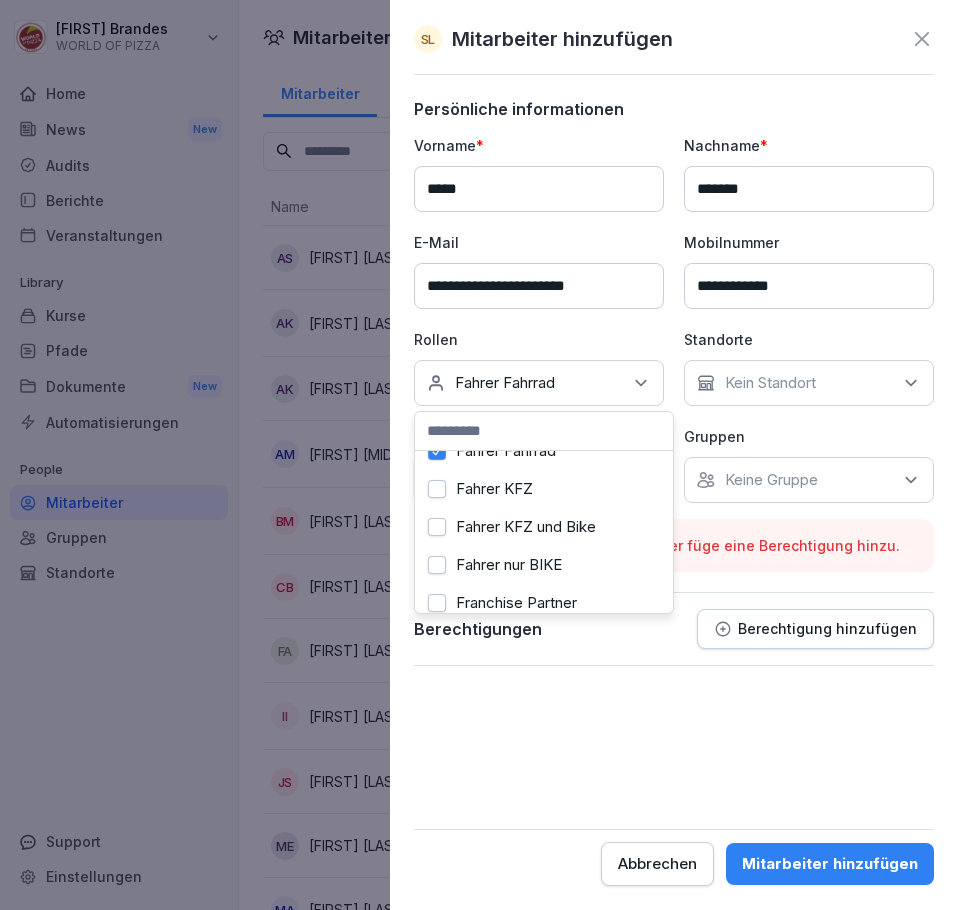 click on "Fahrer nur BIKE" at bounding box center (544, 565) 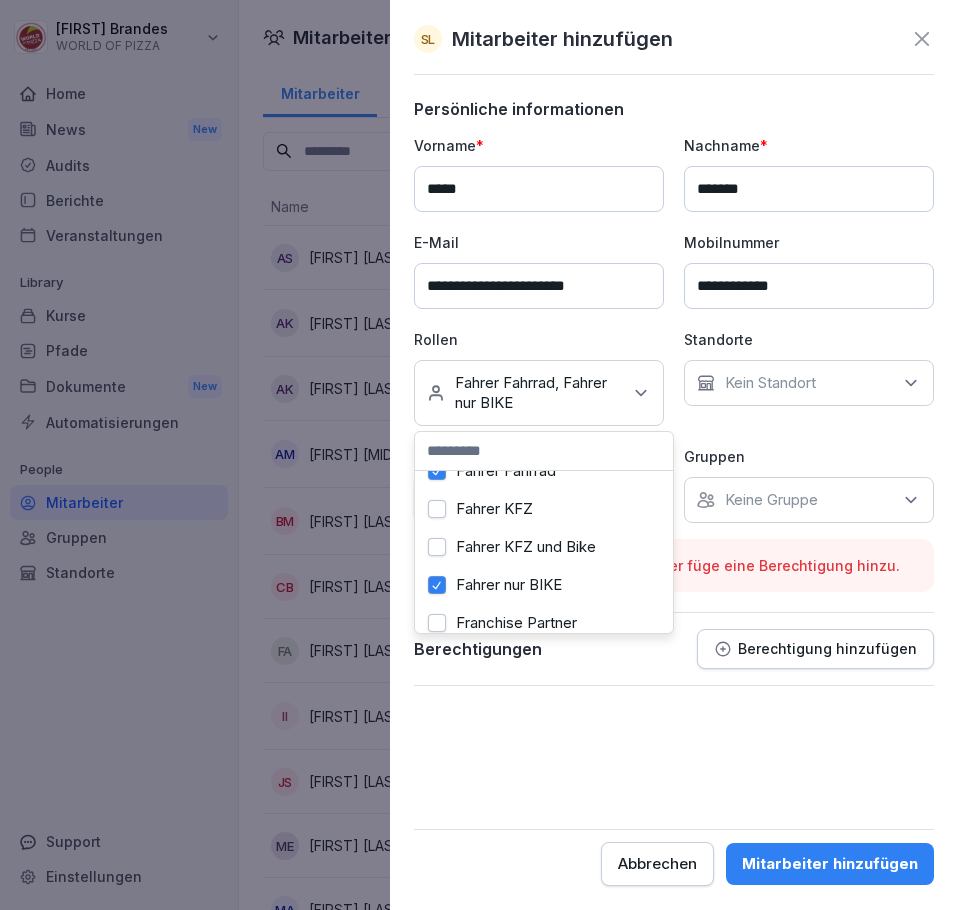 click on "Kein Standort" at bounding box center [809, 383] 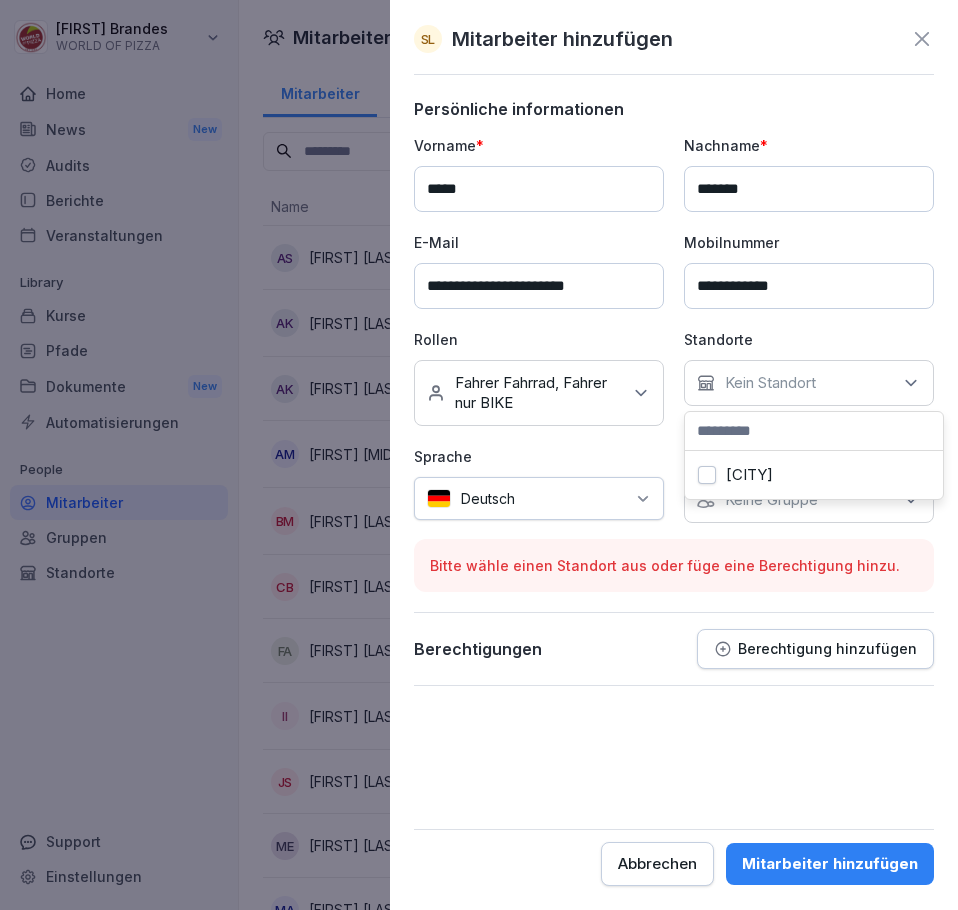 click on "[CITY]" at bounding box center [749, 475] 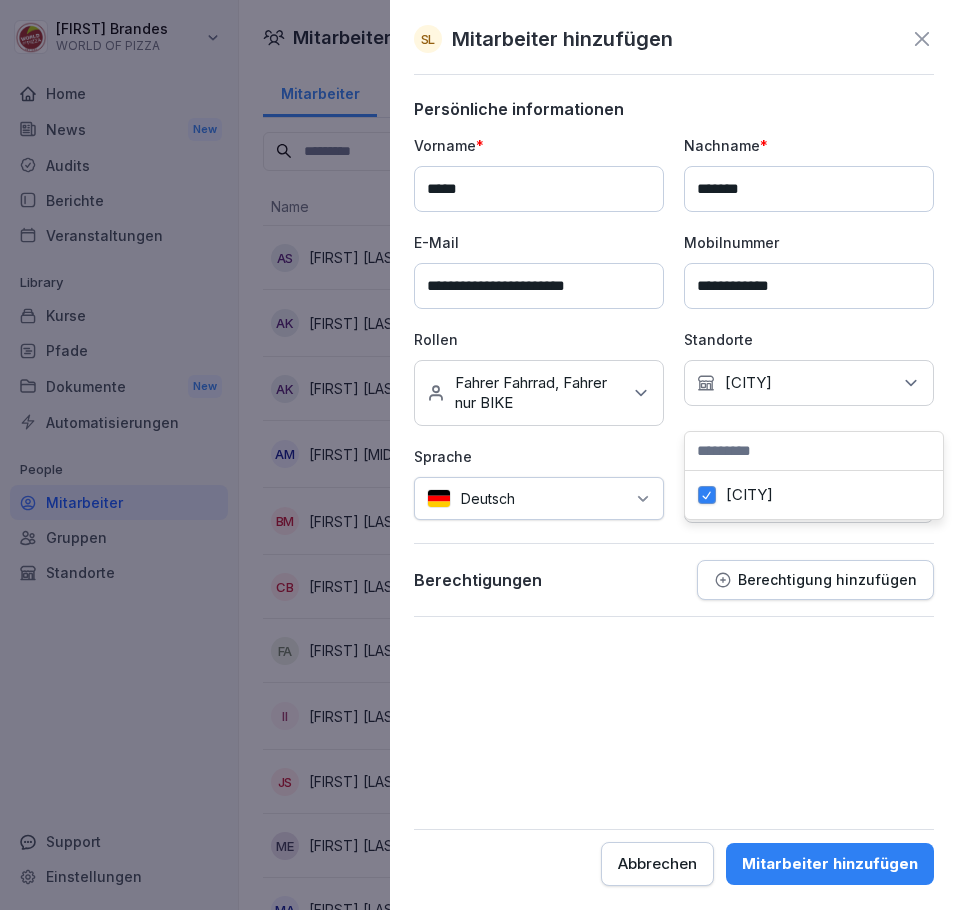 click on "Mitarbeiter hinzufügen" at bounding box center (830, 864) 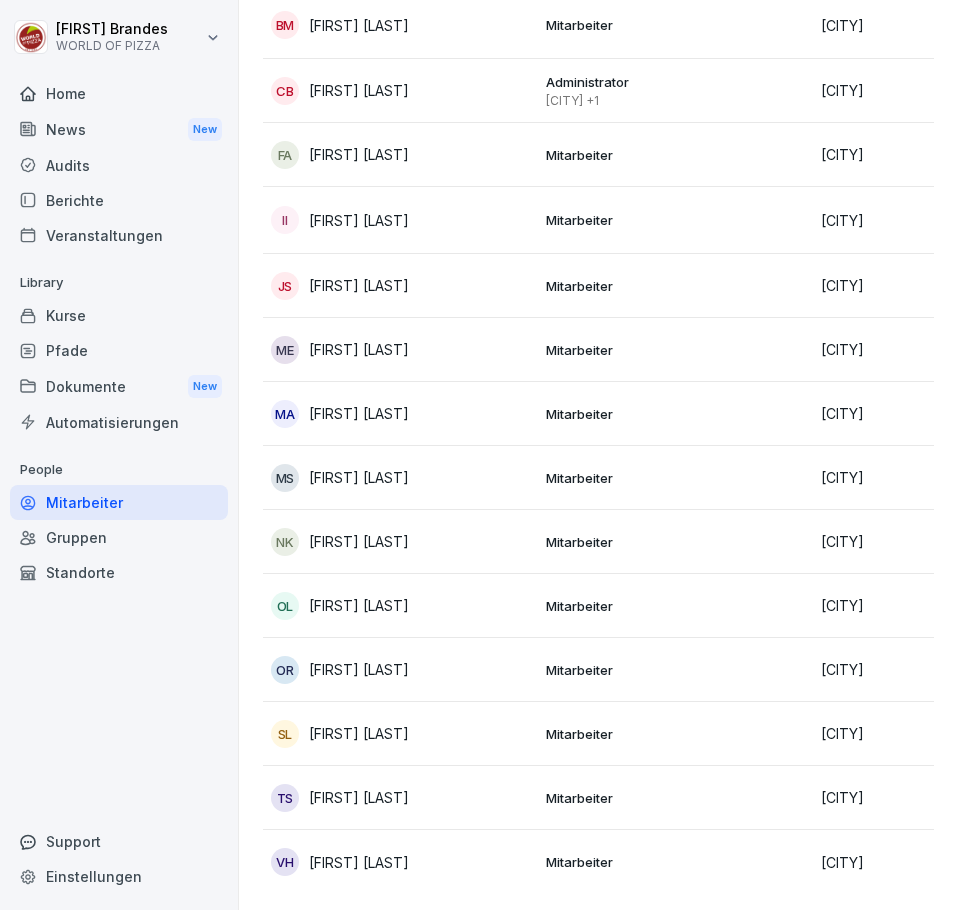scroll, scrollTop: 526, scrollLeft: 0, axis: vertical 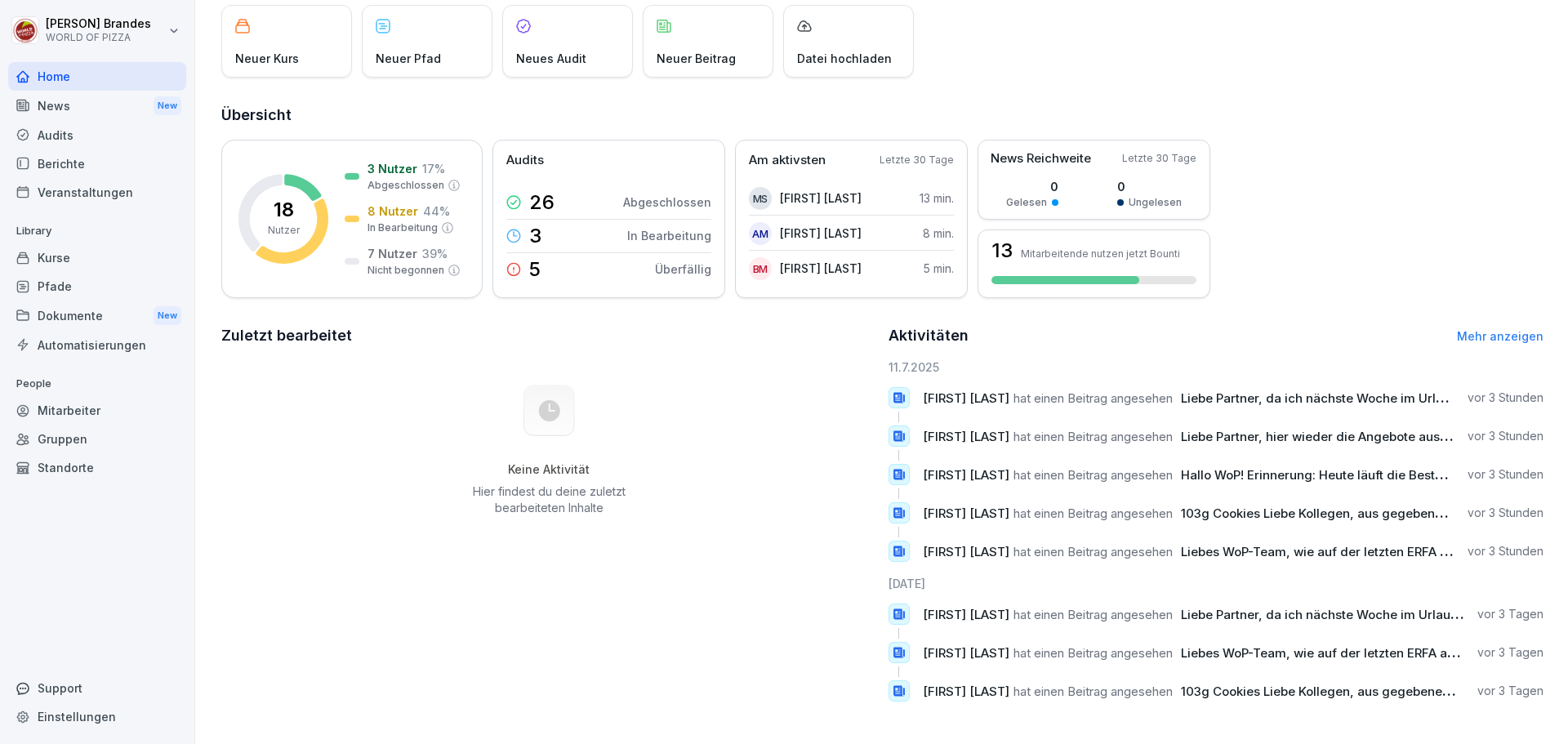 click on "Dokumente New" at bounding box center [97, 315] 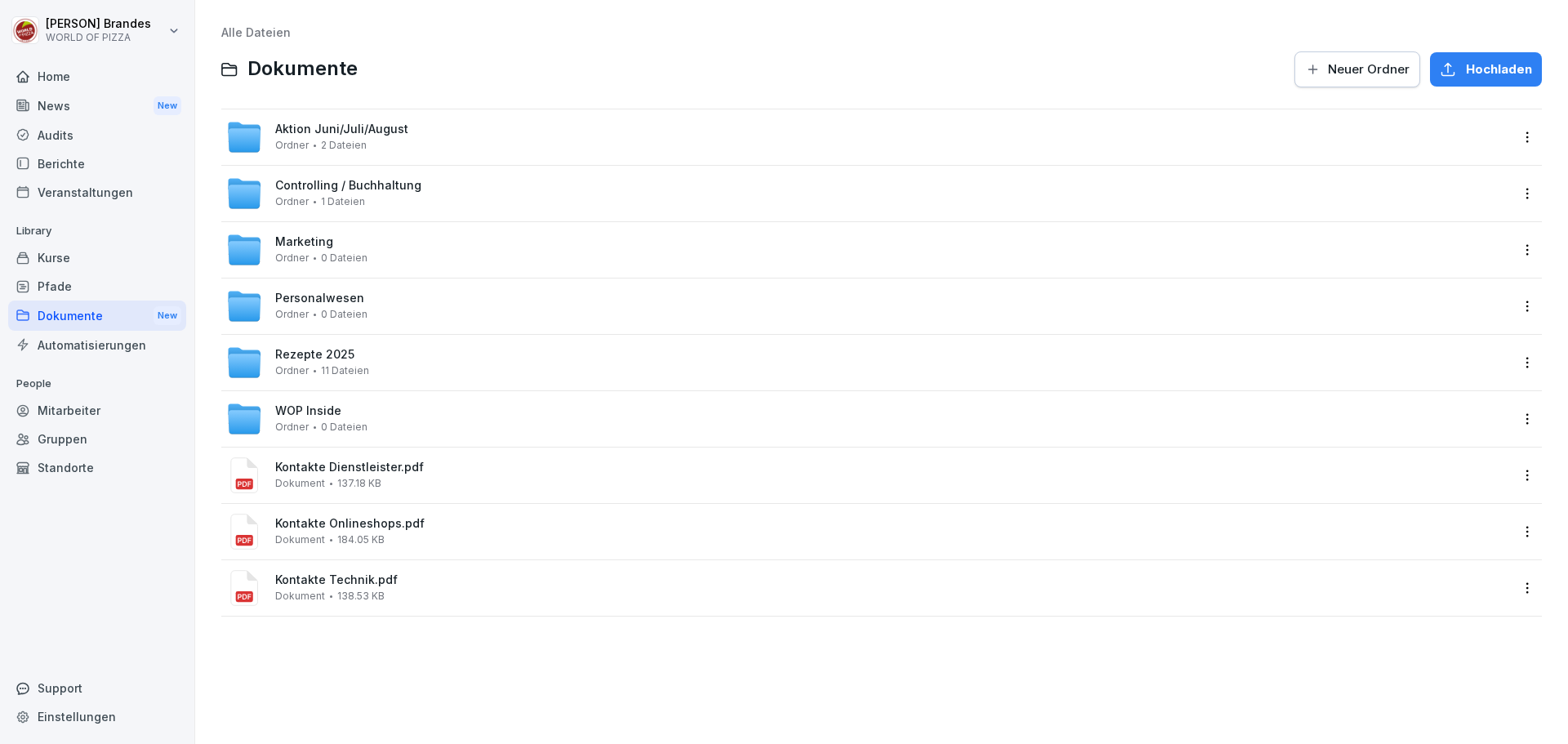 scroll, scrollTop: 0, scrollLeft: 0, axis: both 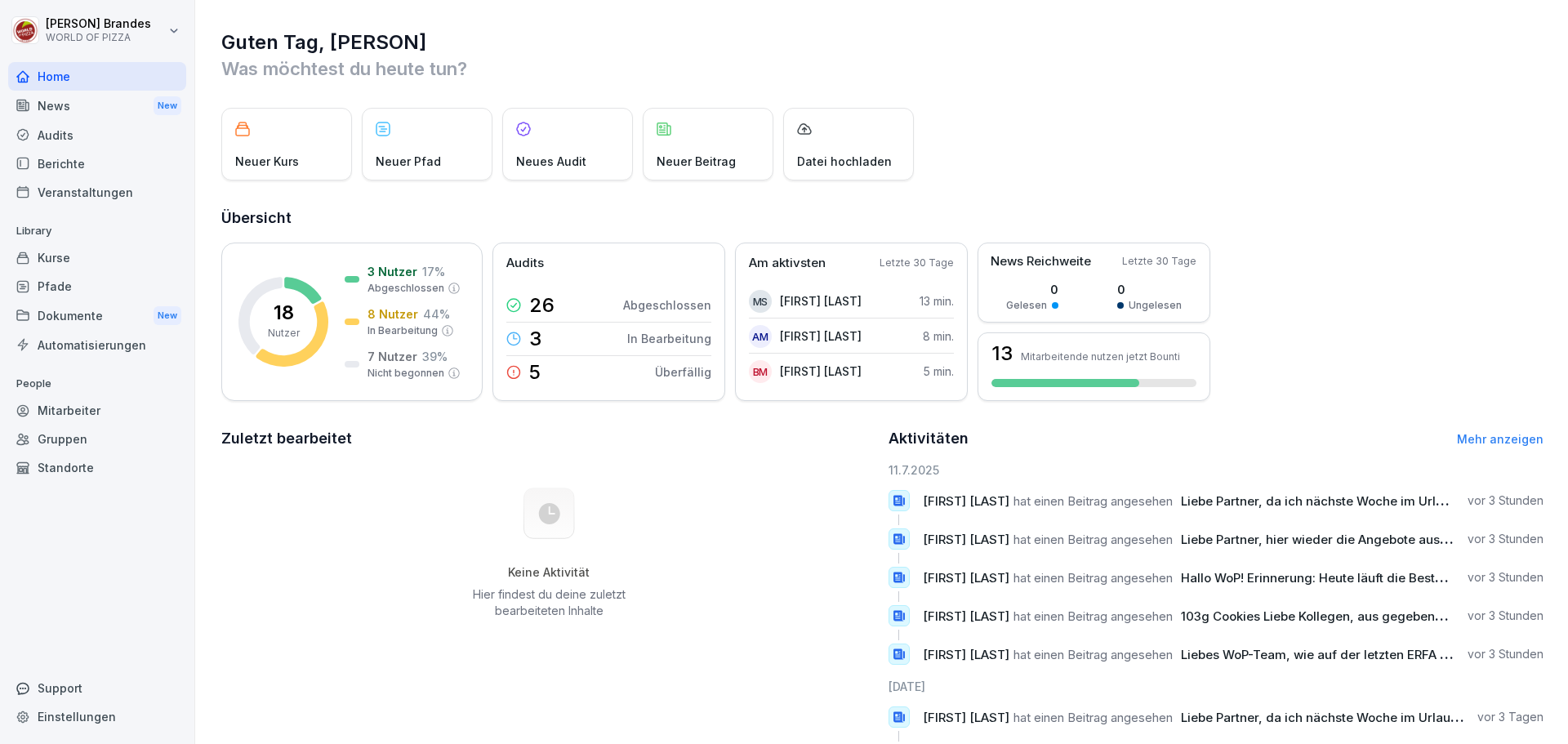 click on "News New" at bounding box center (97, 105) 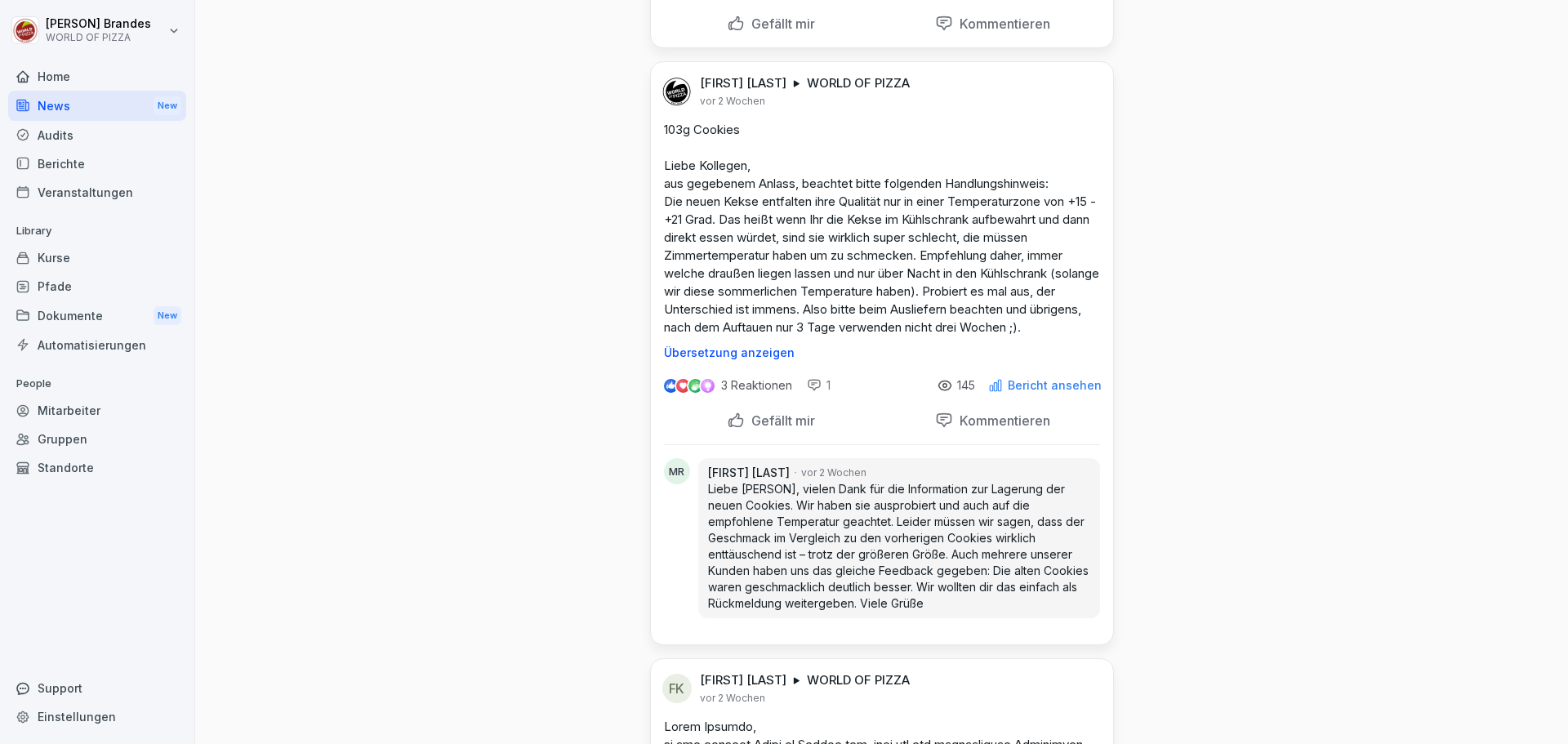 scroll, scrollTop: 1552, scrollLeft: 0, axis: vertical 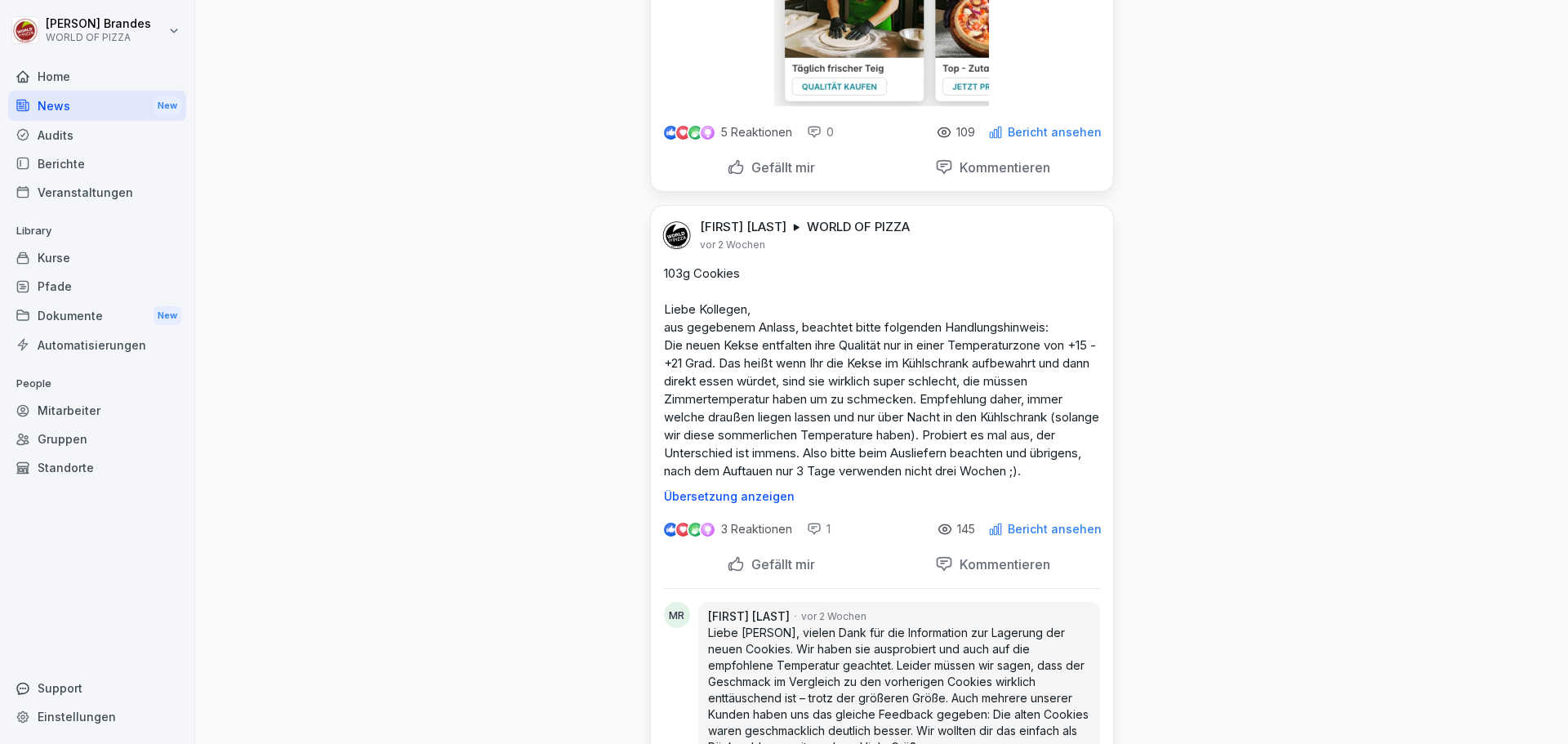 click on "Mitarbeiter" at bounding box center [97, 410] 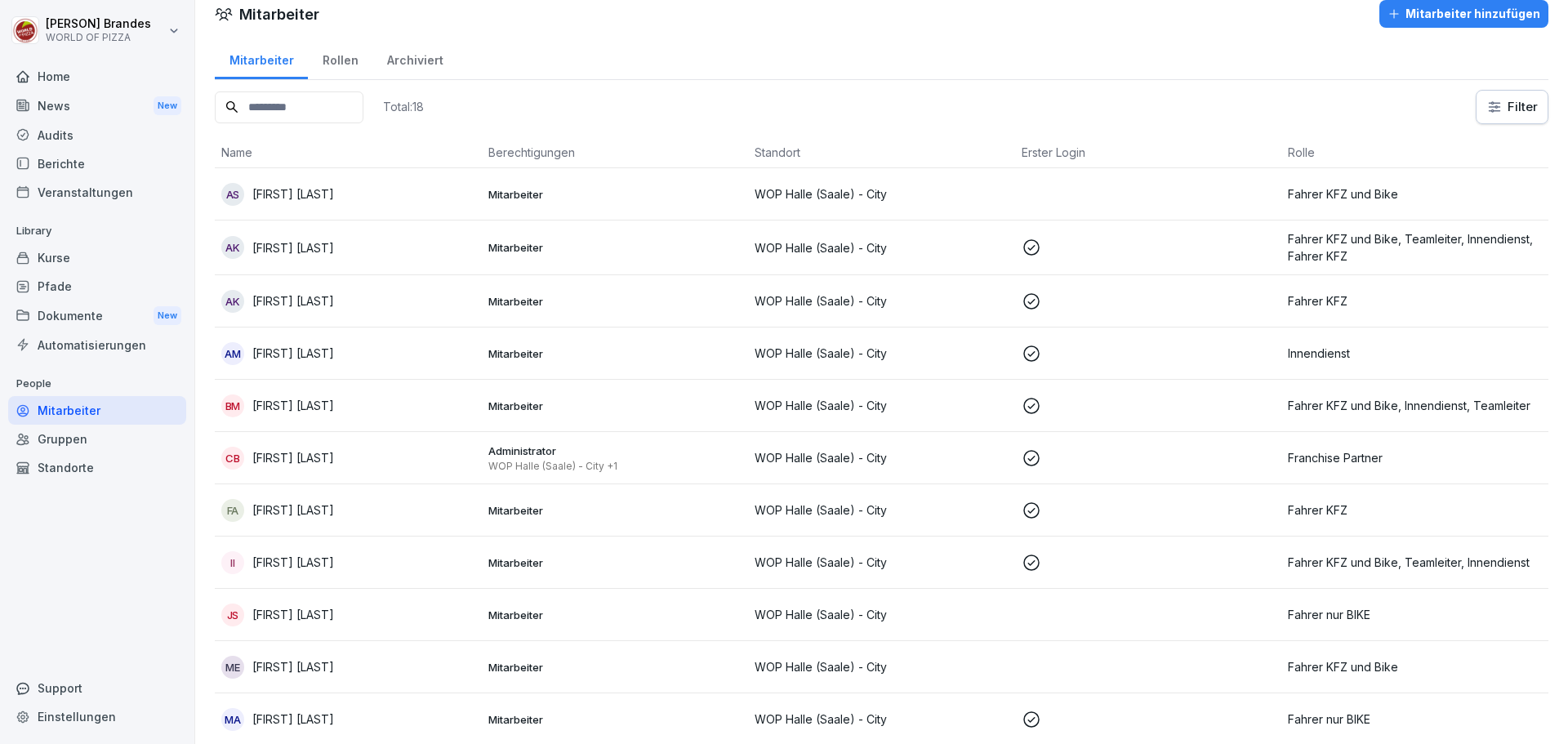 click on "Mitarbeiter hinzufügen" at bounding box center [1463, 14] 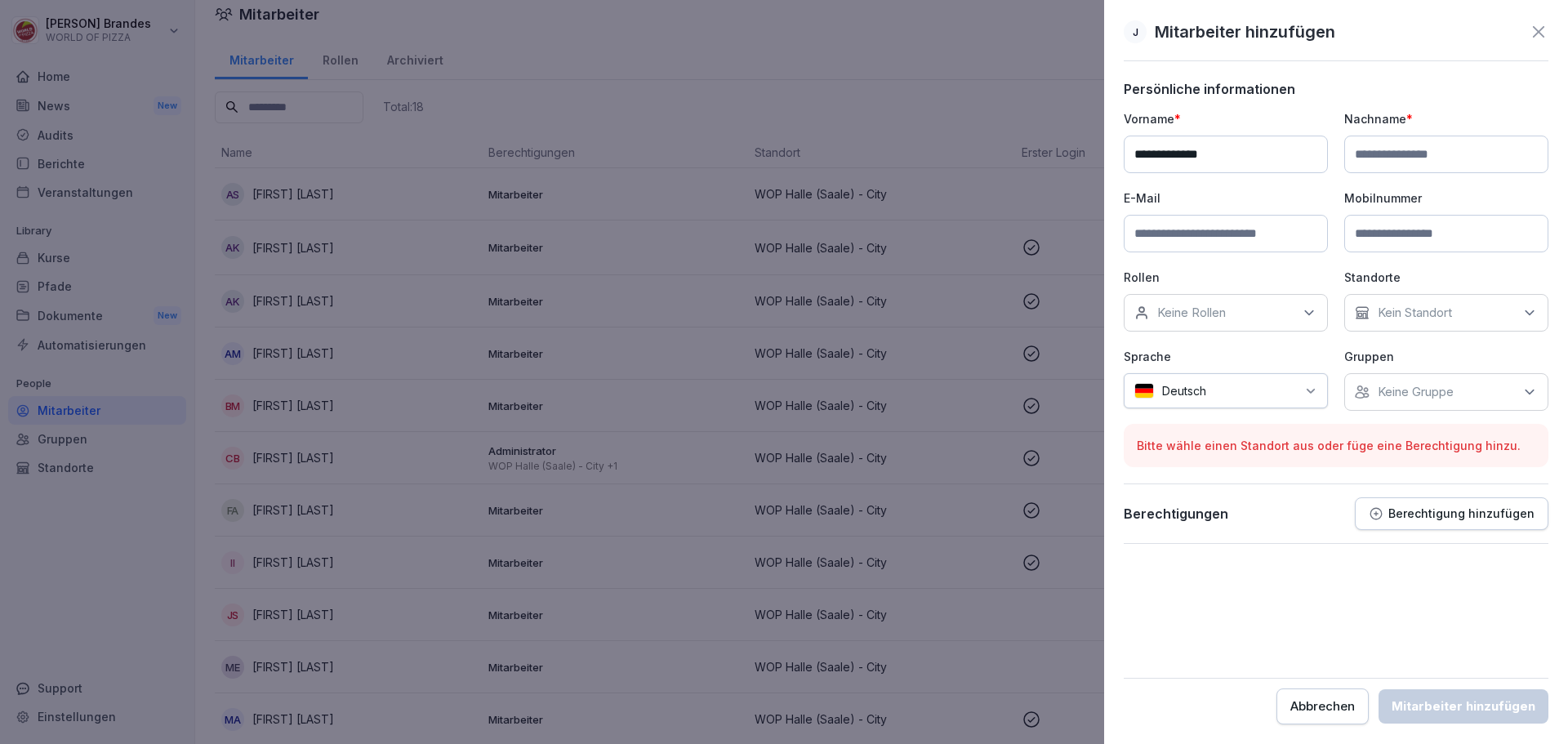 type on "**********" 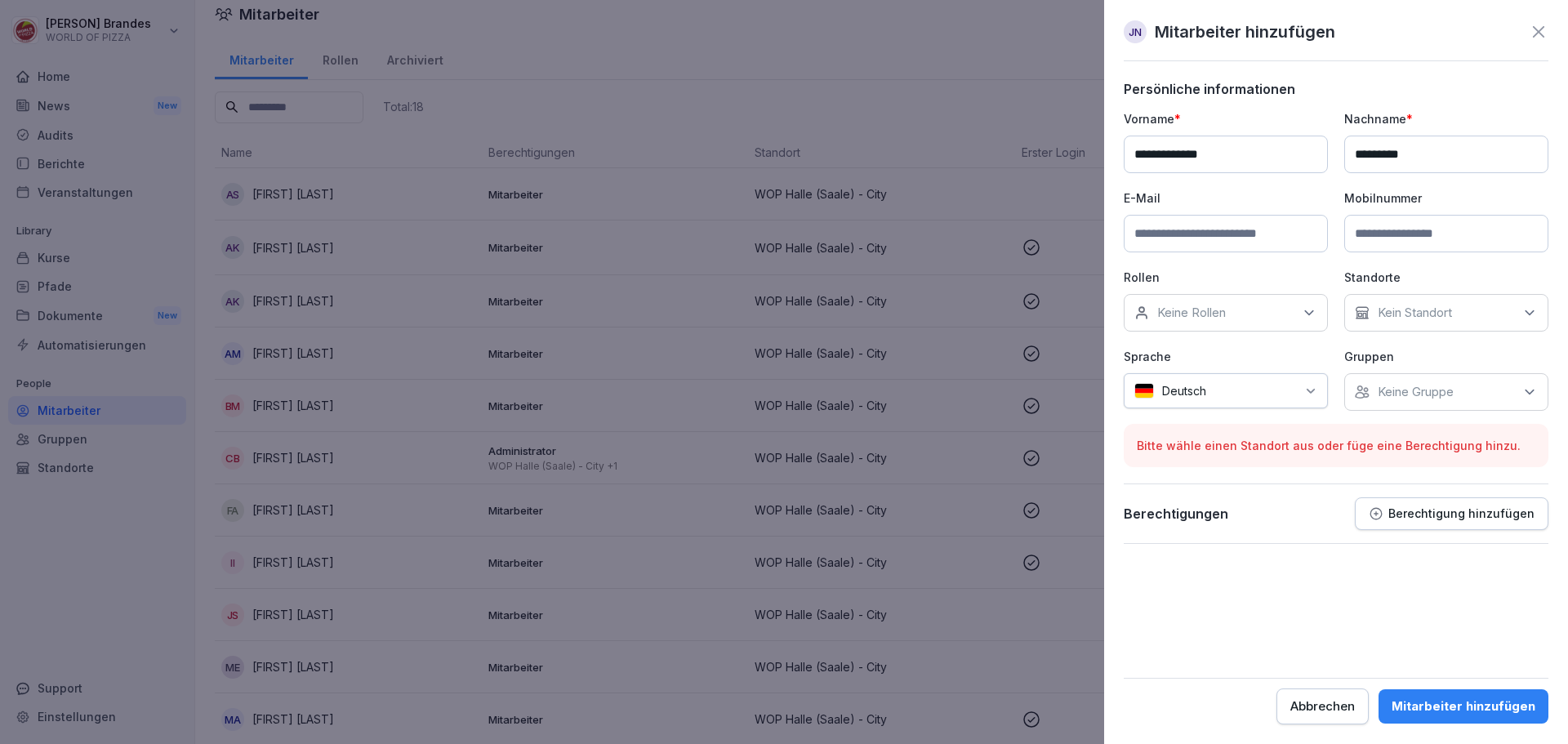 type on "*********" 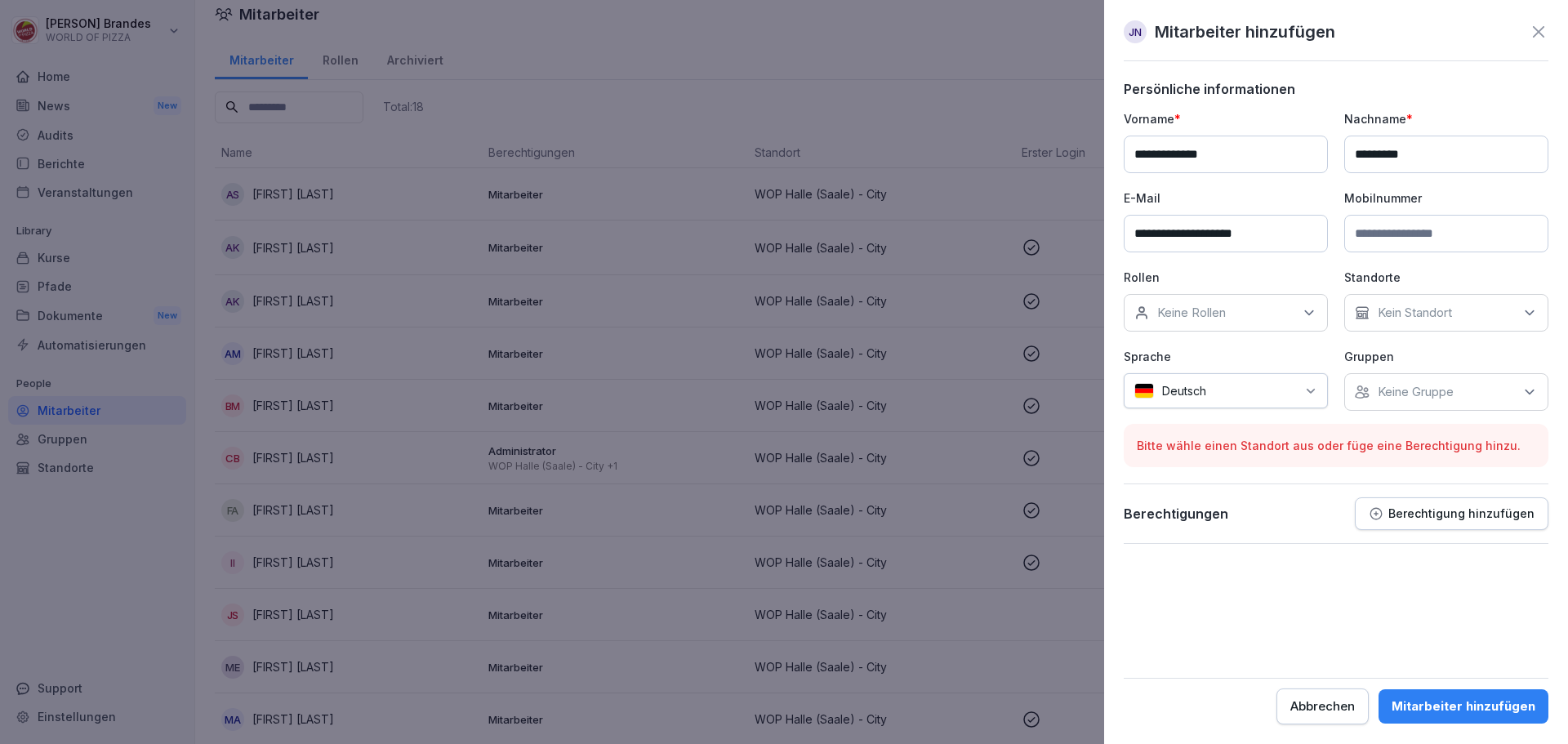 type on "**********" 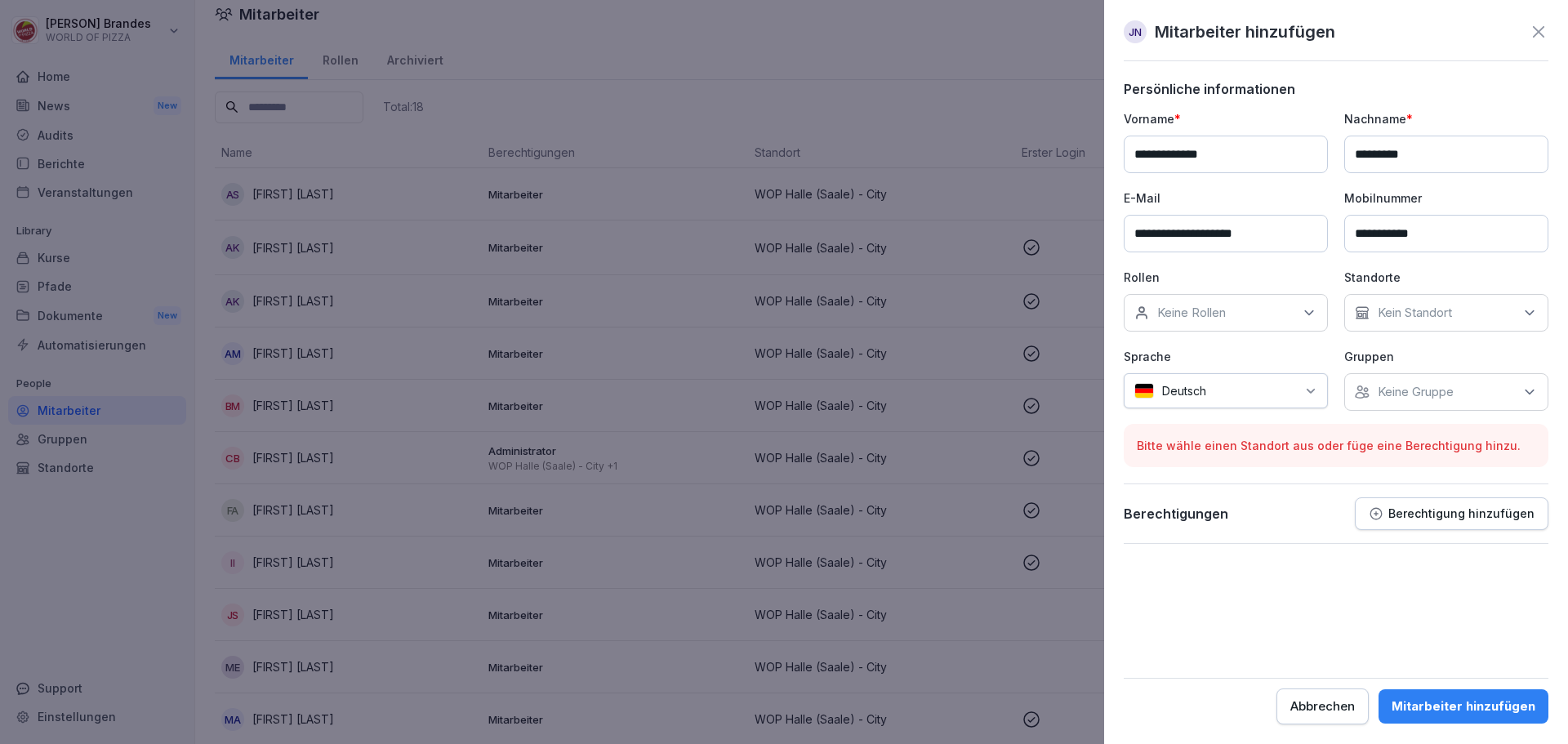 type on "**********" 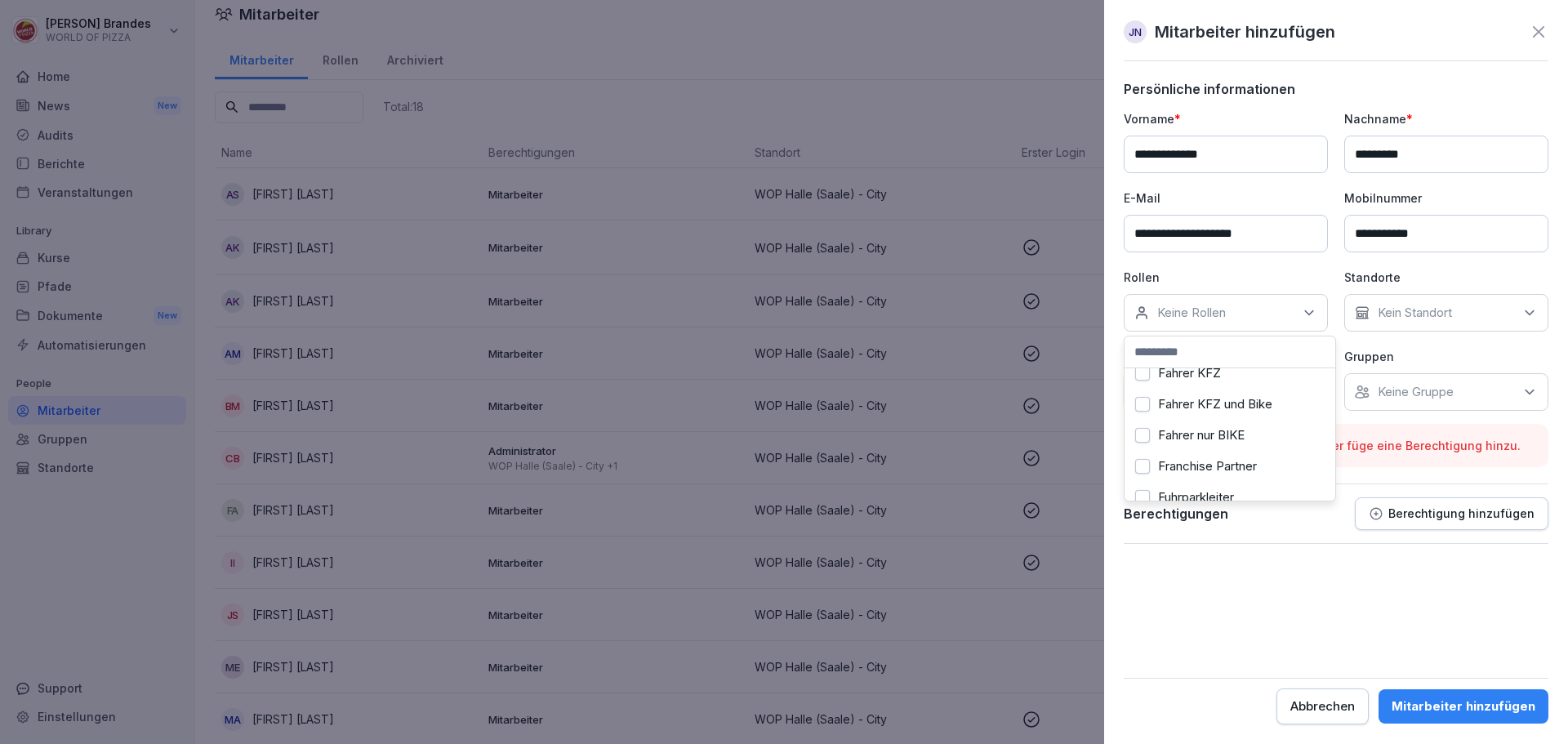 scroll, scrollTop: 82, scrollLeft: 0, axis: vertical 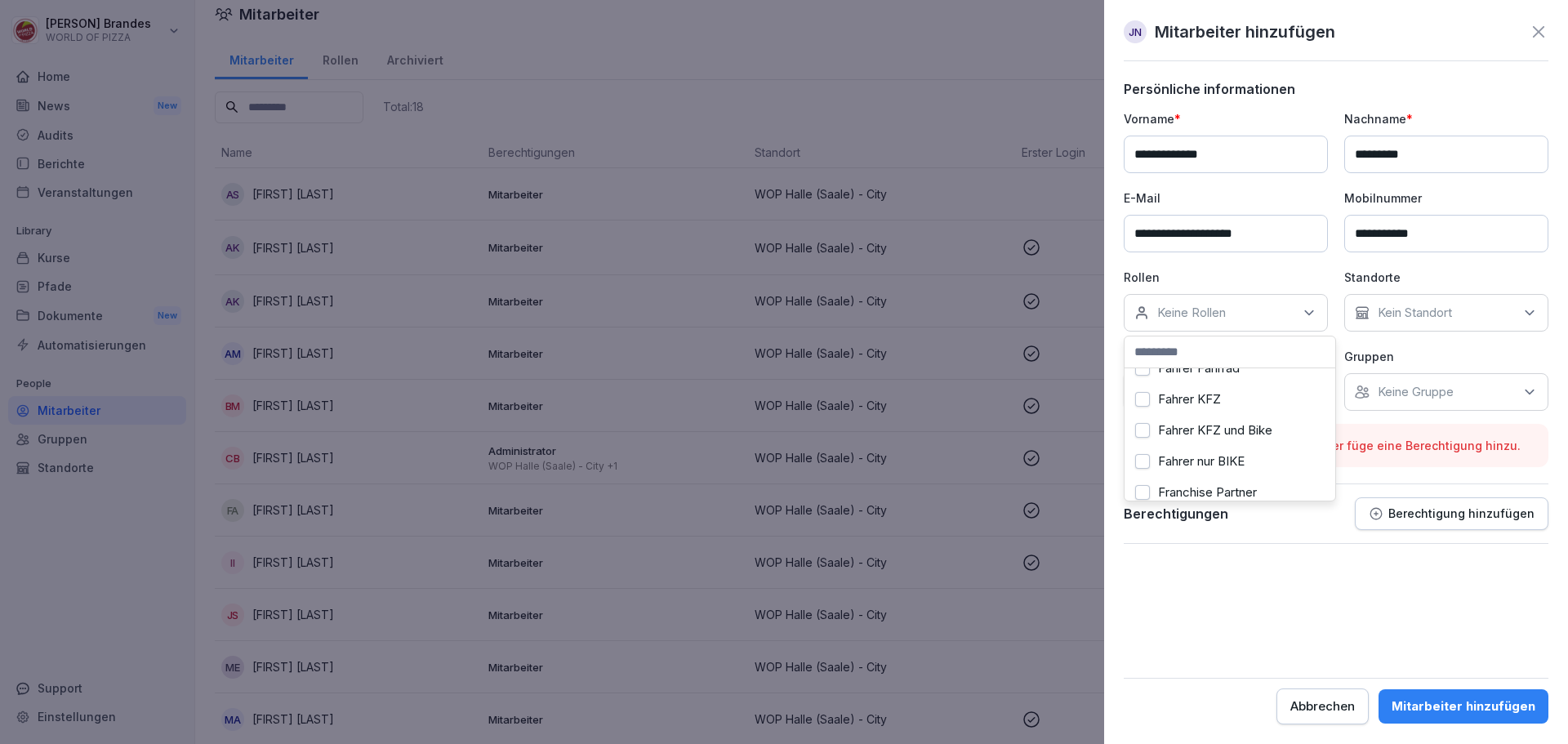 click on "Fahrer KFZ" at bounding box center (1230, 399) 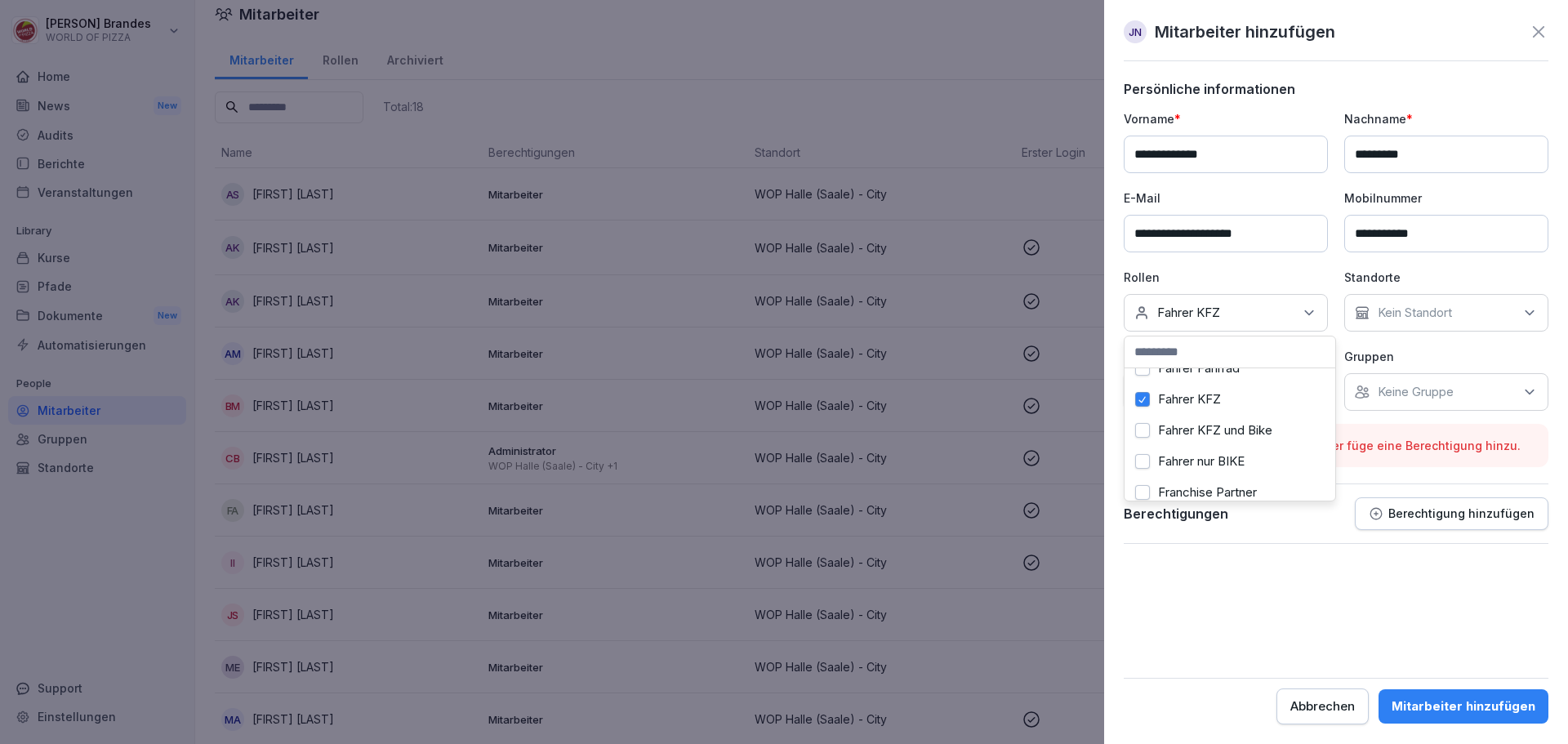 click on "Kein Standort" at bounding box center (1446, 313) 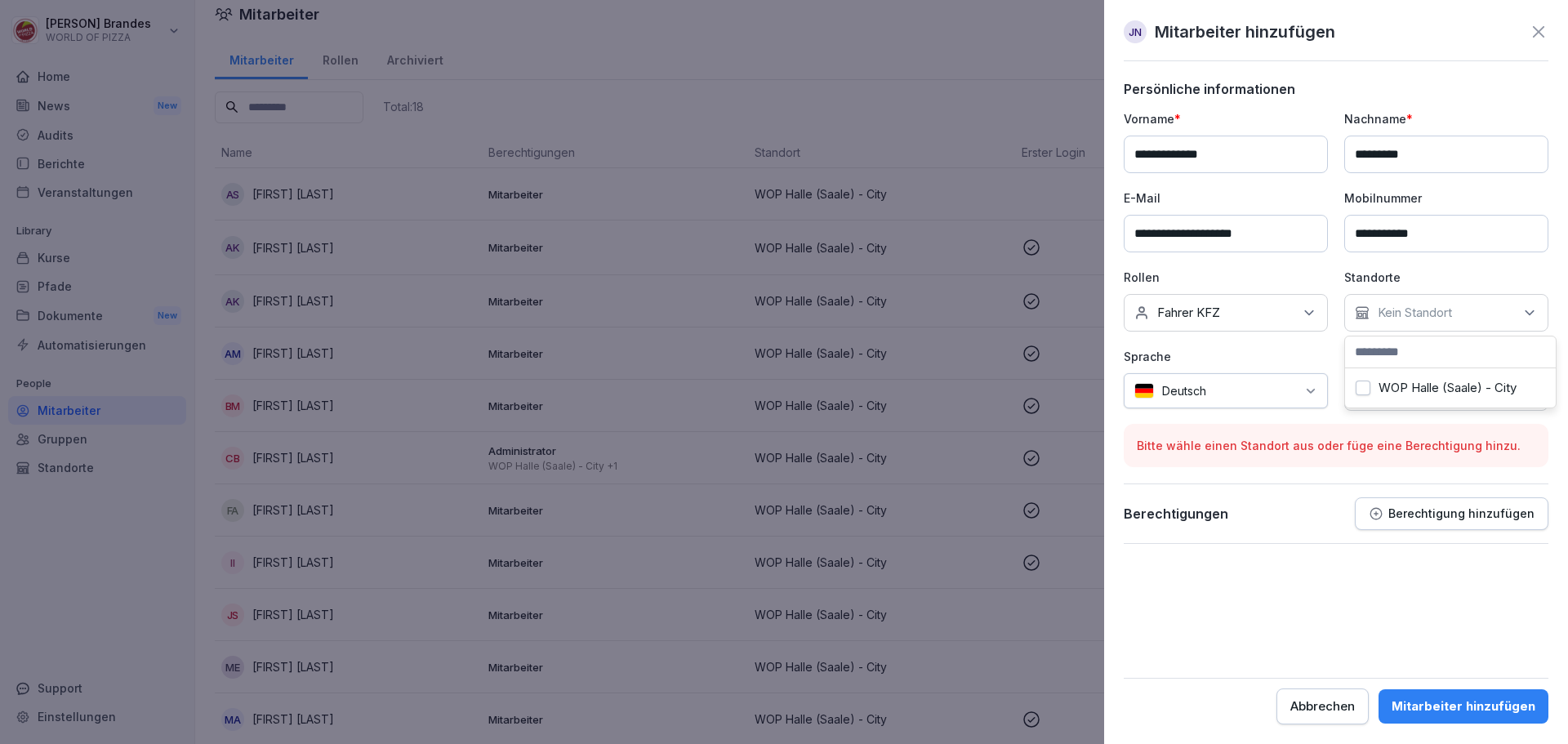 click on "[CITY]" at bounding box center (1447, 388) 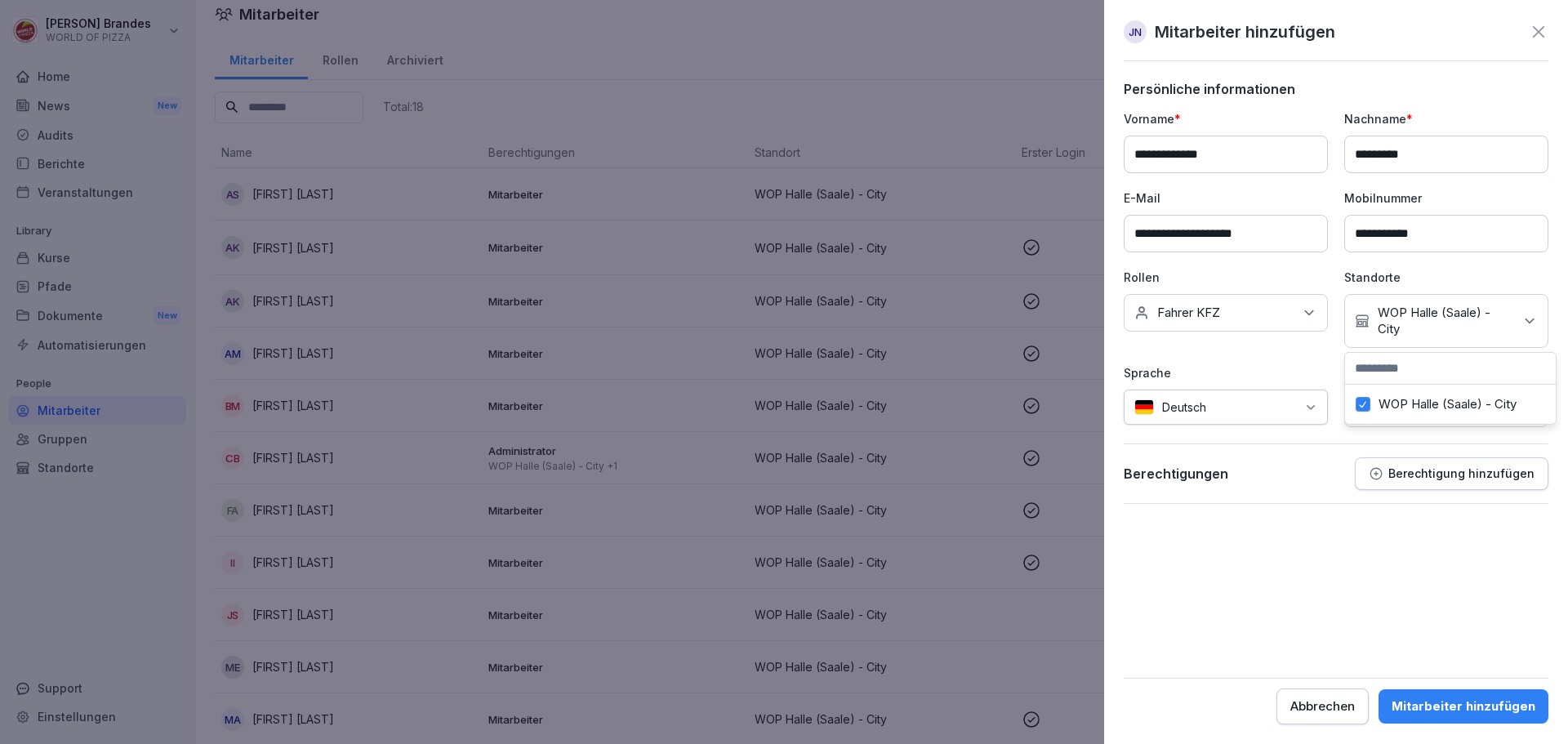 click on "Mitarbeiter hinzufügen" at bounding box center (1463, 706) 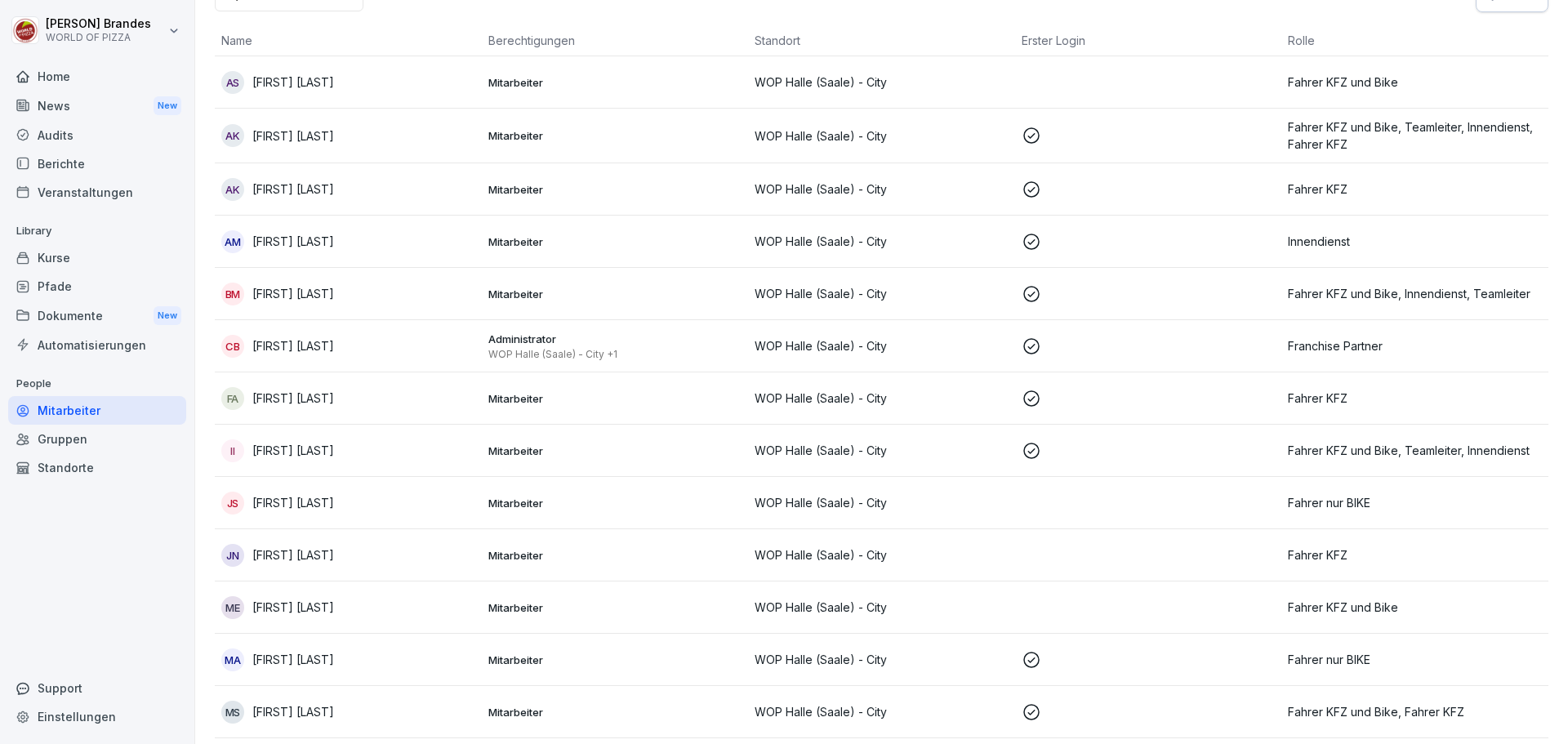 scroll, scrollTop: 0, scrollLeft: 0, axis: both 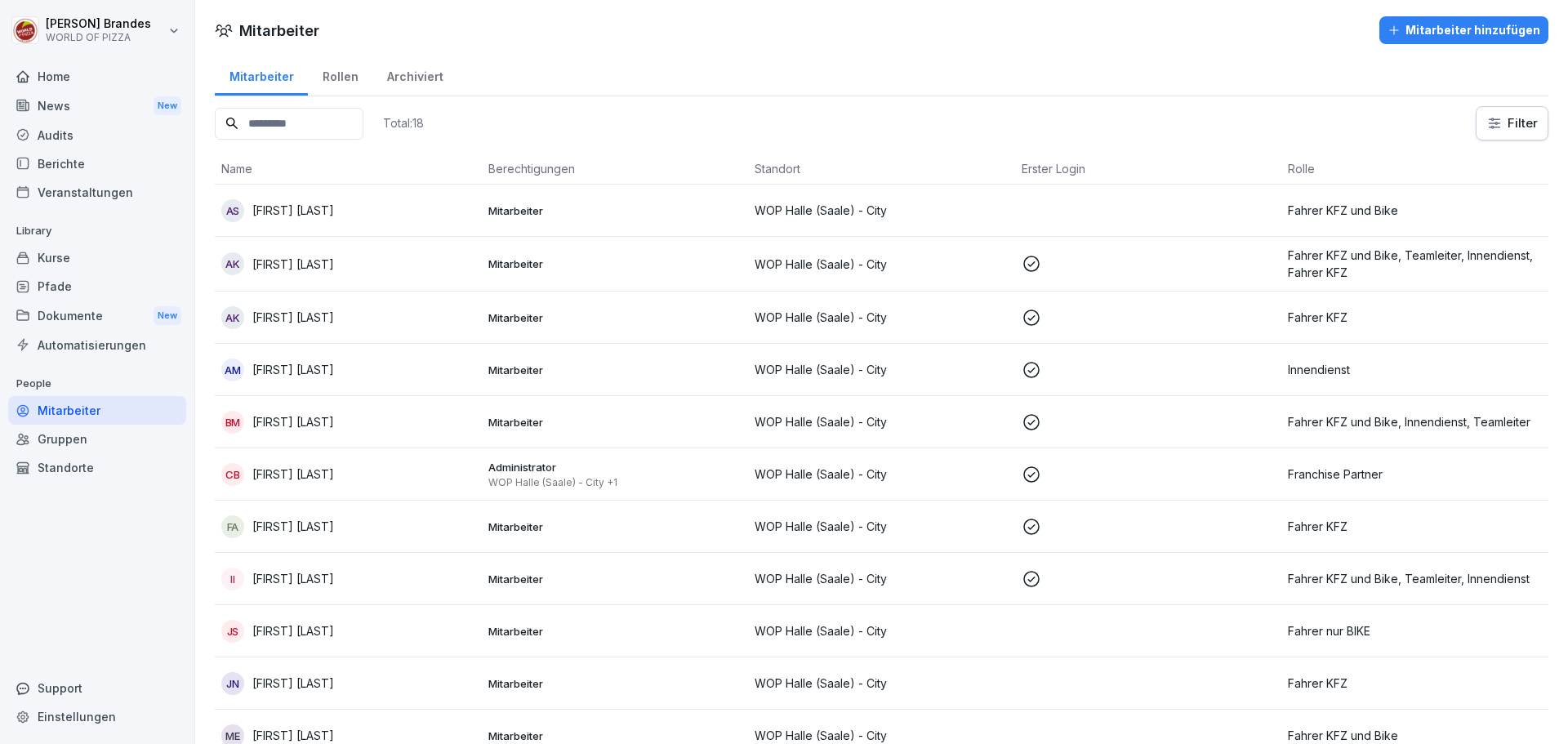click on "AS Abdulhadi Saadea" at bounding box center (348, 211) 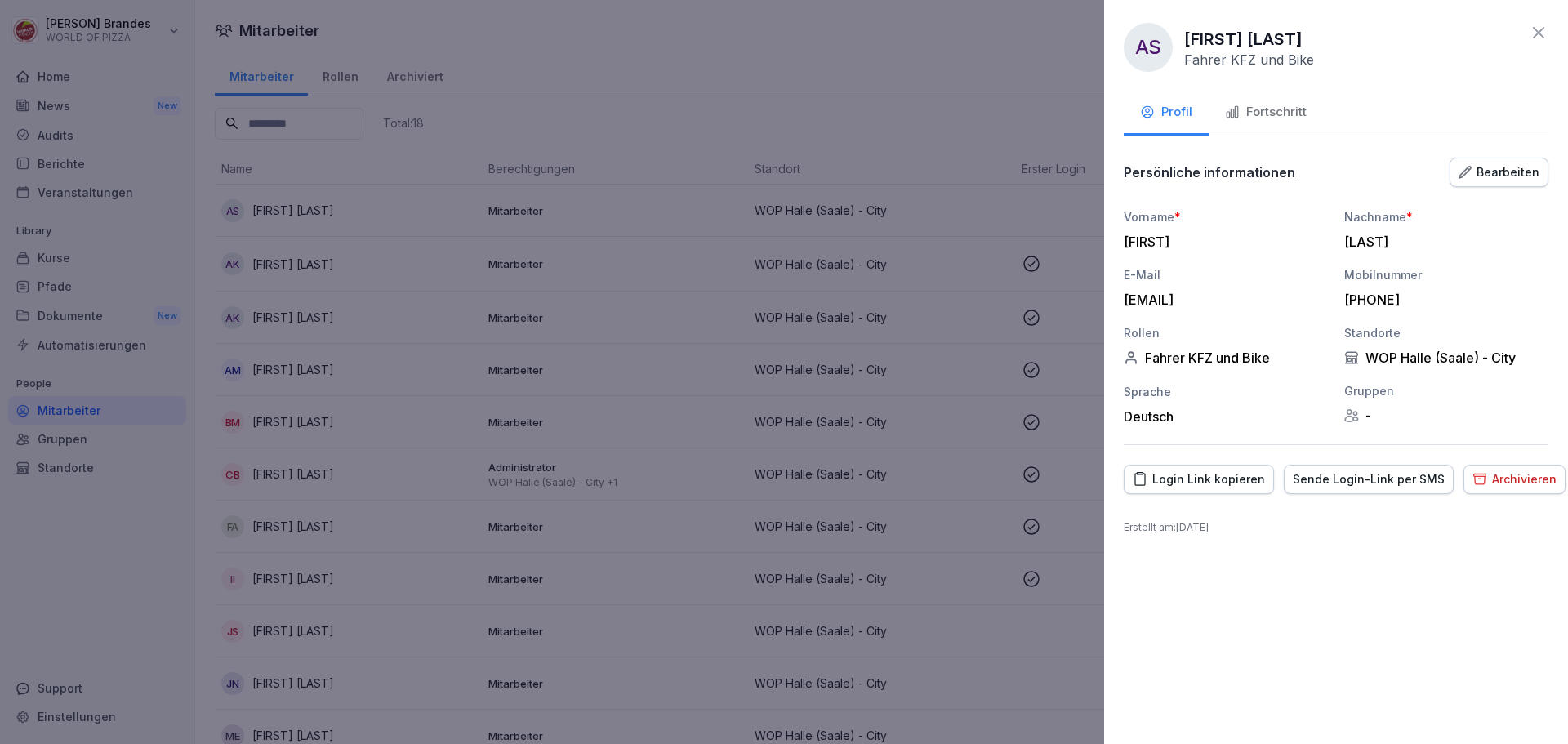 click on "Bearbeiten" at bounding box center [1499, 172] 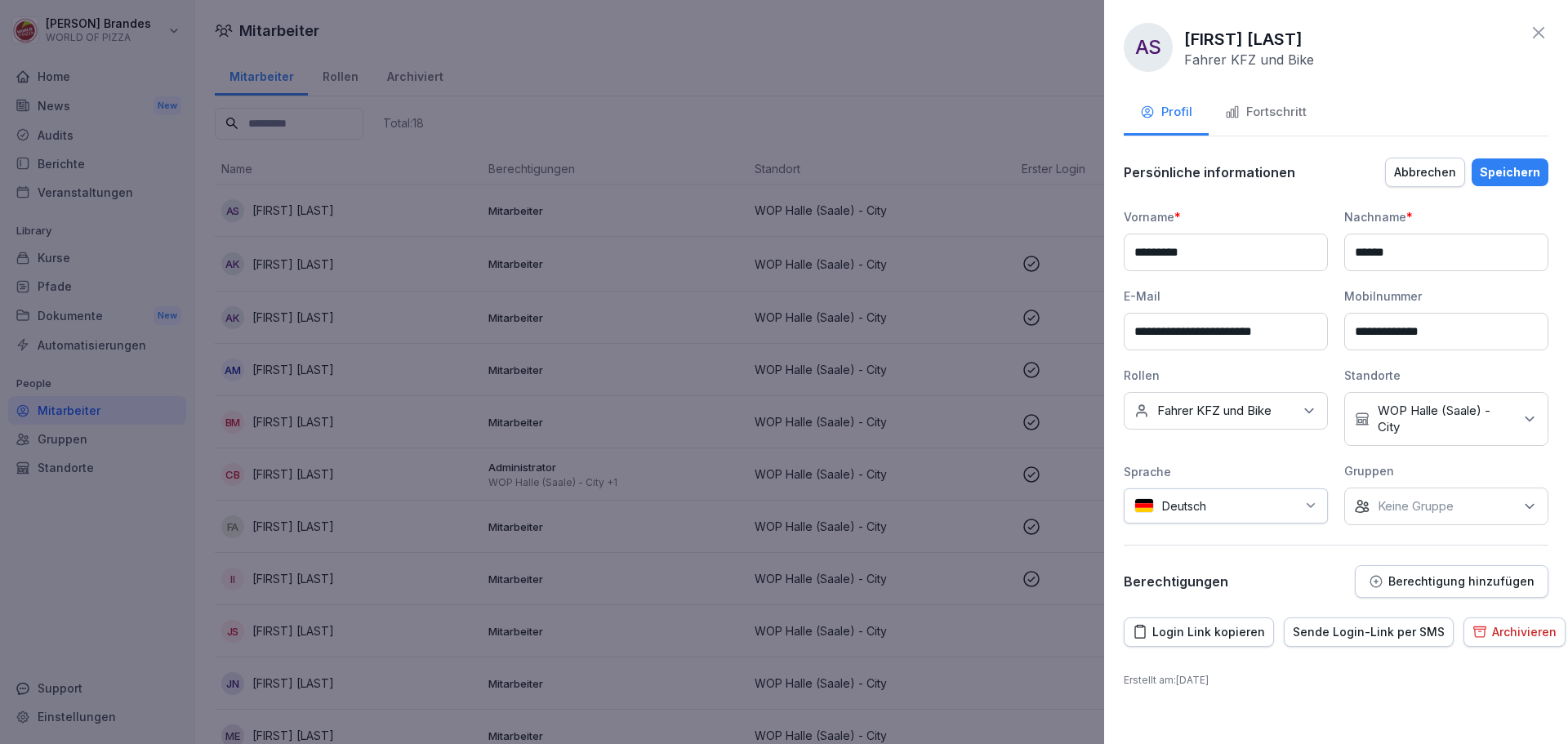 click on "Keine Rollen Fahrer KFZ und Bike" at bounding box center [1226, 411] 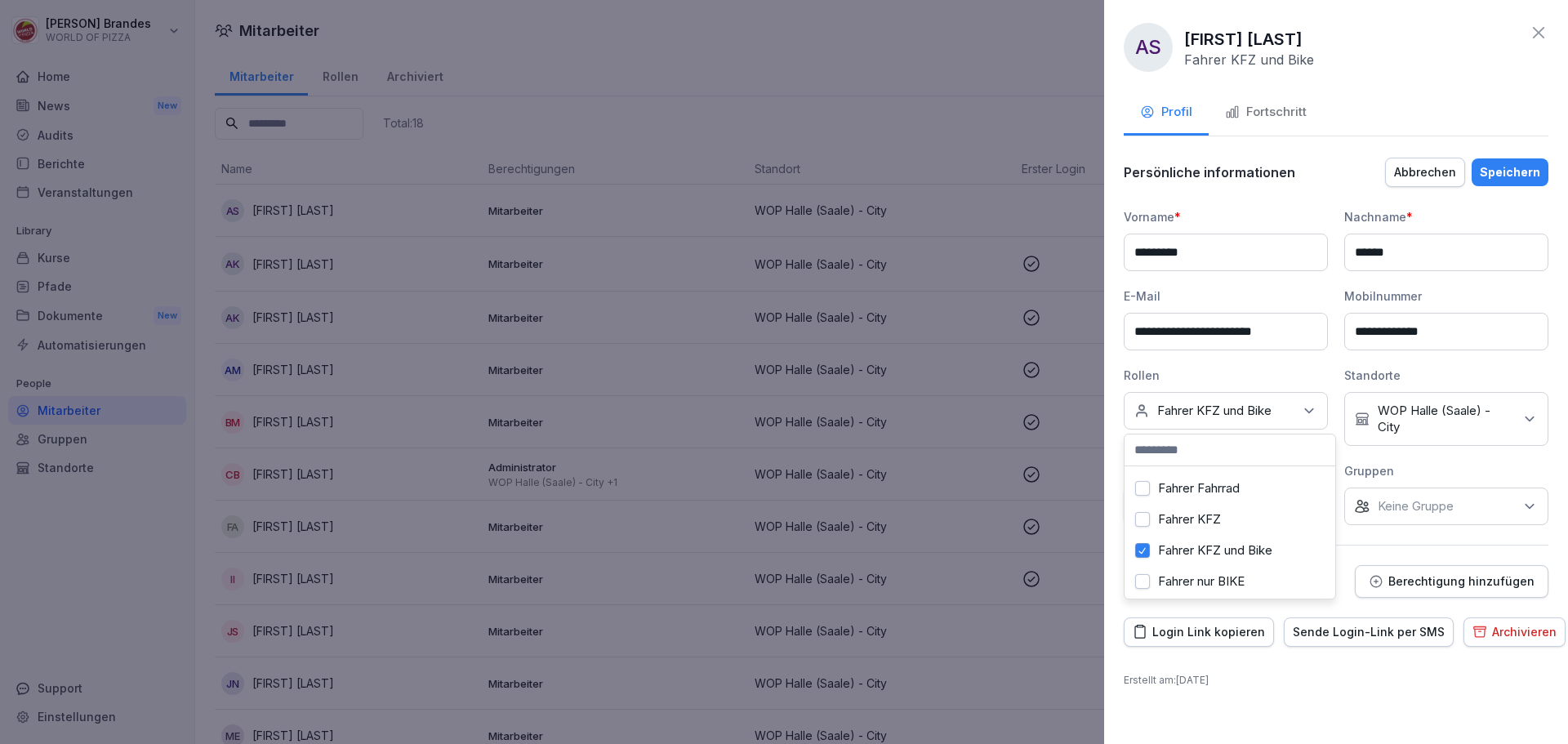 scroll, scrollTop: 82, scrollLeft: 0, axis: vertical 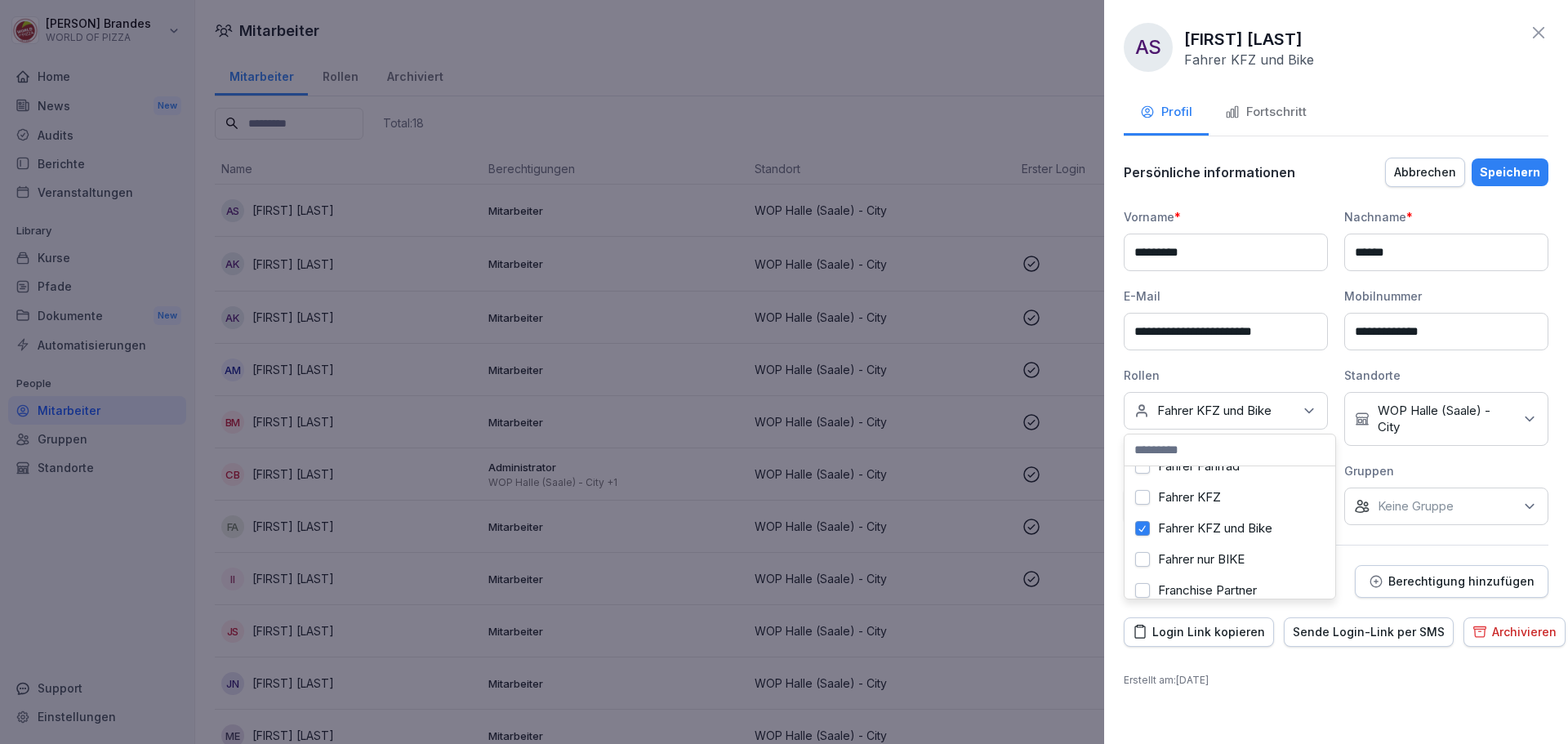 click on "Fahrer KFZ" at bounding box center (1189, 497) 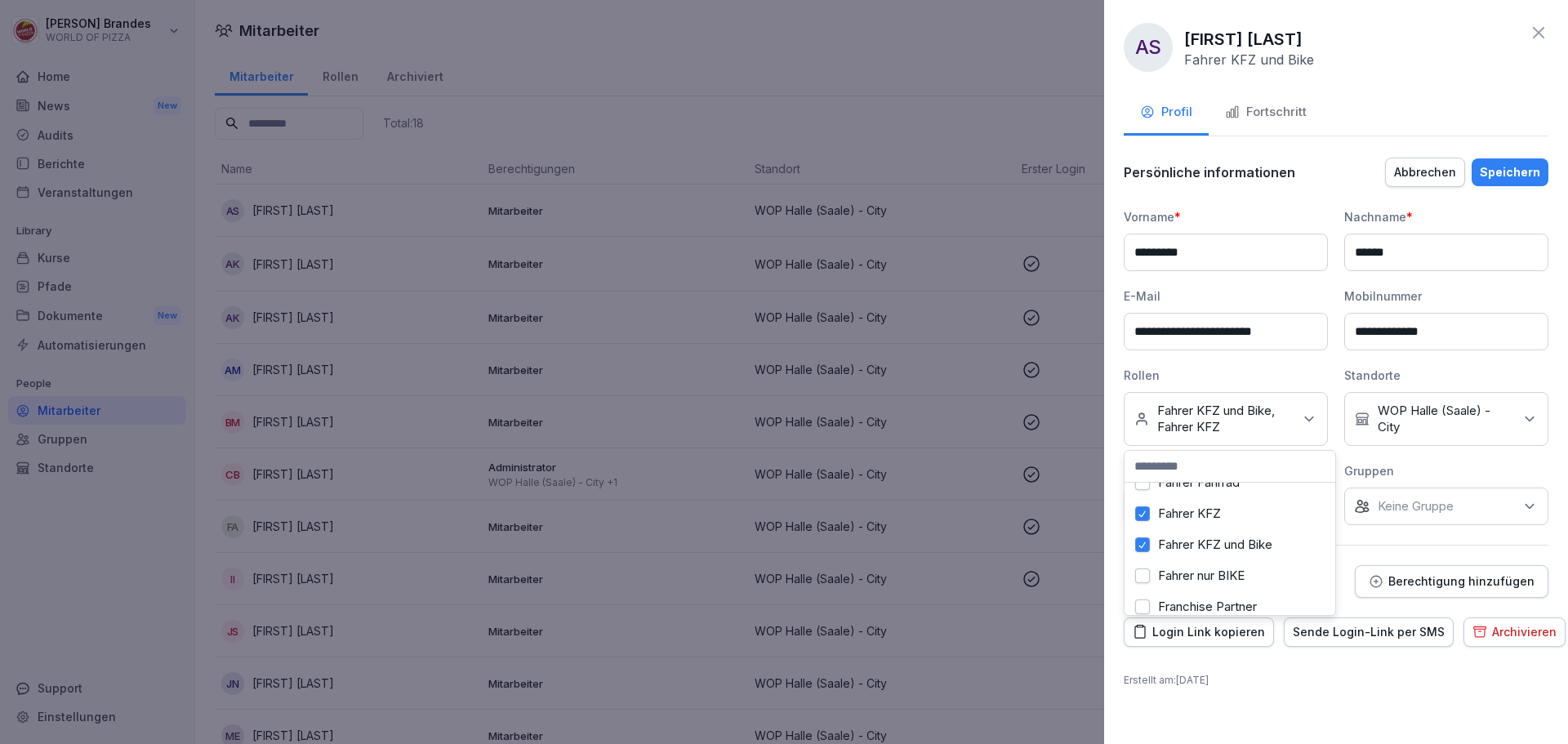 click on "Fahrer KFZ und Bike" at bounding box center [1143, 545] 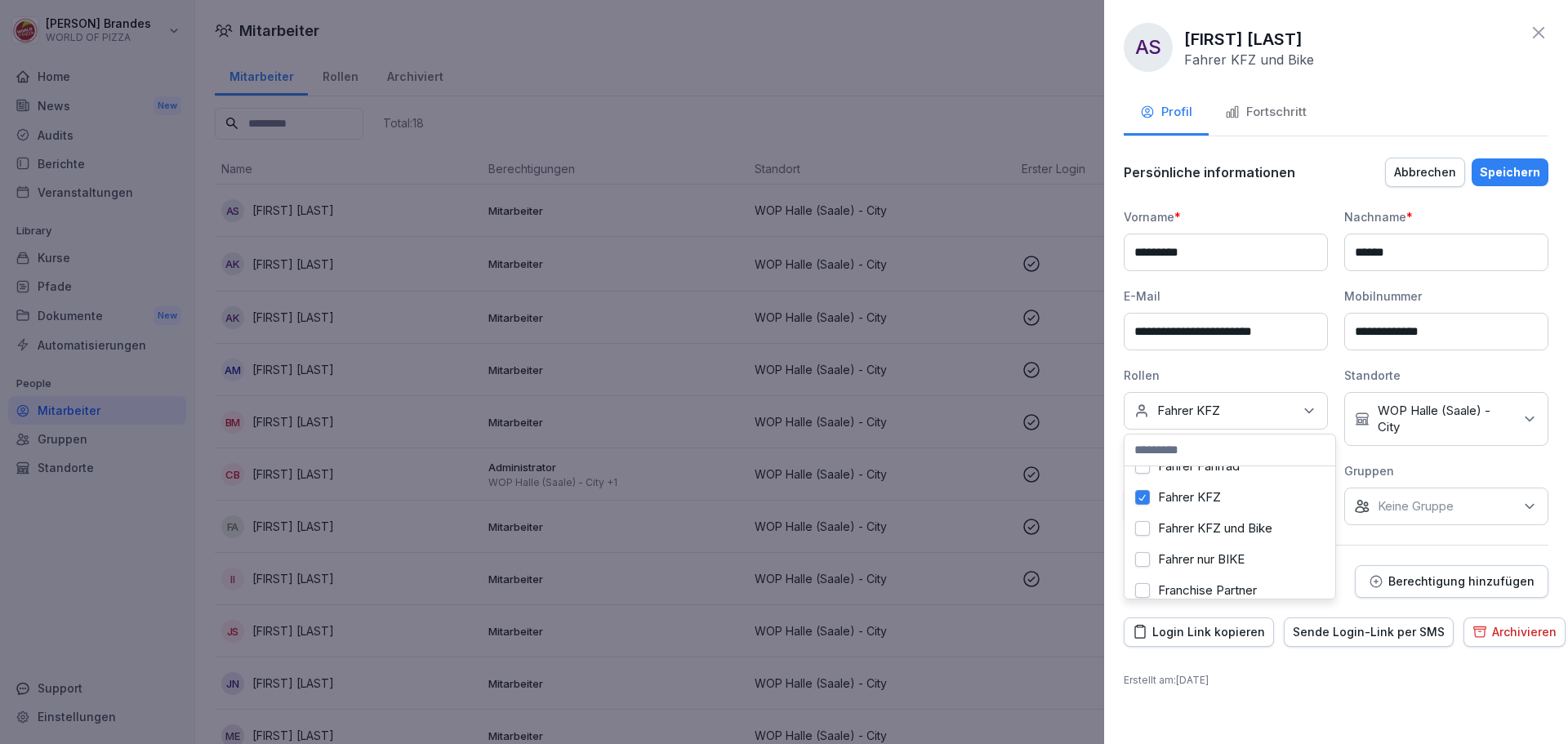 click on "Speichern" at bounding box center (1510, 172) 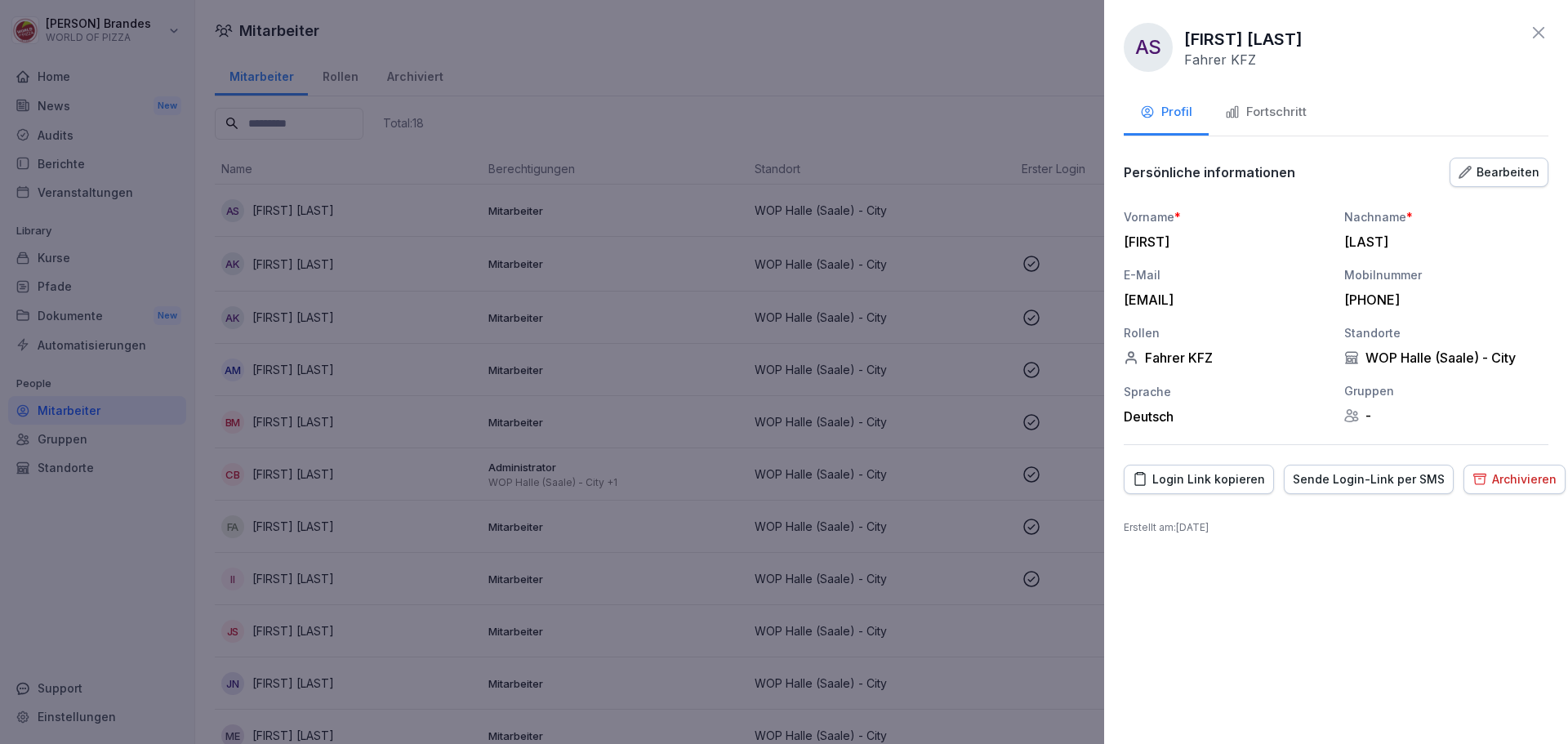 click on "AS Abdulhadi Saadea Fahrer KFZ Profil Fortschritt Persönliche informationen   Bearbeiten Vorname  * Abdulhadi Nachname  * Saadea E-Mail abdulhadisaadi@gmail.com Mobilnummer +491713429902 Rollen Fahrer KFZ Standorte WOP Halle (Saale) - City Sprache Deutsch Gruppen - Login Link kopieren Sende Login-Link per SMS   Archivieren Erstellt am :  9. Januar 2025" at bounding box center (1336, 372) 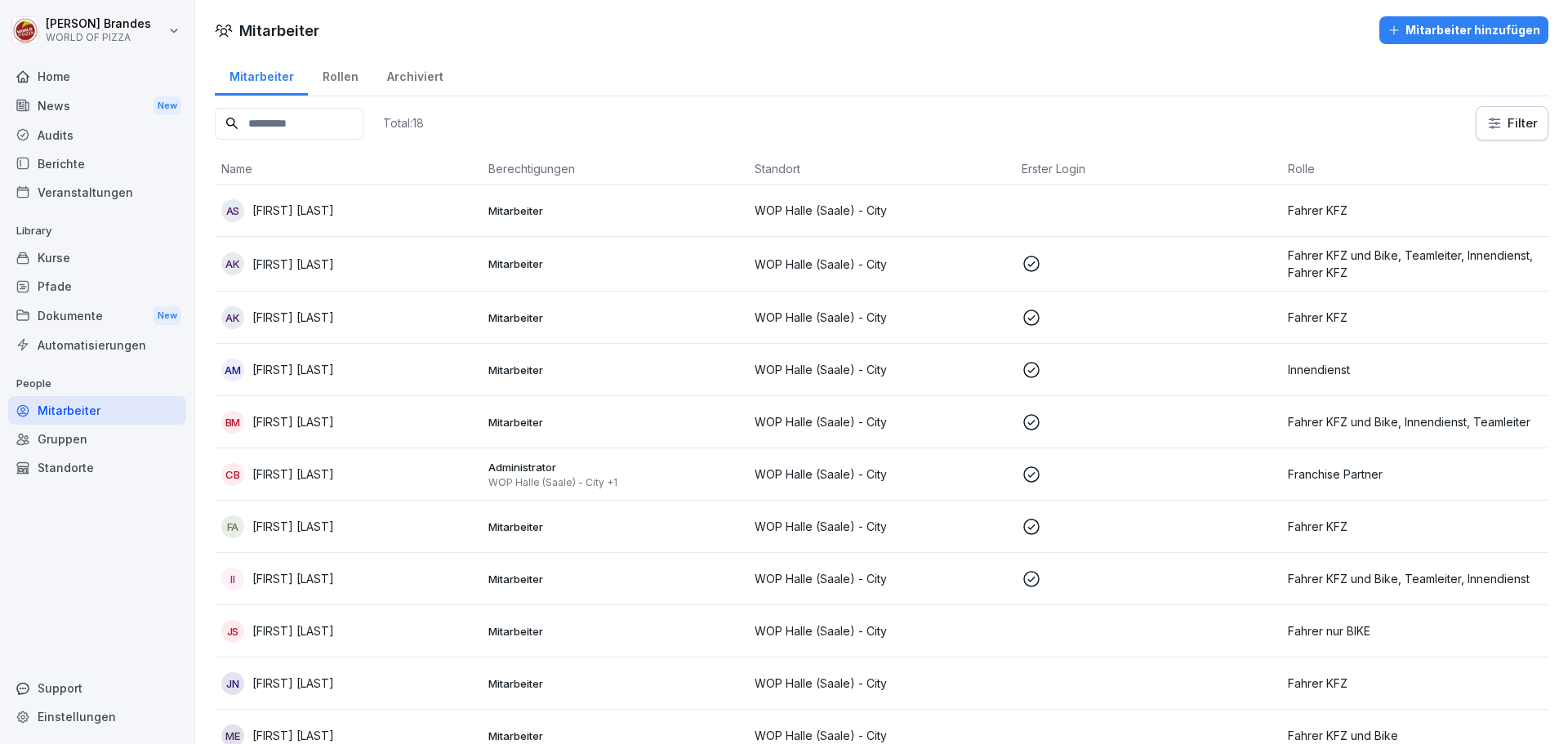 click on "Fahrer KFZ" at bounding box center [1414, 211] 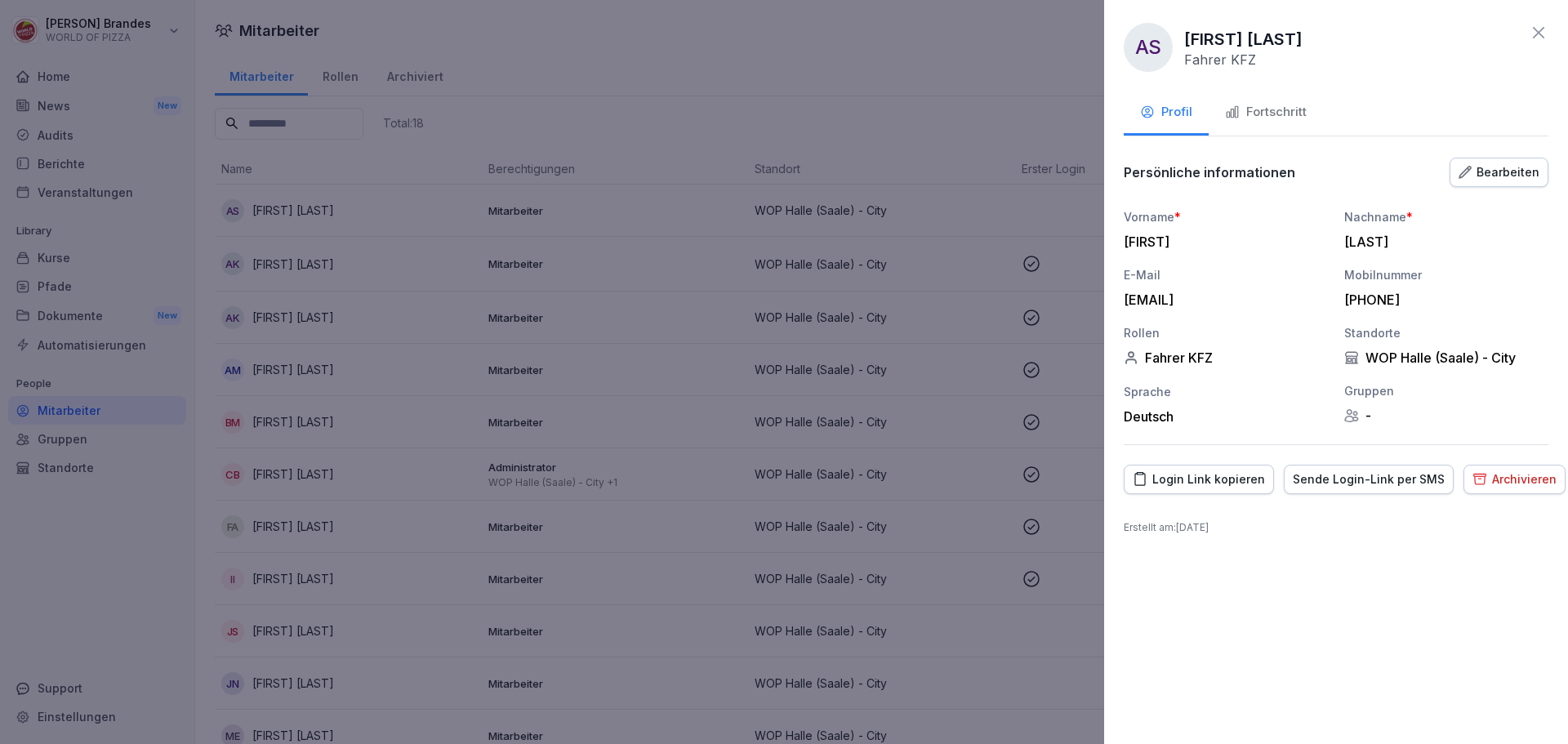 click on "Bearbeiten" at bounding box center (1499, 172) 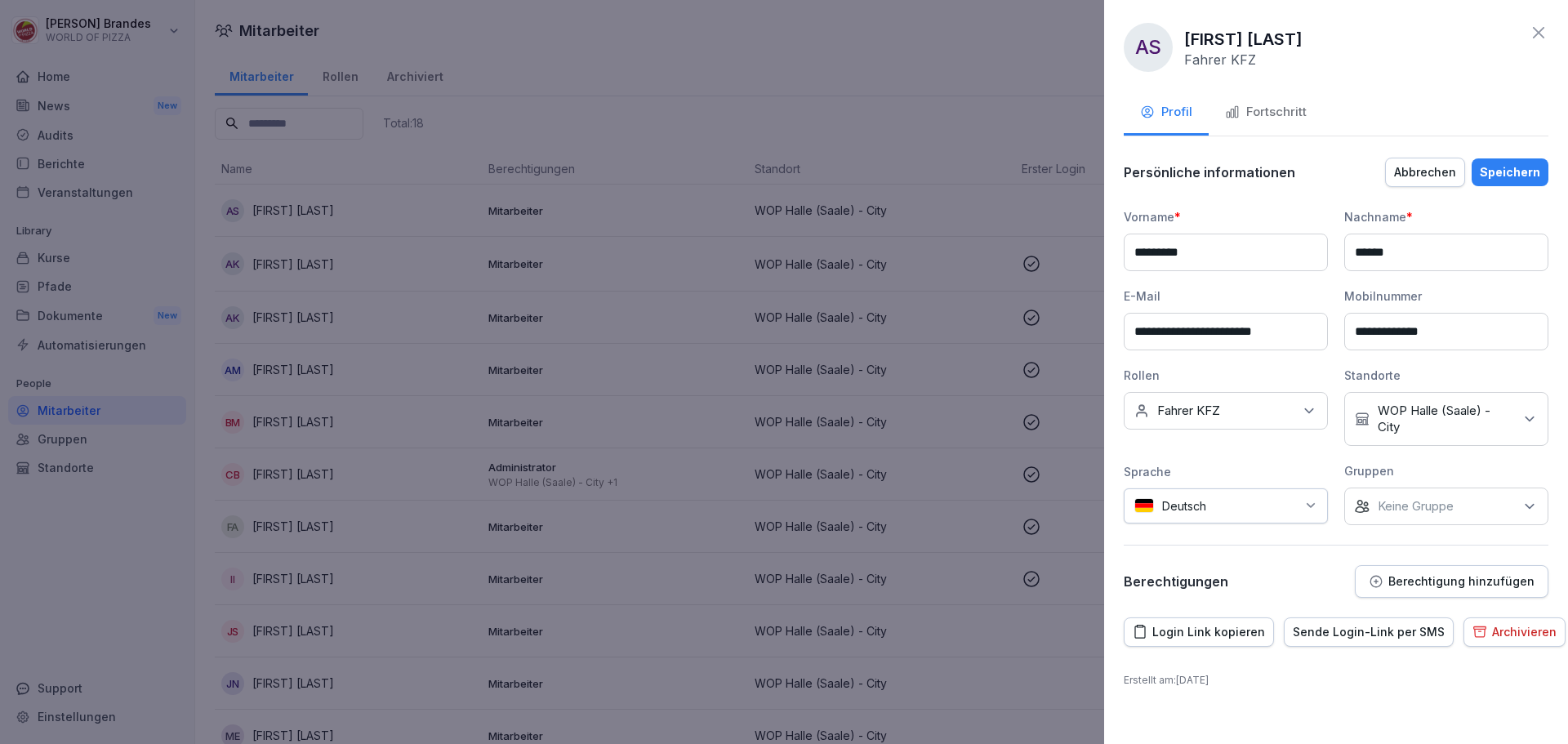 click on "Keine Rollen Fahrer KFZ" at bounding box center [1226, 411] 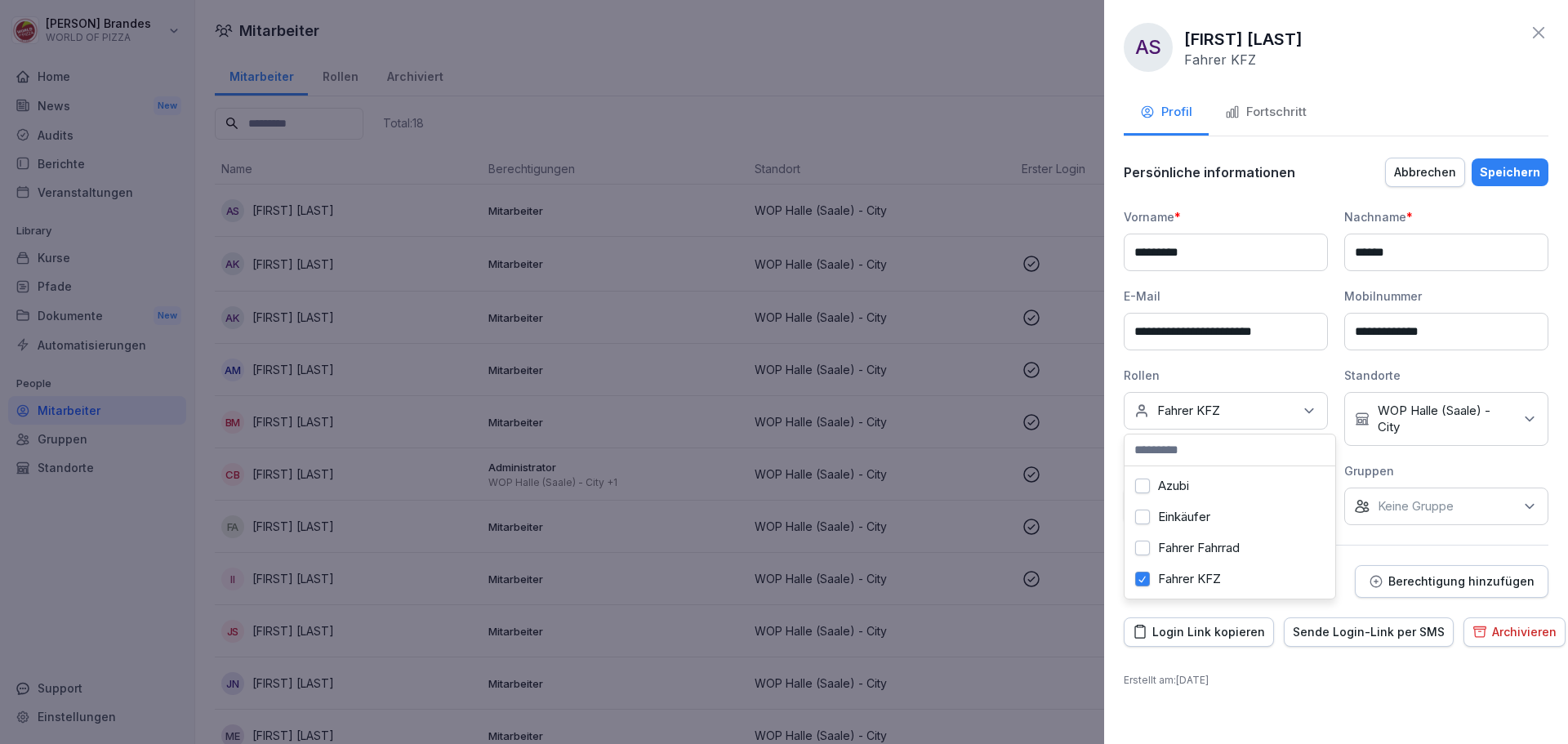 drag, startPoint x: 1142, startPoint y: 581, endPoint x: 1156, endPoint y: 550, distance: 34.014703 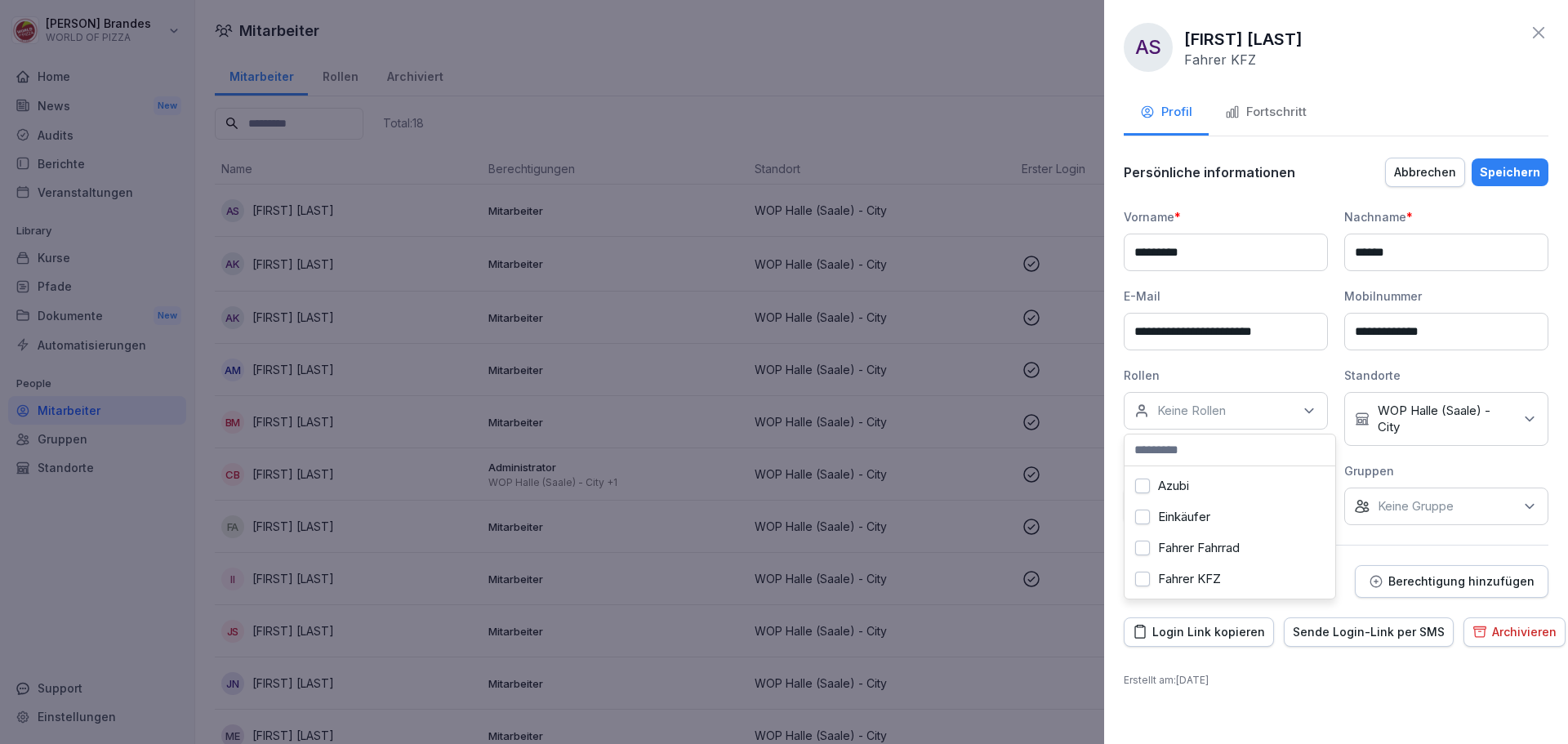click on "Fahrer Fahrrad" at bounding box center [1230, 548] 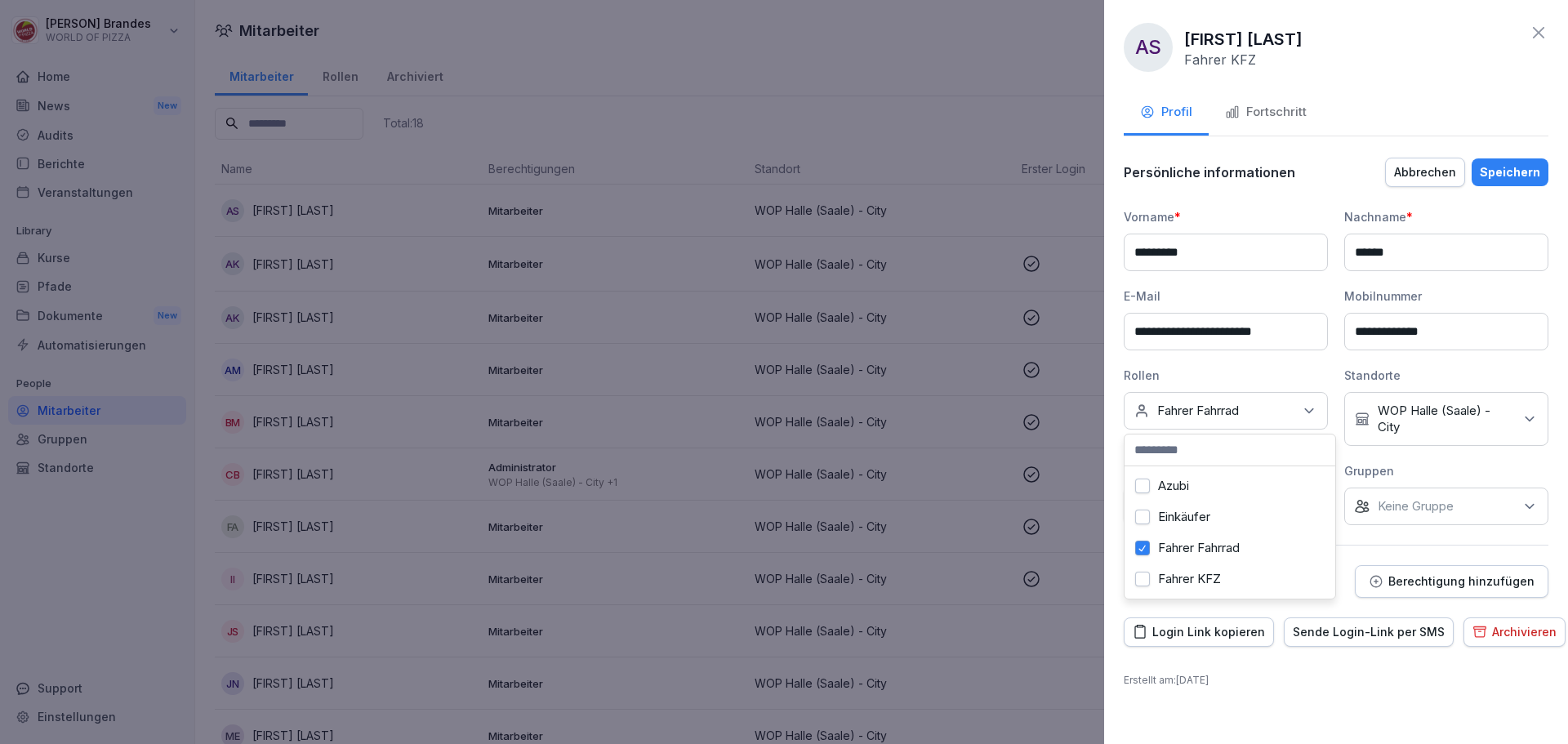 click on "Speichern" at bounding box center (1510, 172) 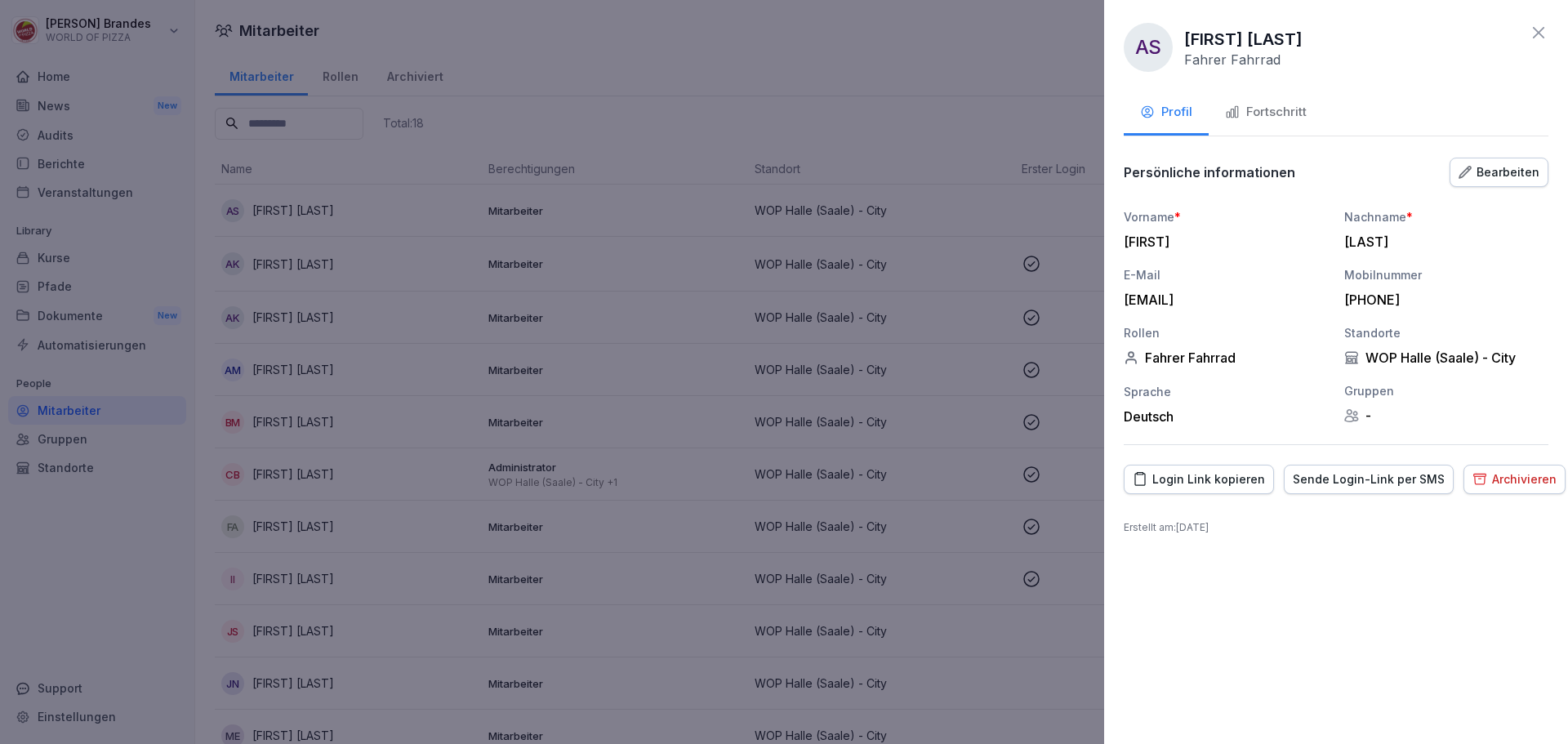 click 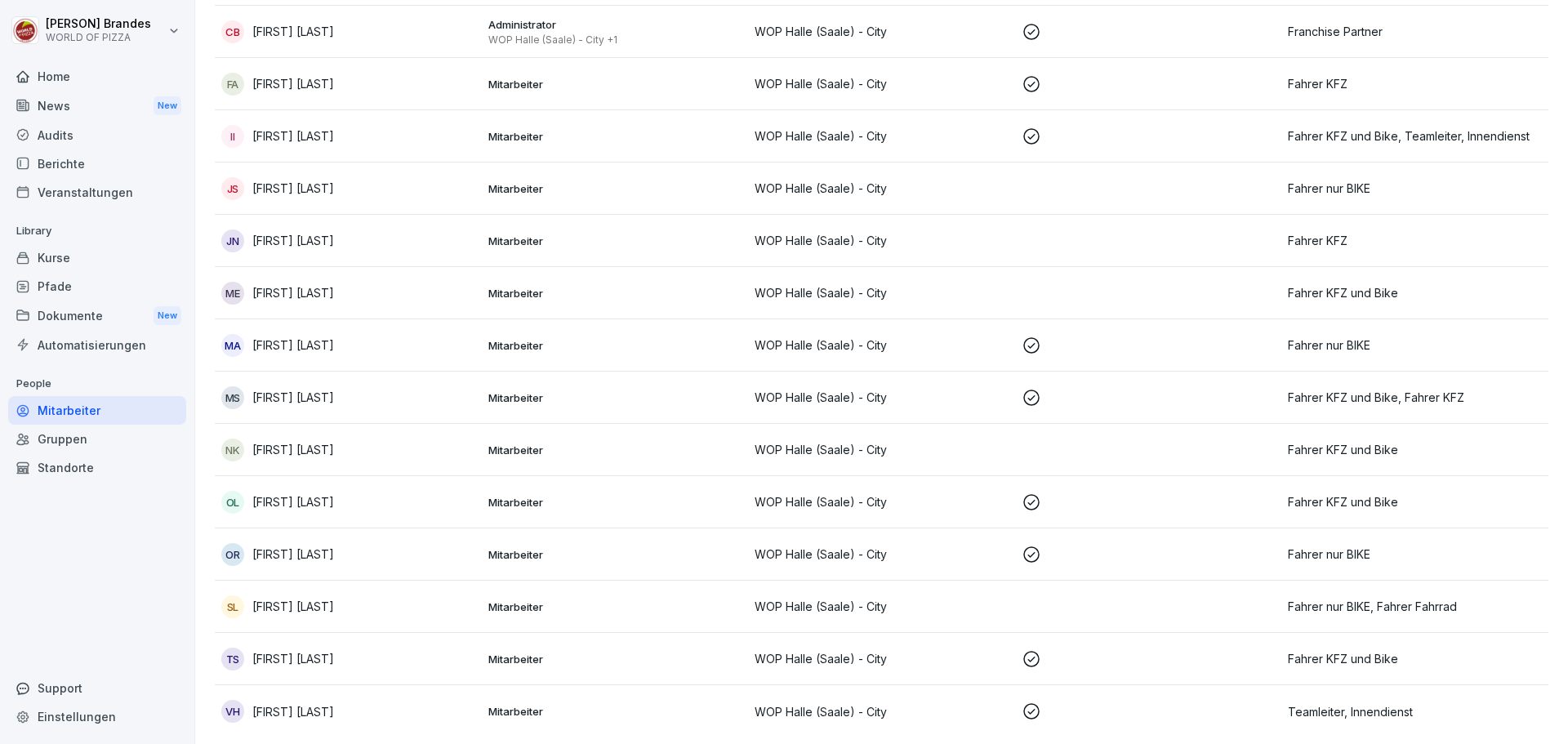 scroll, scrollTop: 461, scrollLeft: 0, axis: vertical 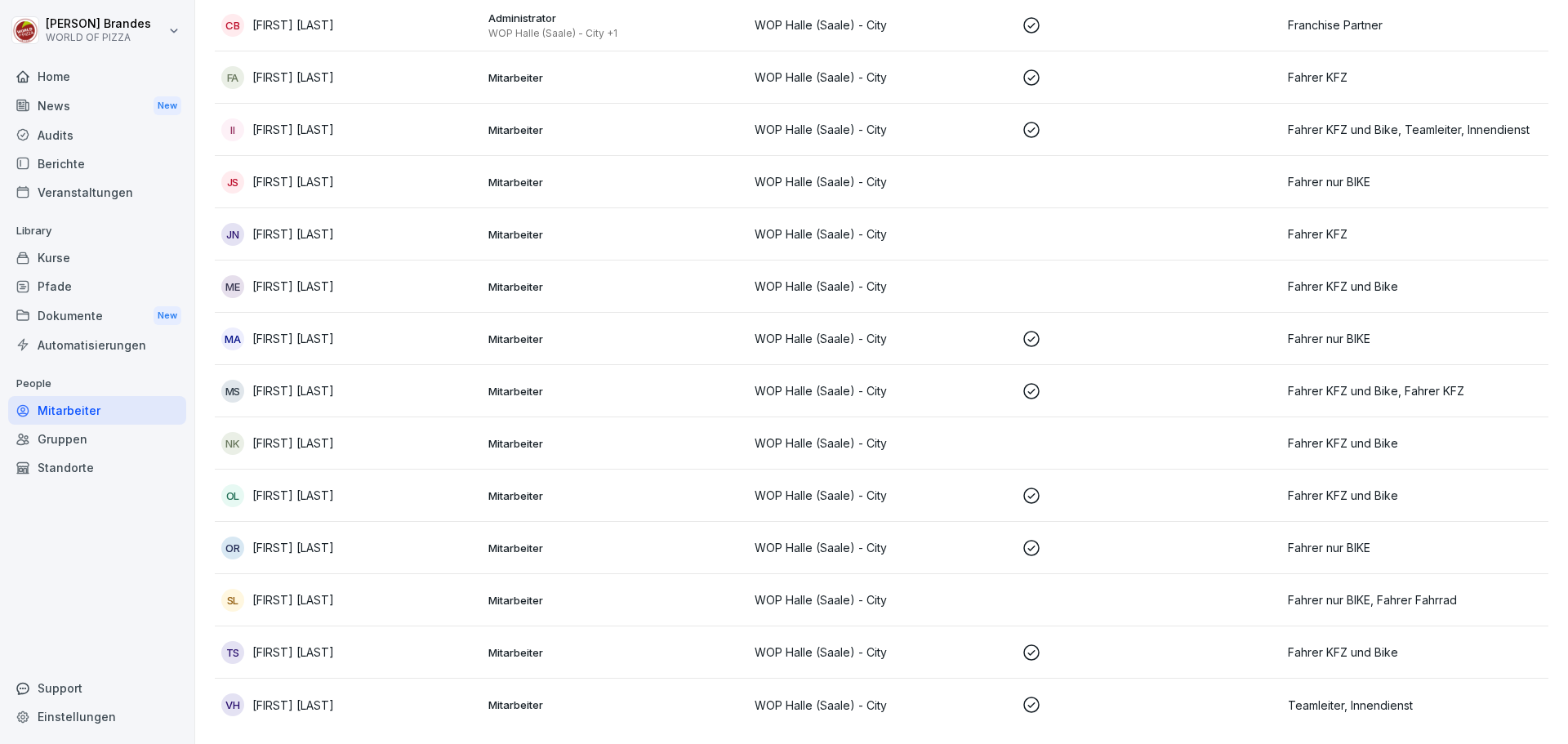 click on "Teamleiter, Innendienst" at bounding box center (1414, 705) 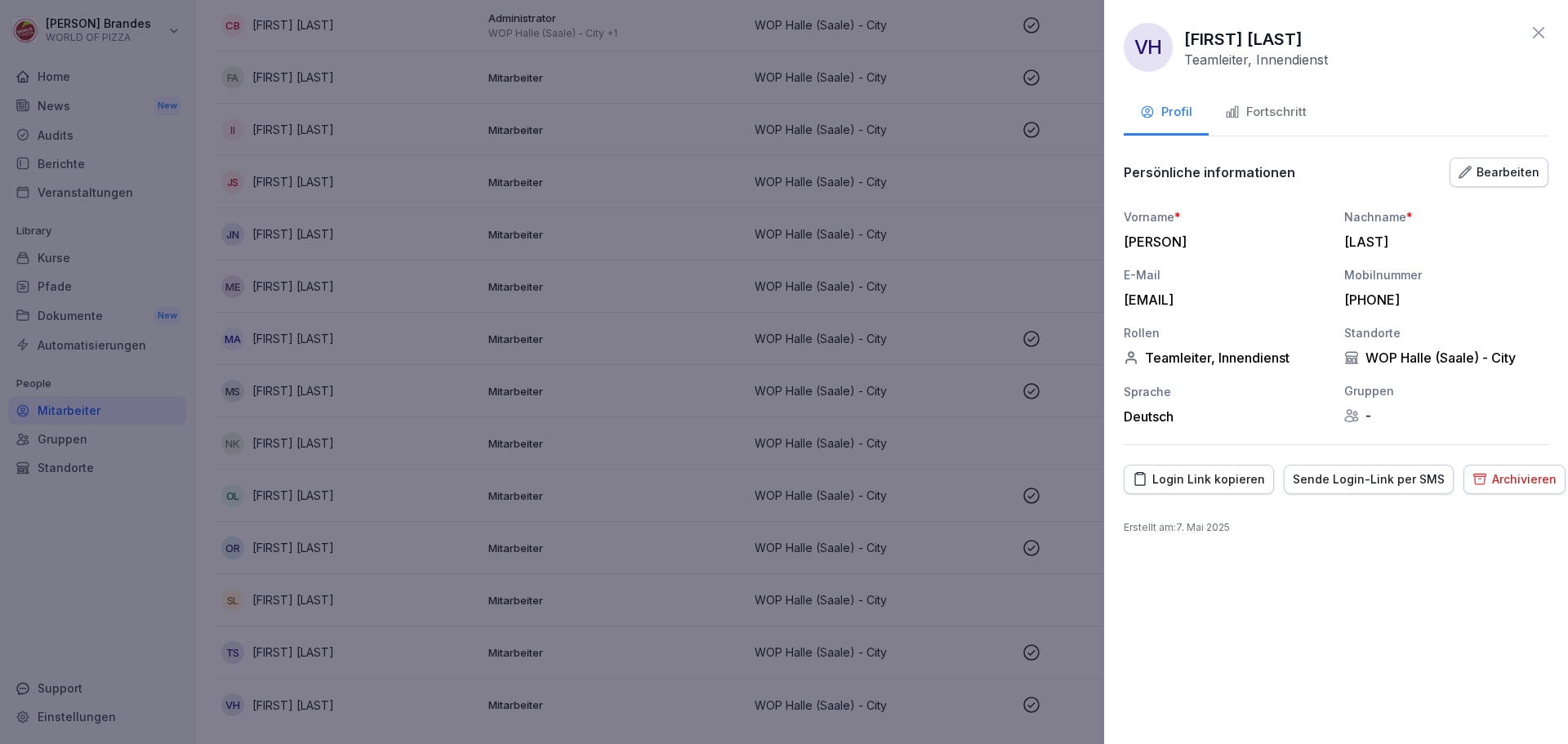 click on "Bearbeiten" at bounding box center [1499, 172] 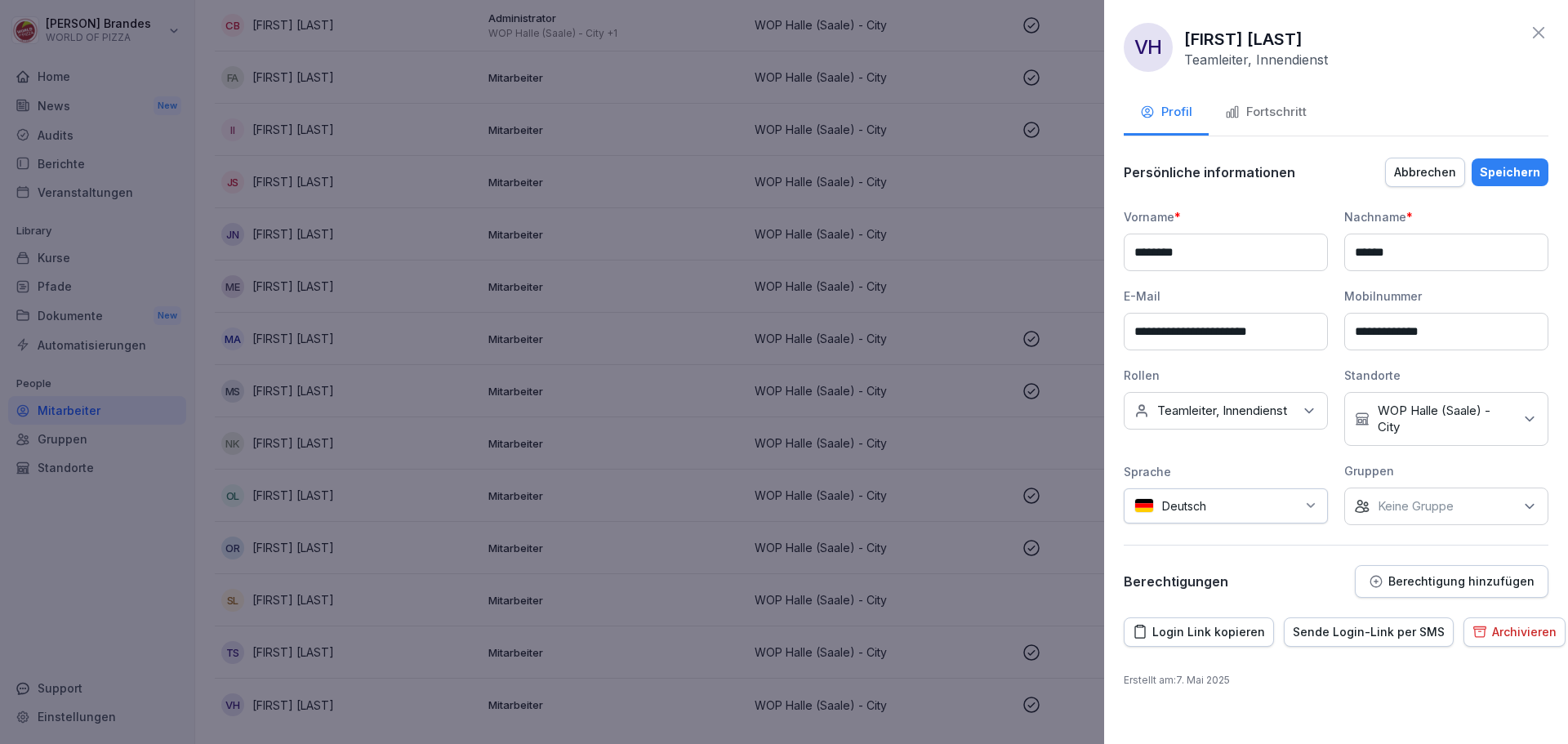 click on "Keine Rollen Teamleiter, Innendienst" at bounding box center (1226, 411) 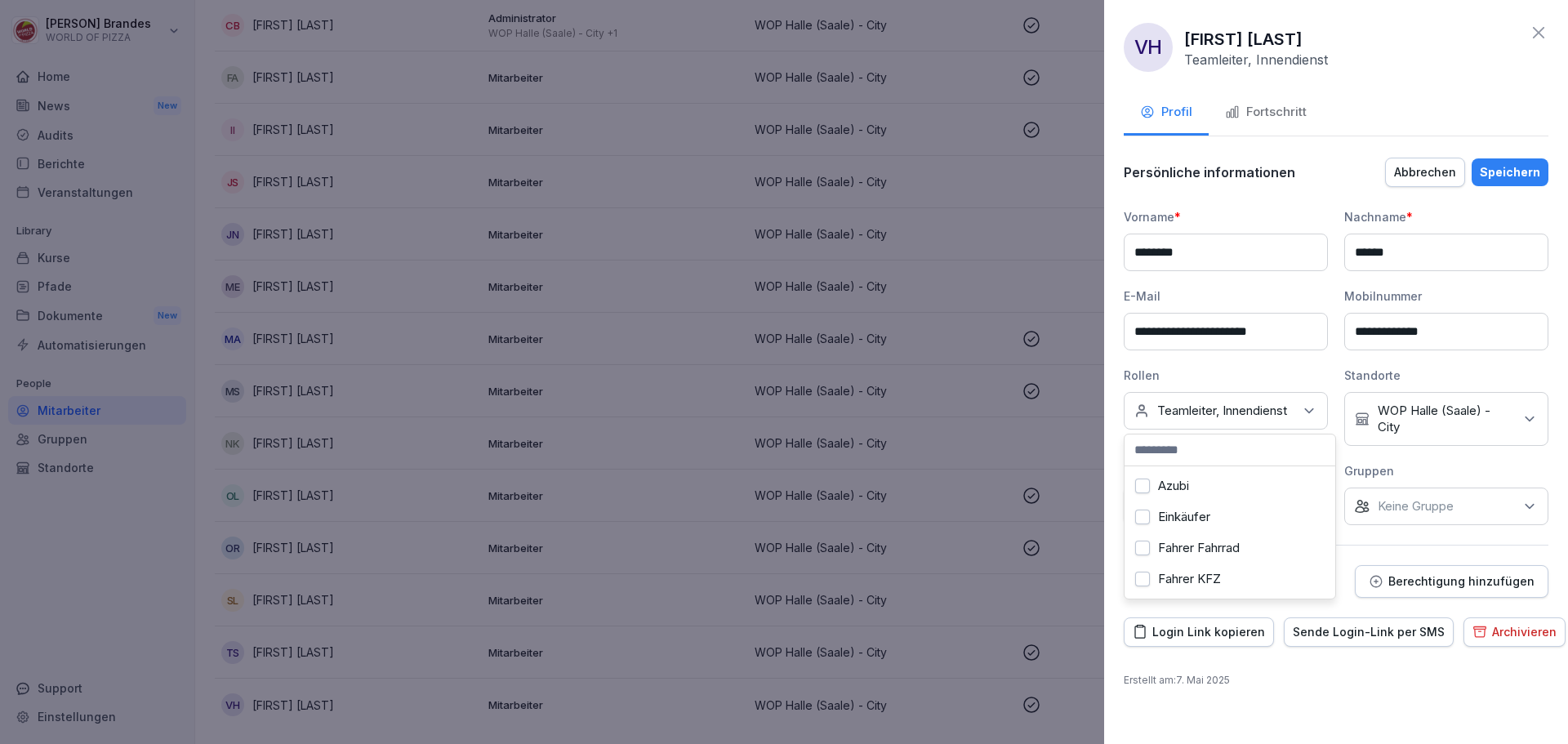 click on "Fahrer KFZ" at bounding box center (1230, 579) 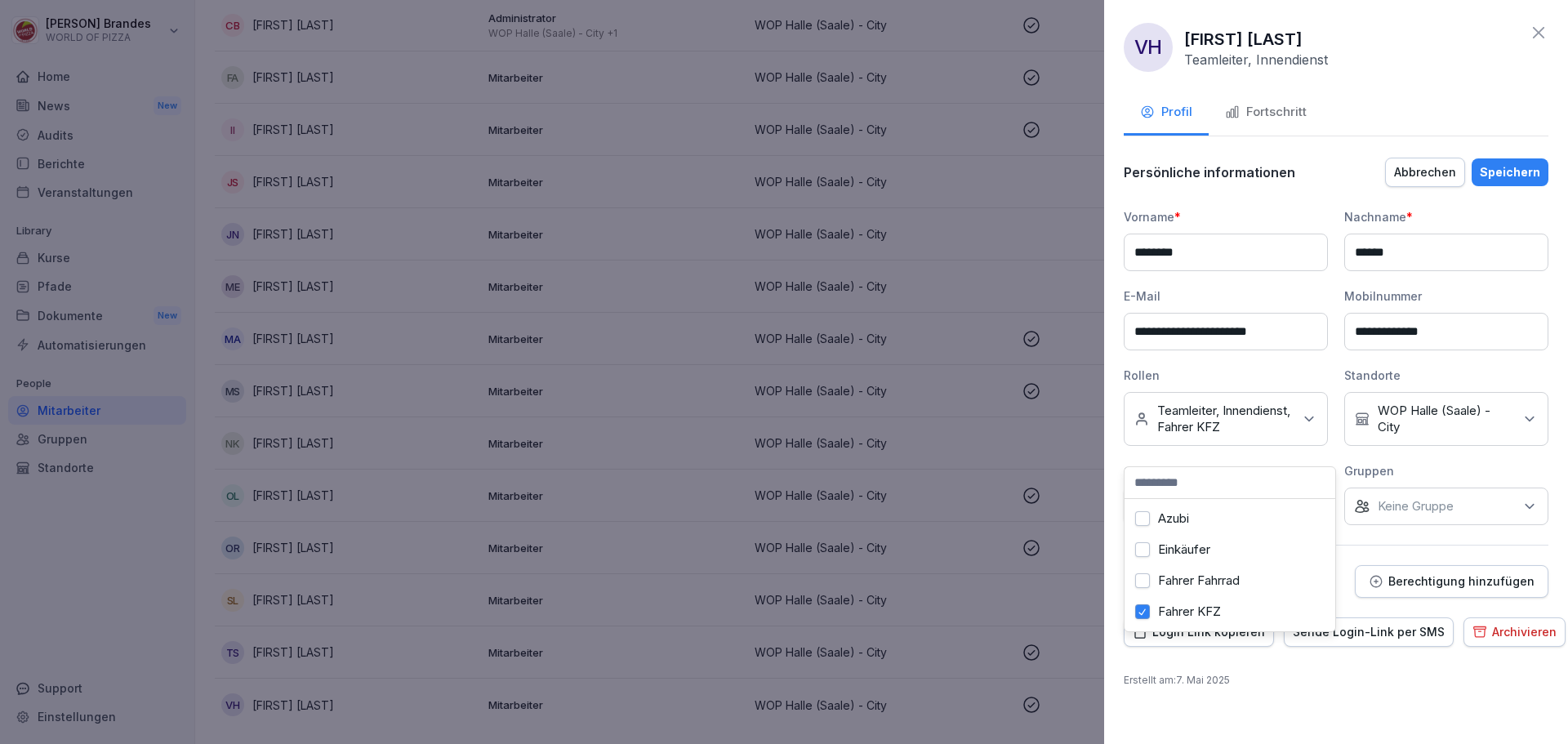 click on "Speichern" at bounding box center (1510, 172) 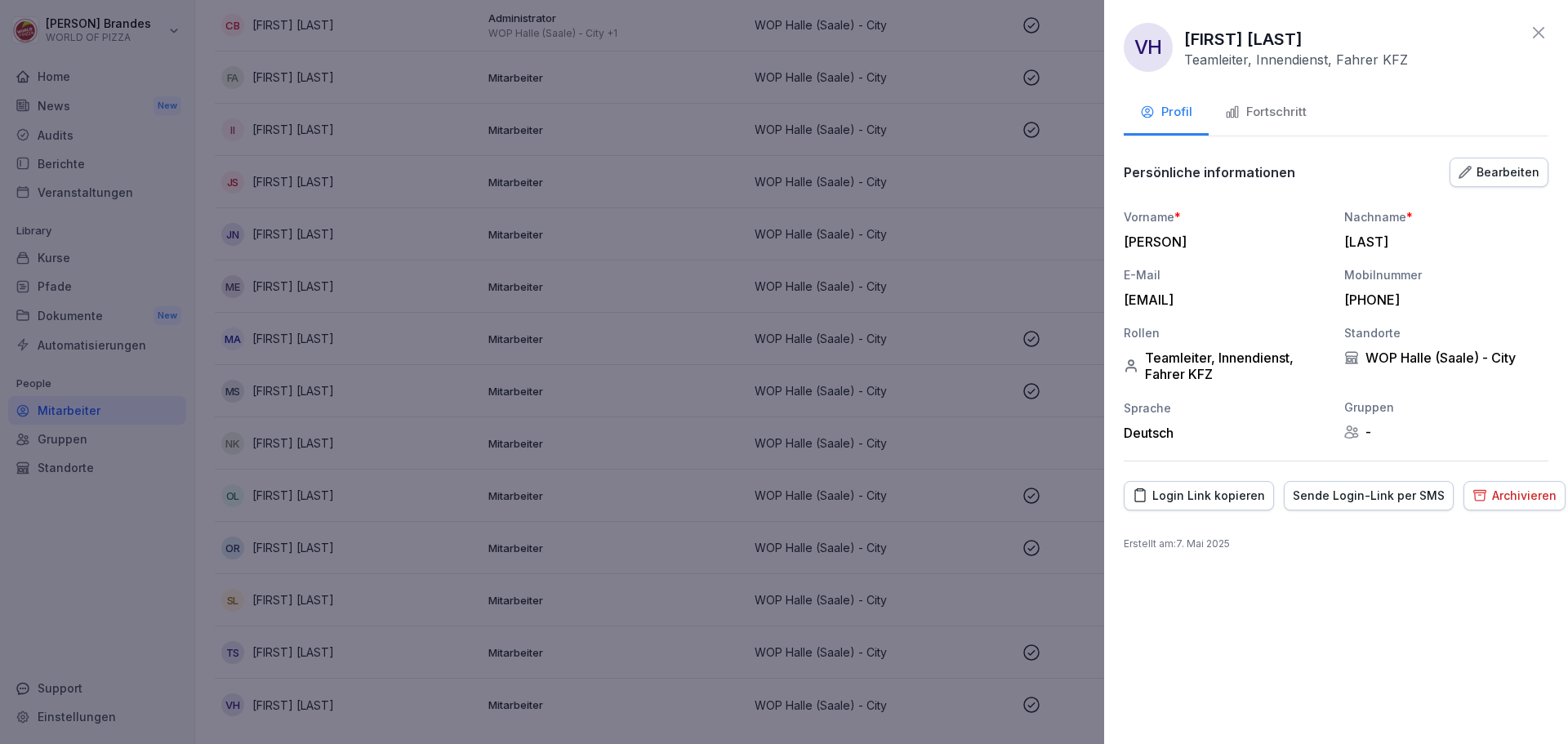 click 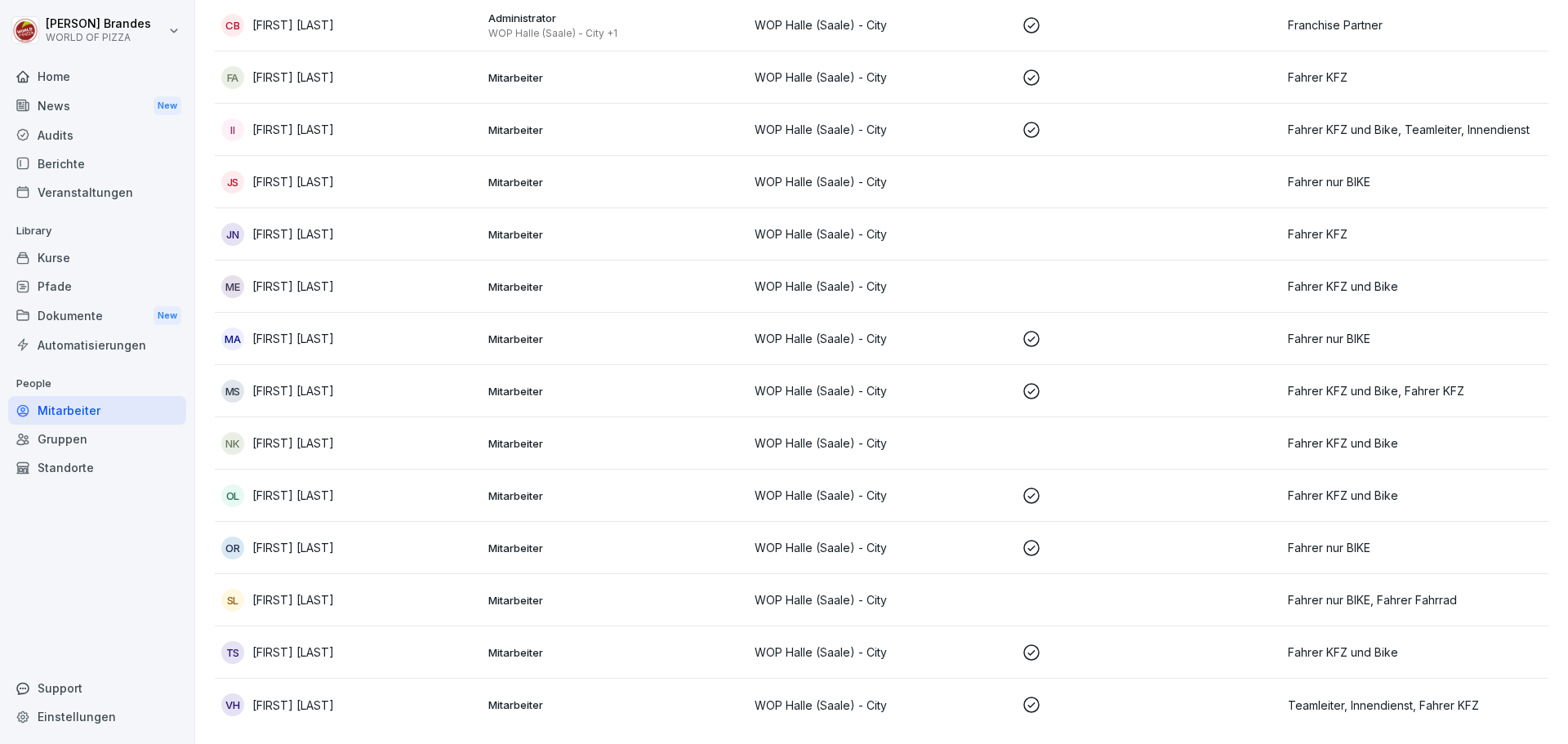click on "Fahrer KFZ und Bike" at bounding box center (1414, 652) 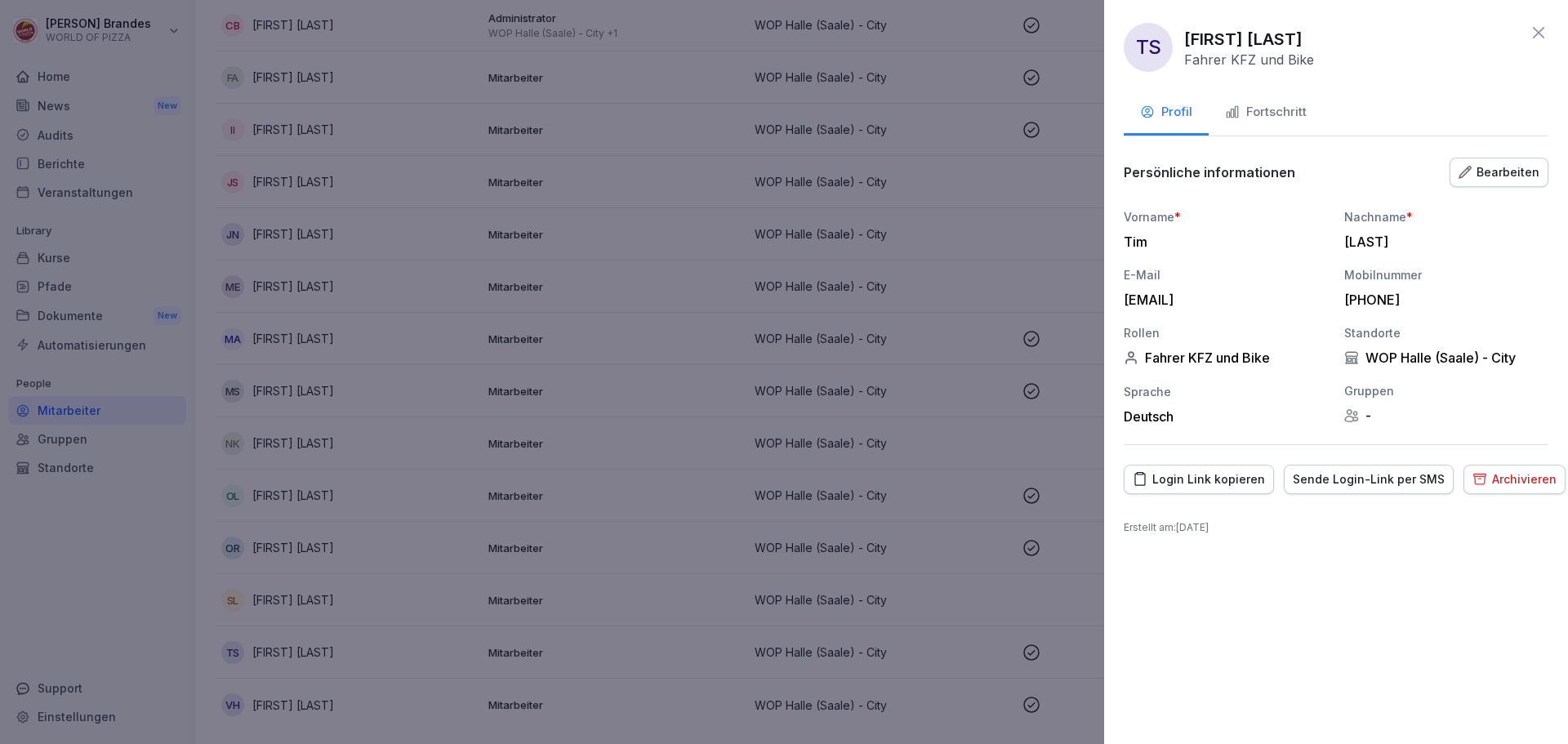 click on "Bearbeiten" at bounding box center (1499, 172) 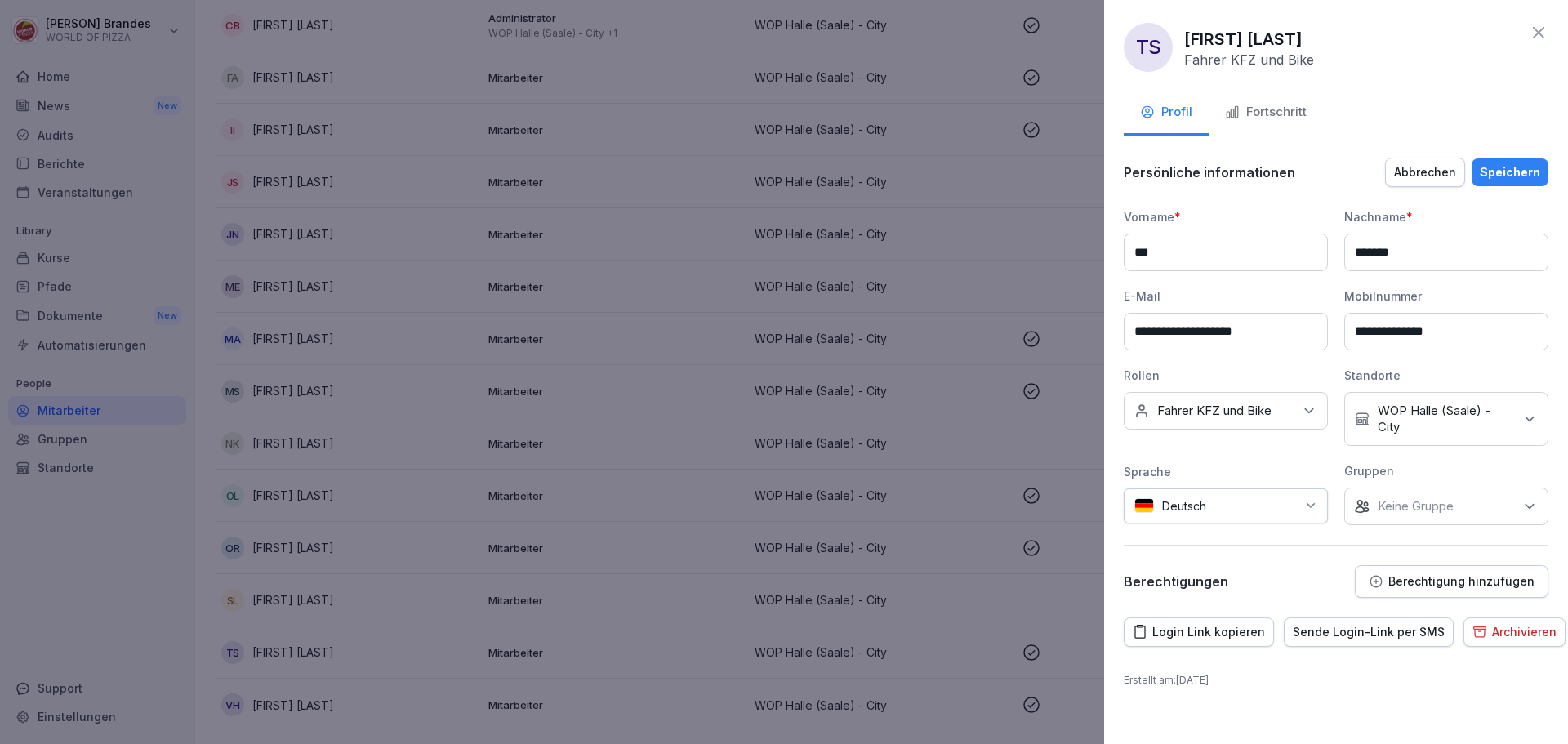 click on "Keine Rollen Fahrer KFZ und Bike" at bounding box center [1226, 411] 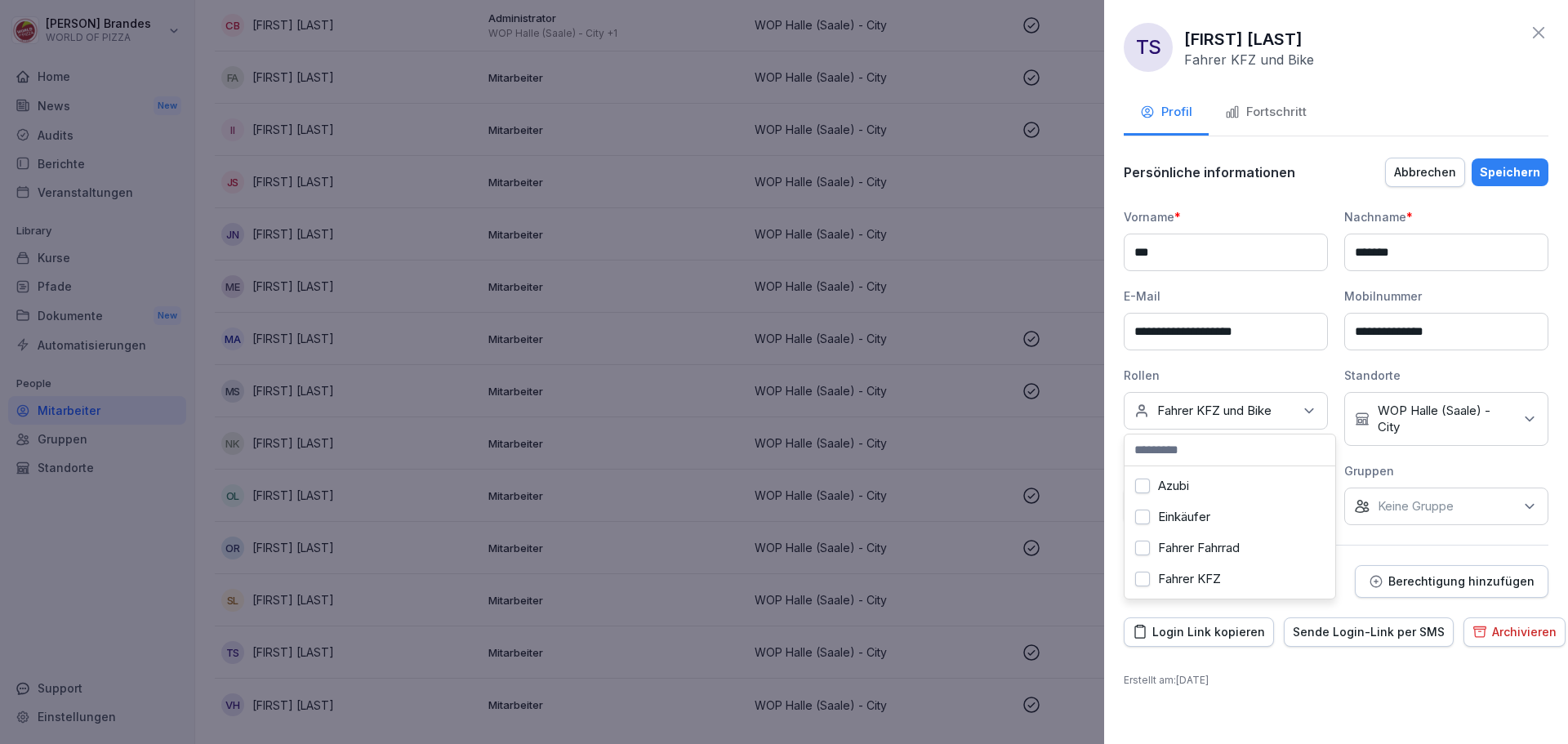 click on "Fahrer Fahrrad" at bounding box center (1230, 548) 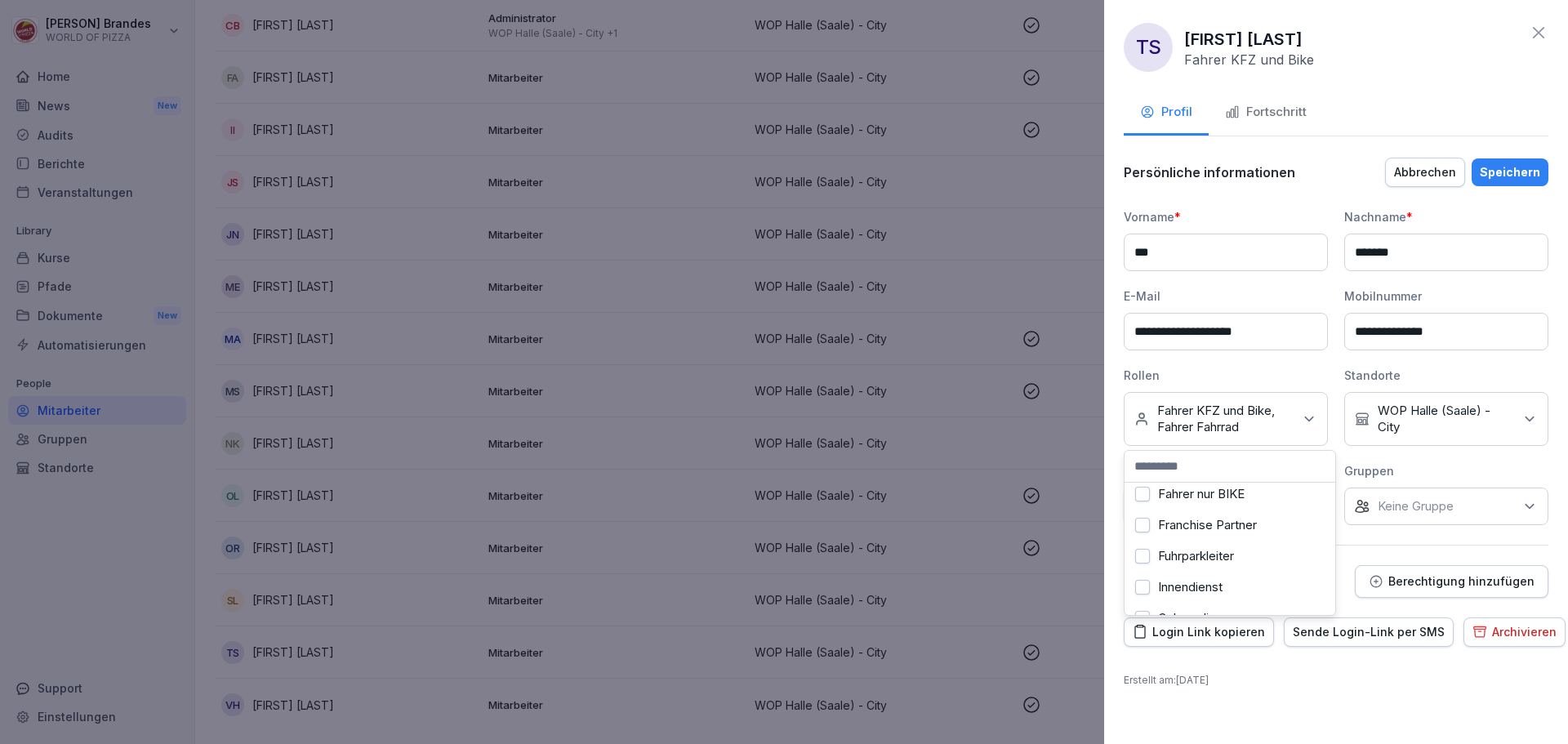 scroll, scrollTop: 82, scrollLeft: 0, axis: vertical 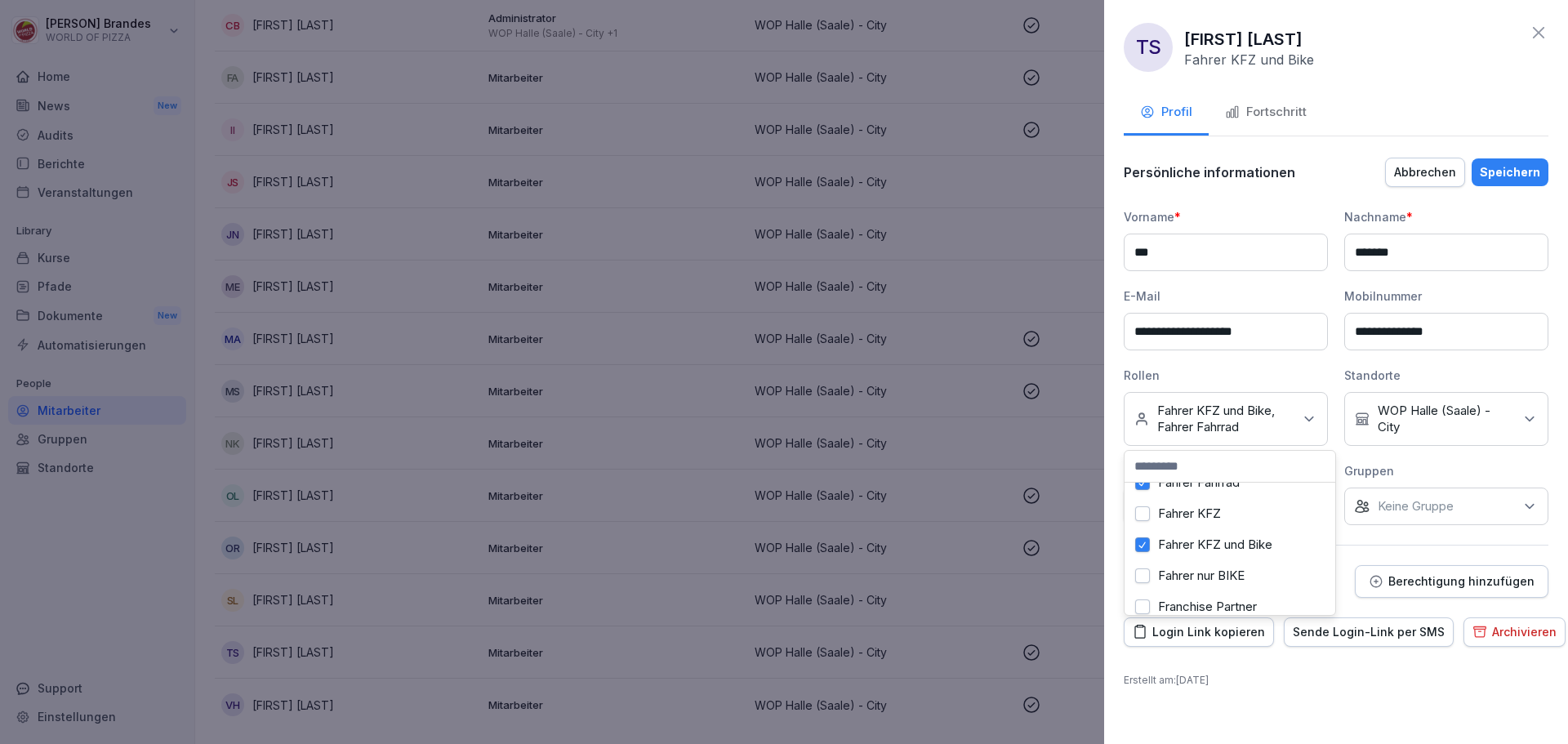 click on "Fahrer KFZ und Bike" at bounding box center [1143, 545] 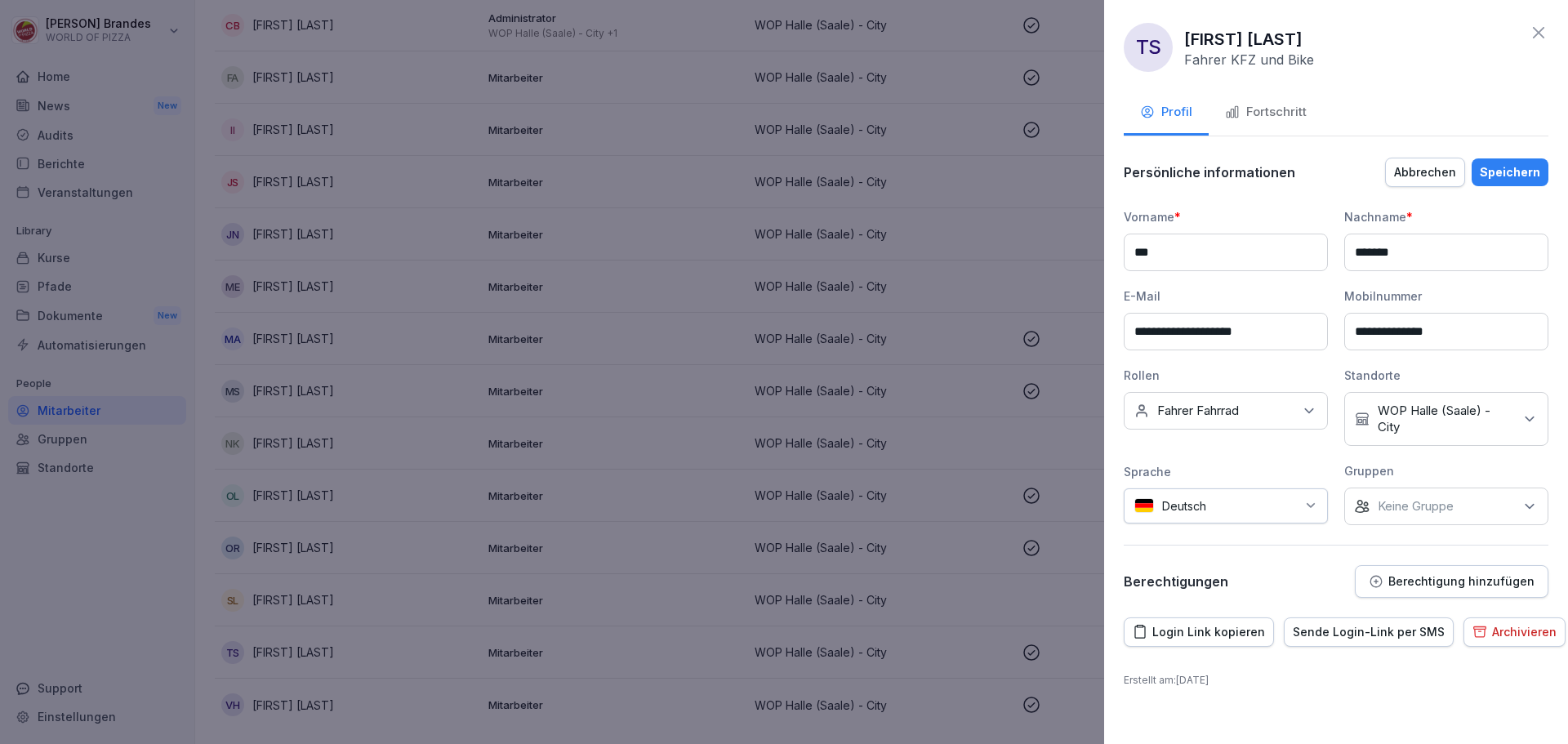 click on "Speichern" at bounding box center [1510, 172] 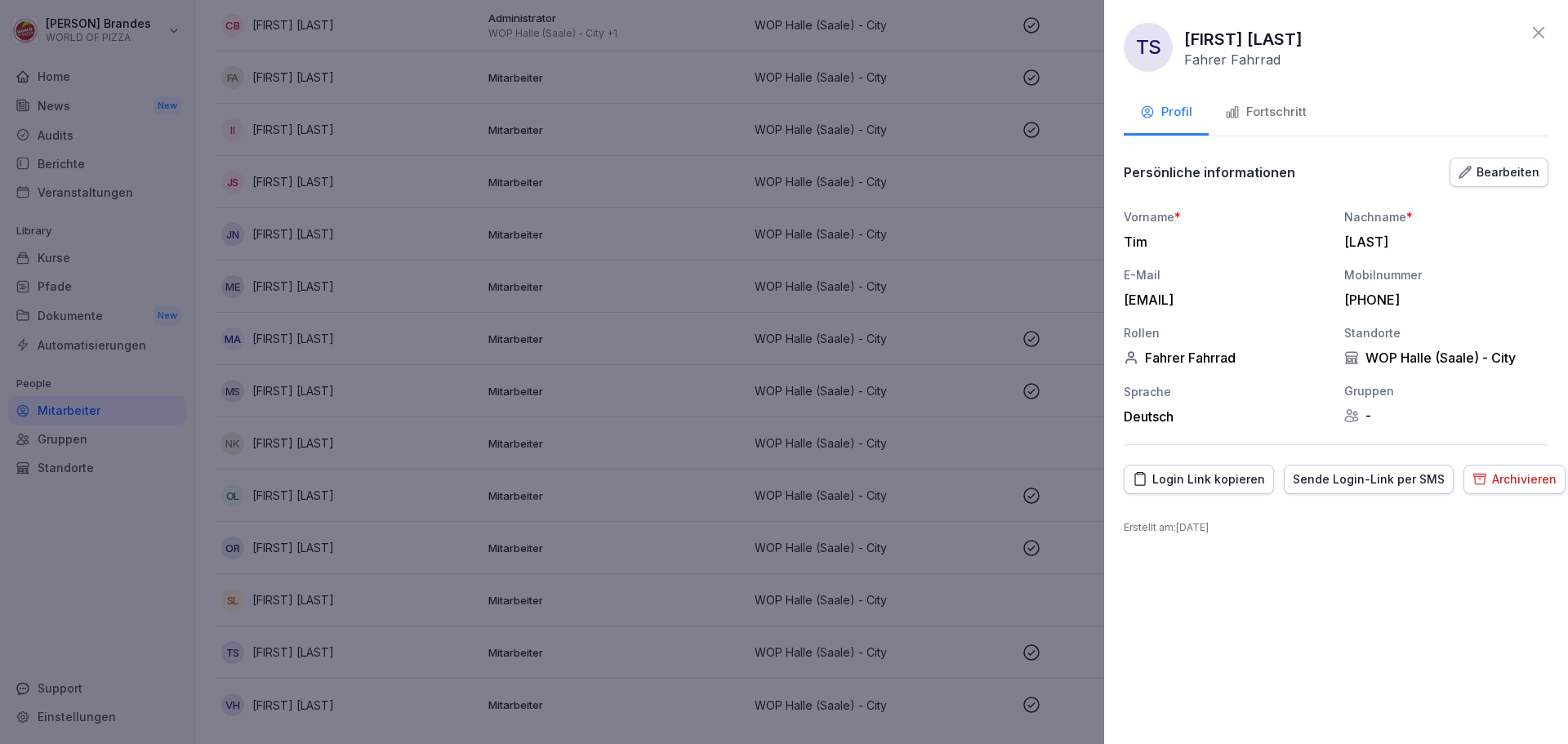 click on "TS Tim Stevens Fahrer Fahrrad" at bounding box center [1336, 47] 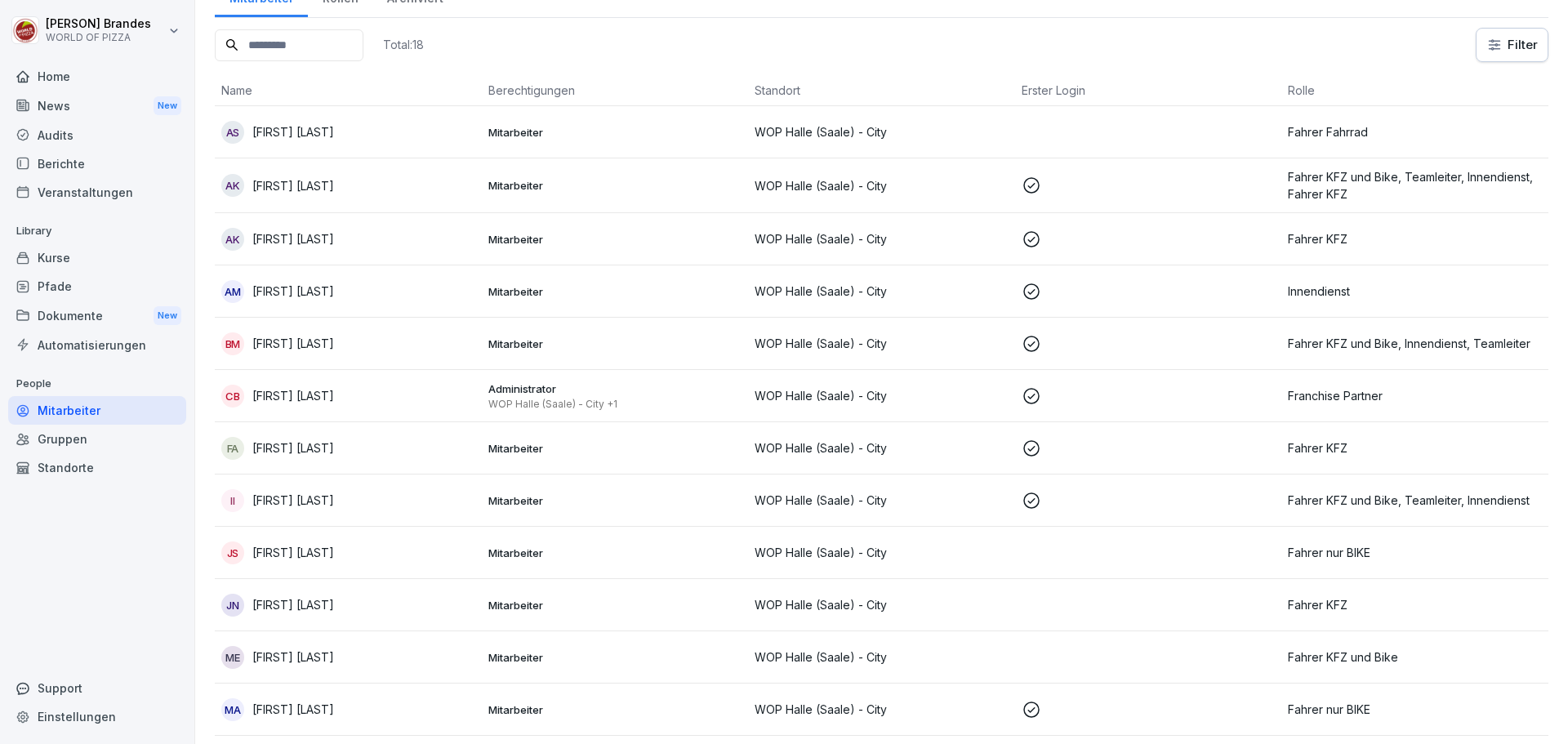 scroll, scrollTop: 163, scrollLeft: 0, axis: vertical 